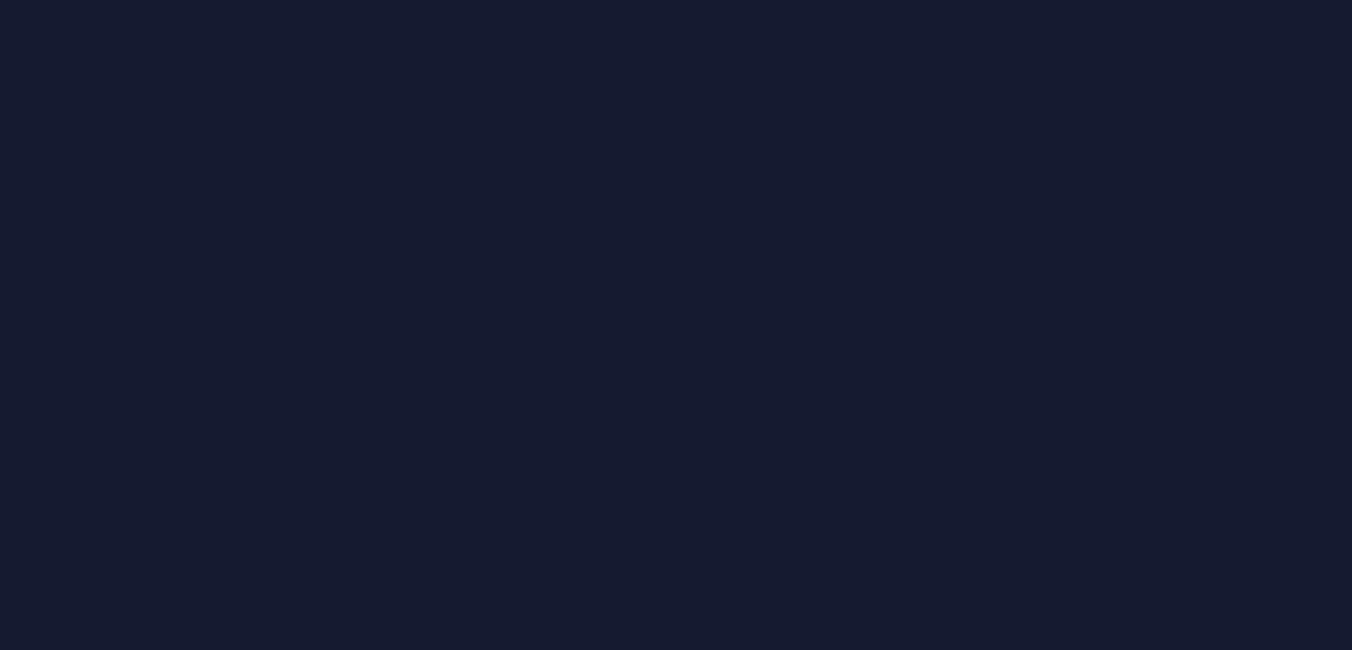 scroll, scrollTop: 0, scrollLeft: 0, axis: both 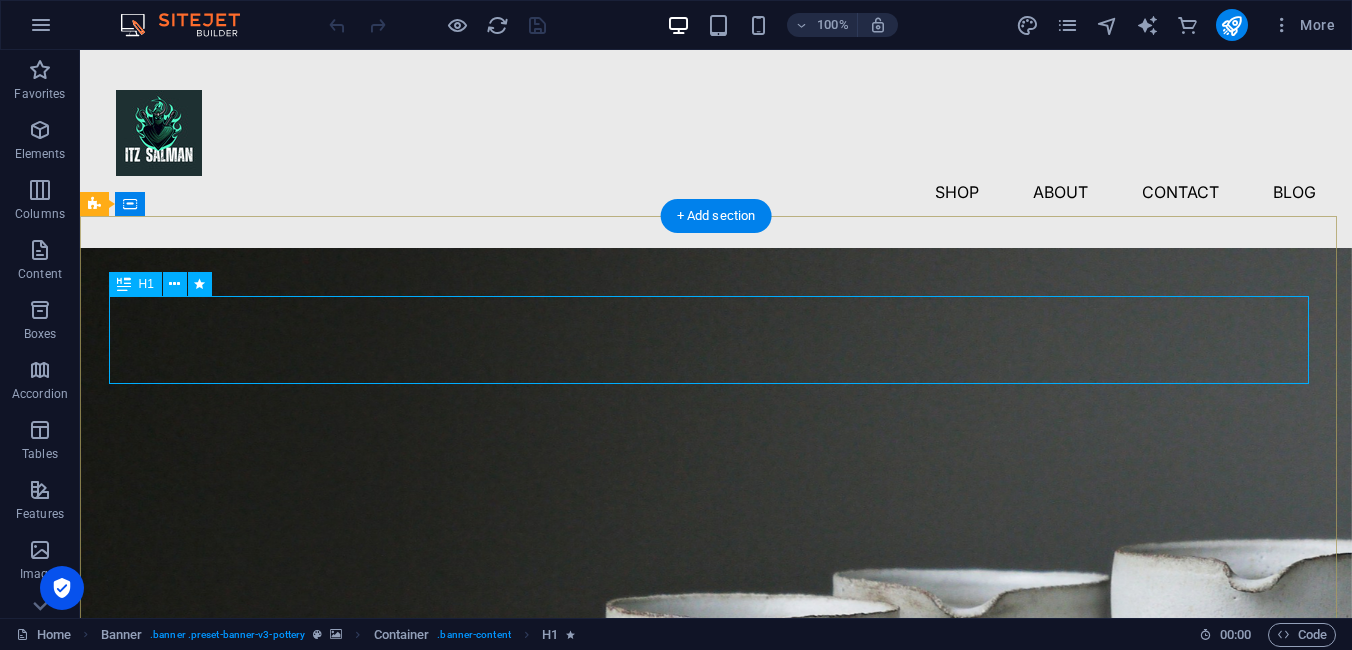 click on "Pottery is our passion" at bounding box center (716, 986) 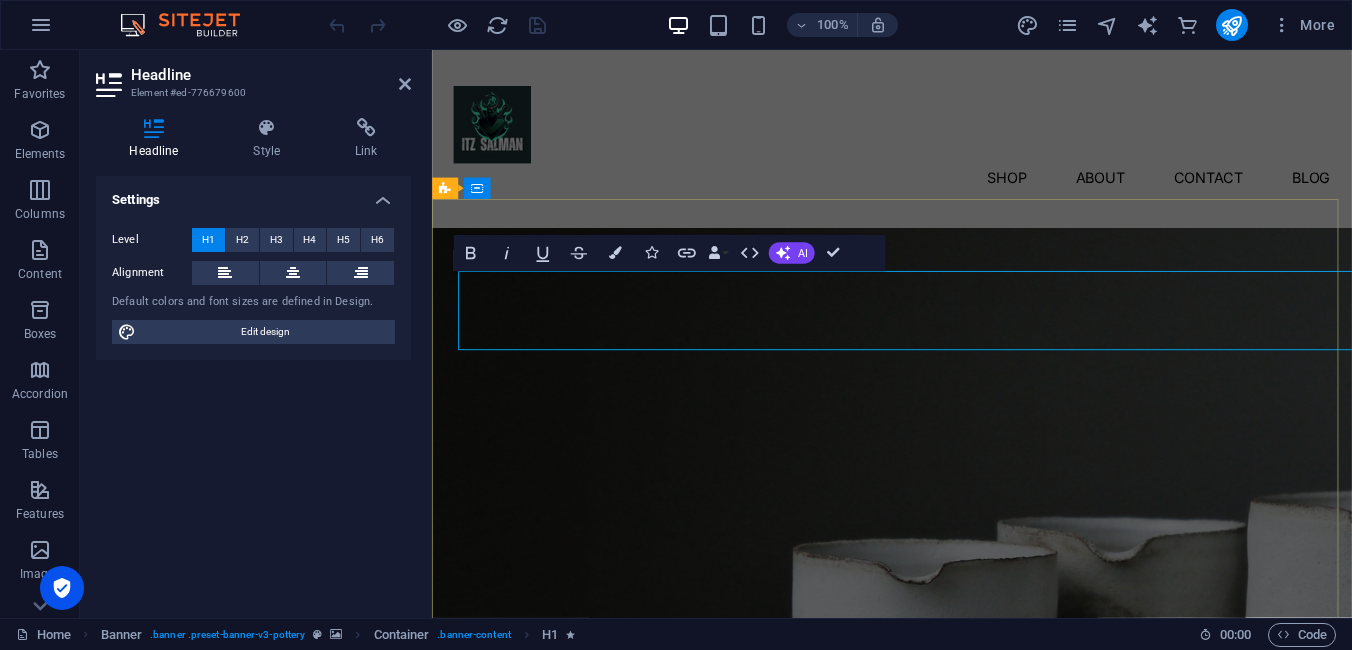 click on "Pottery is our passion" at bounding box center [943, 985] 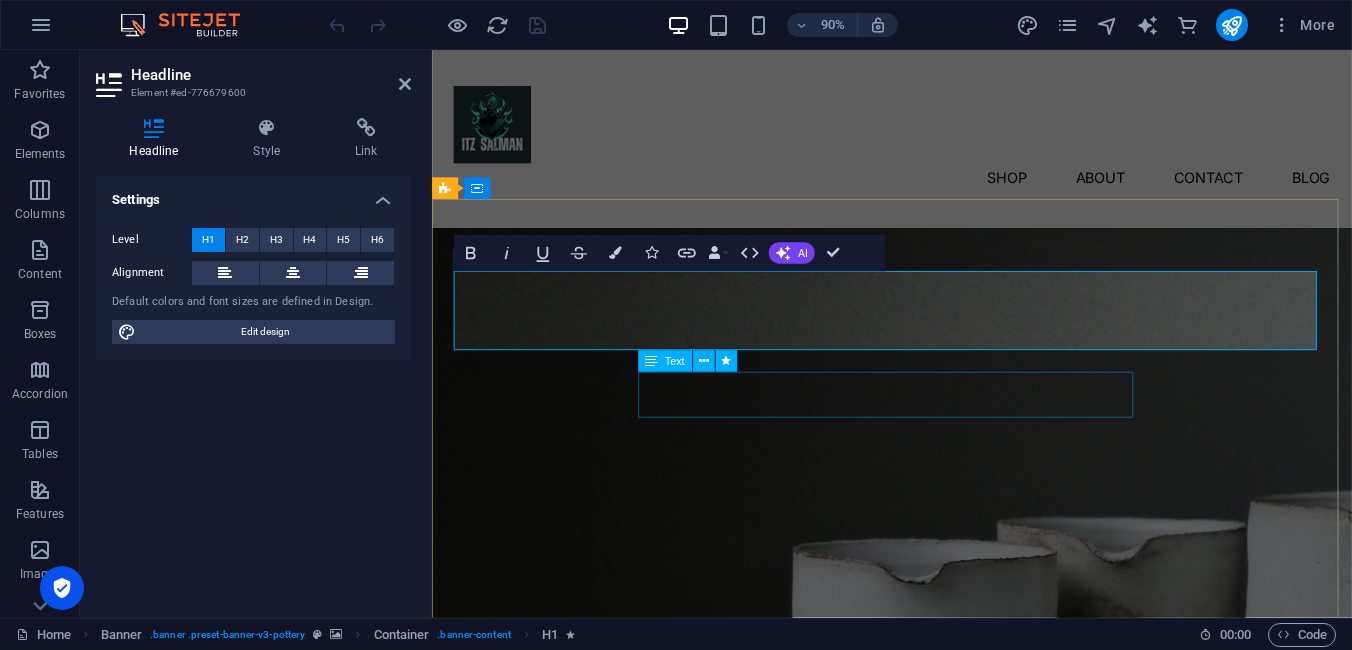 click on "Lorem ipsum dolor sit amet, consectetur adipiscing elit, sed do eiusmod tempor incididunt ut labore et dolore magna aliqua." at bounding box center (943, 1067) 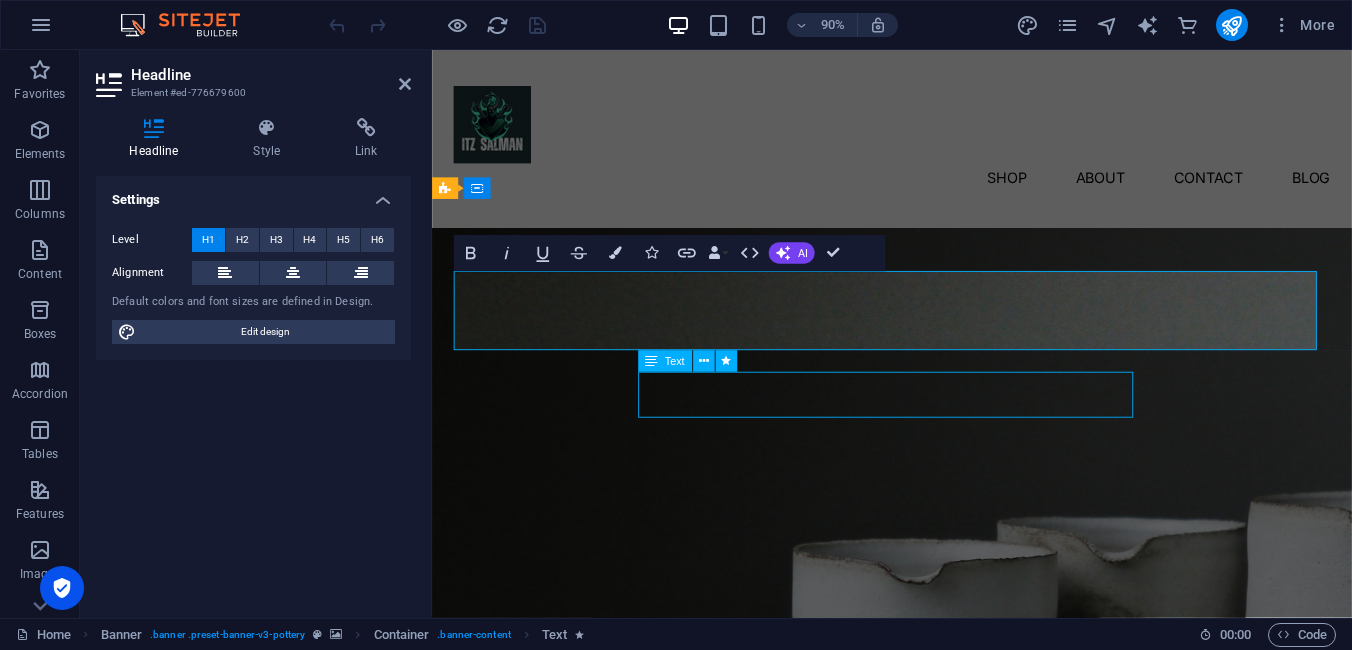 click on "Lorem ipsum dolor sit amet, consectetur adipiscing elit, sed do eiusmod tempor incididunt ut labore et dolore magna aliqua." at bounding box center [943, 1067] 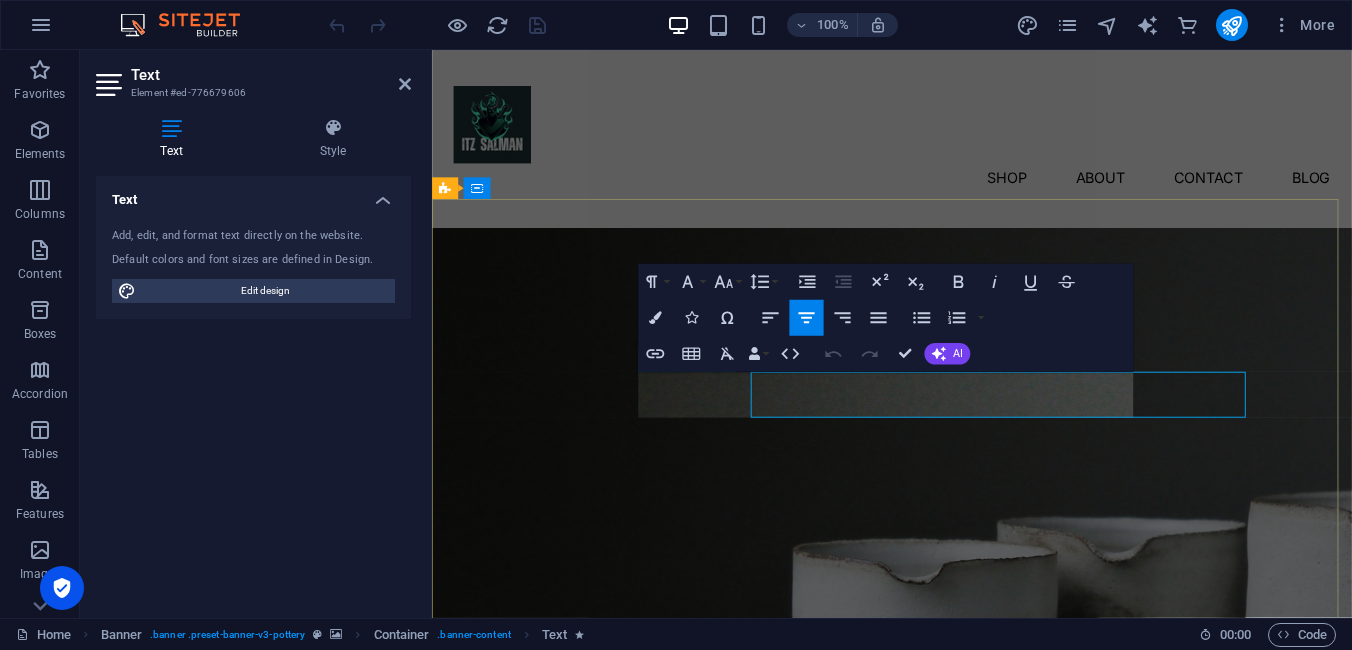 click on "Lorem ipsum dolor sit amet, consectetur adipiscing elit, sed do eiusmod tempor incididunt ut labore et dolore magna aliqua." at bounding box center [943, 1066] 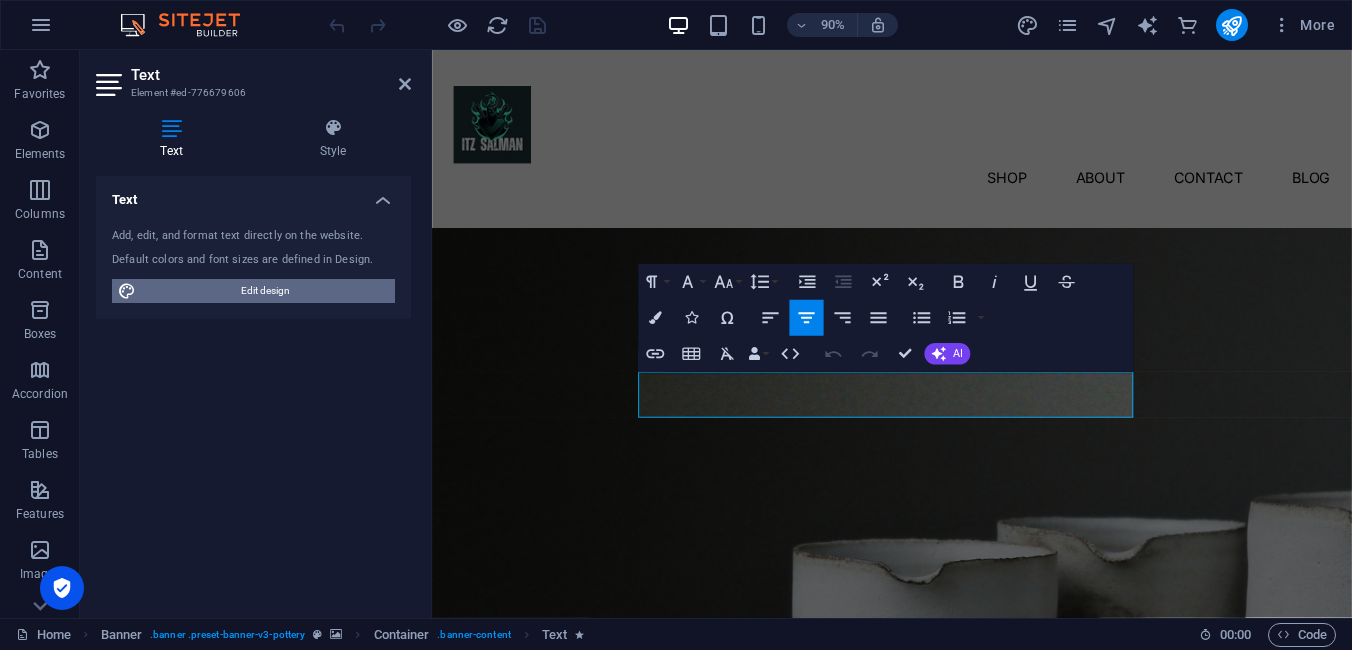 click on "Edit design" at bounding box center [265, 291] 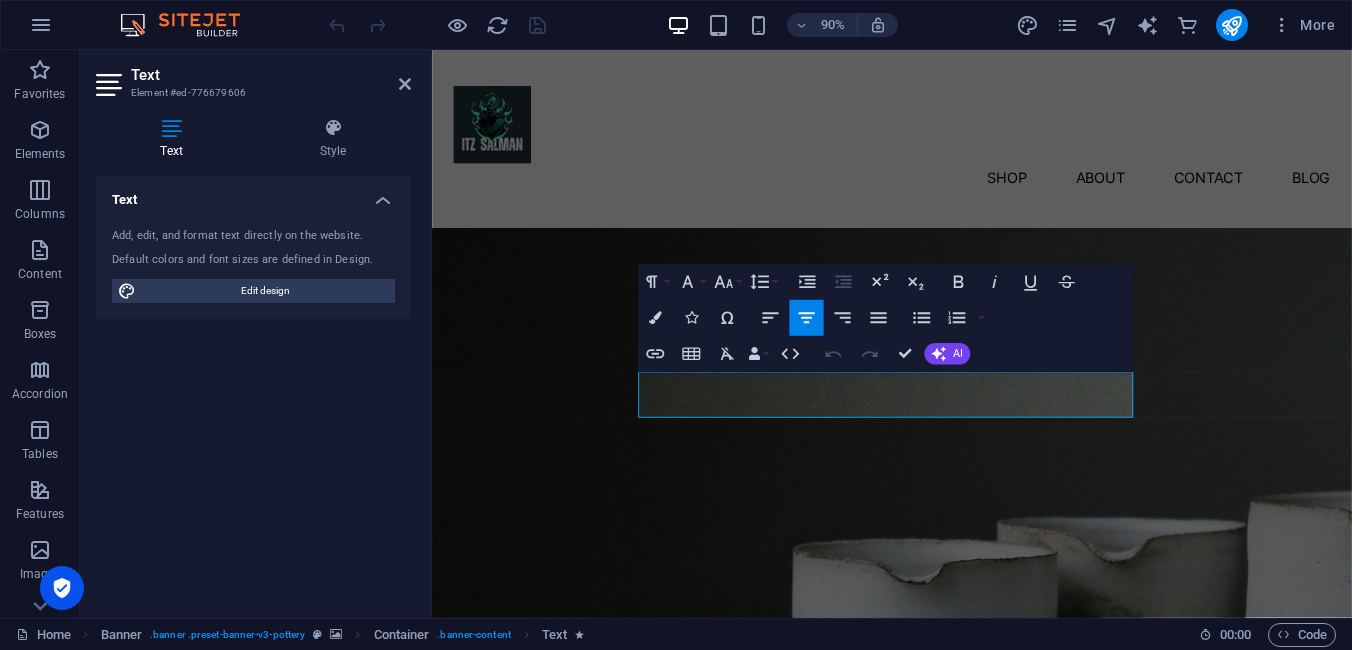 select on "px" 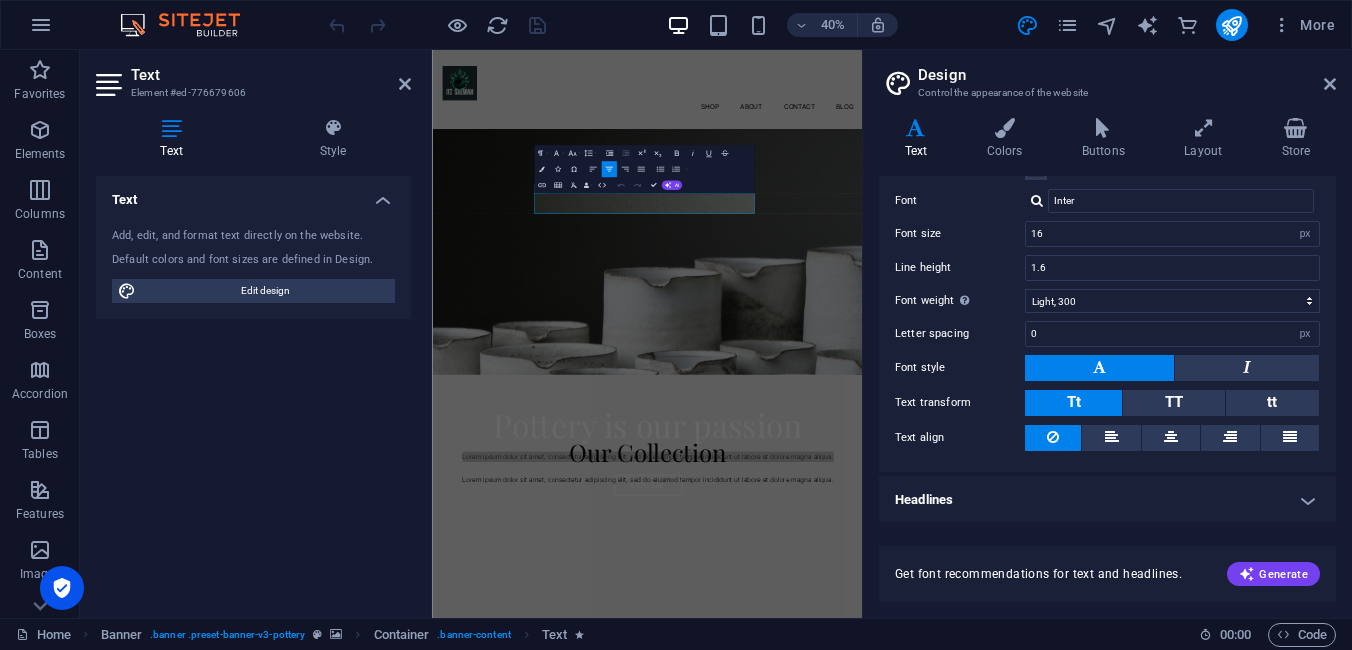 scroll, scrollTop: 110, scrollLeft: 0, axis: vertical 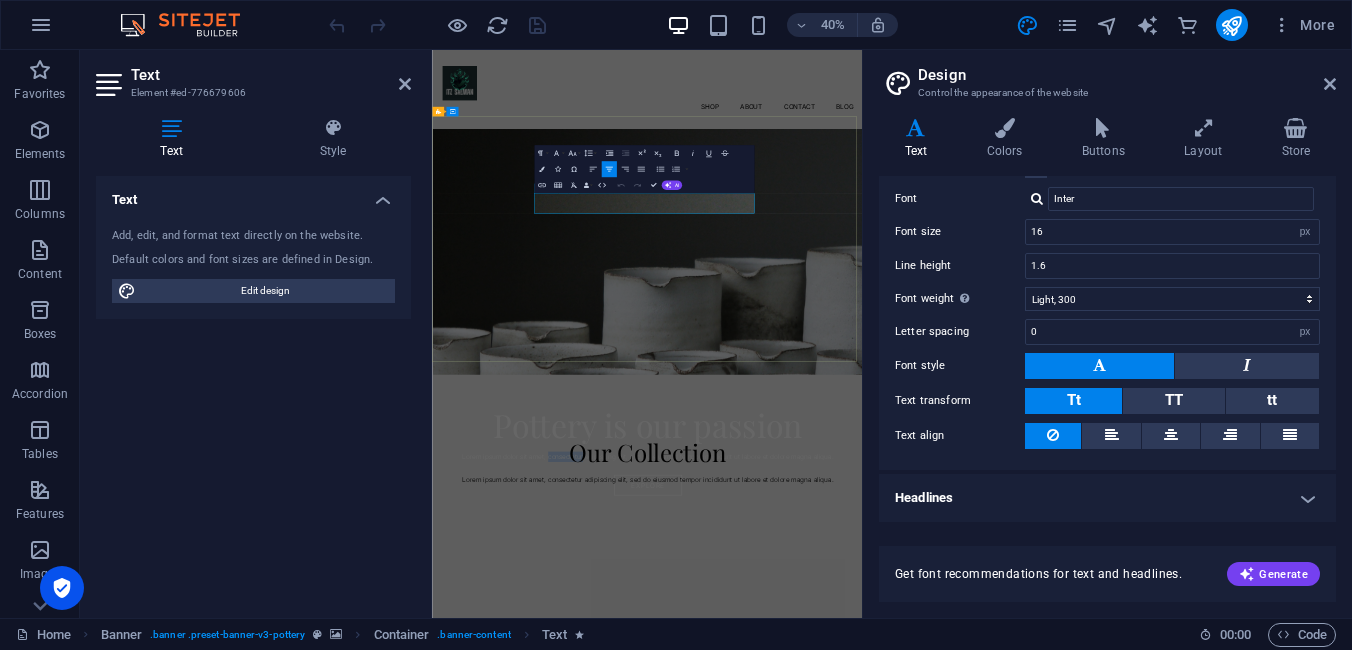 click on "Lorem ipsum dolor sit amet, consectetur adipiscing elit, sed do eiusmod tempor incididunt ut labore et dolore magna aliqua." at bounding box center [970, 1066] 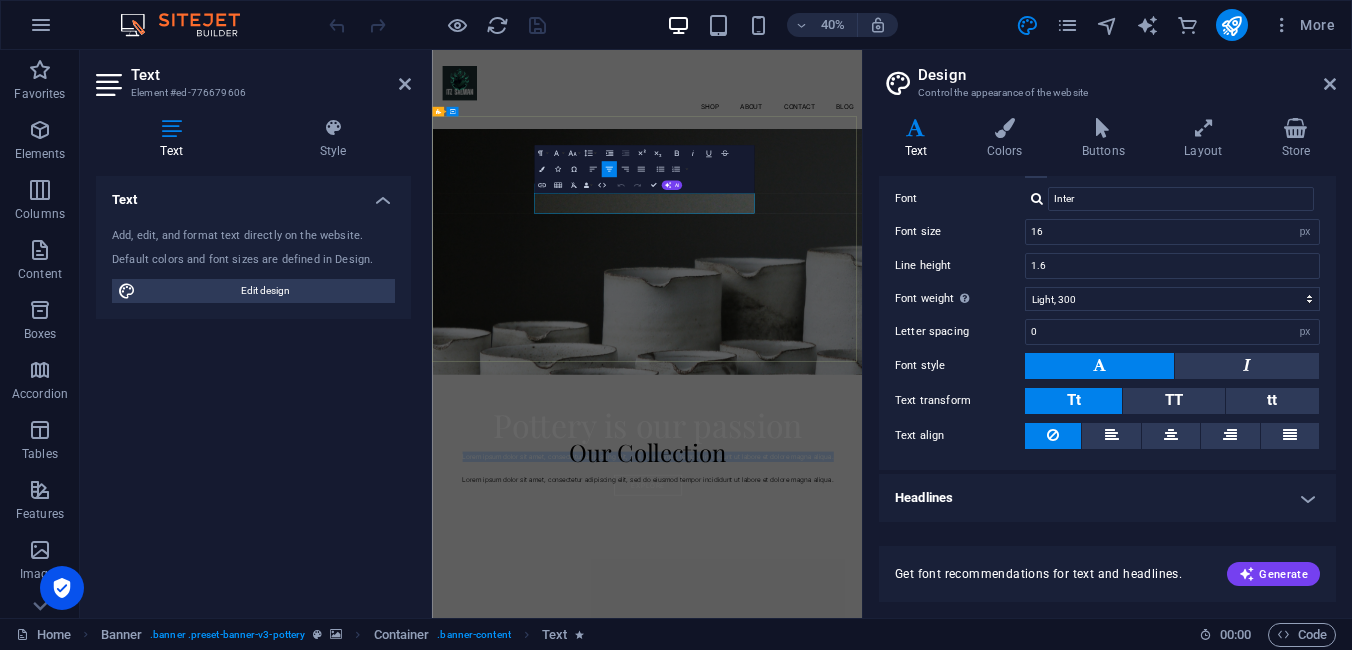click on "Lorem ipsum dolor sit amet, consectetur adipiscing elit, sed do eiusmod tempor incididunt ut labore et dolore magna aliqua." at bounding box center (970, 1066) 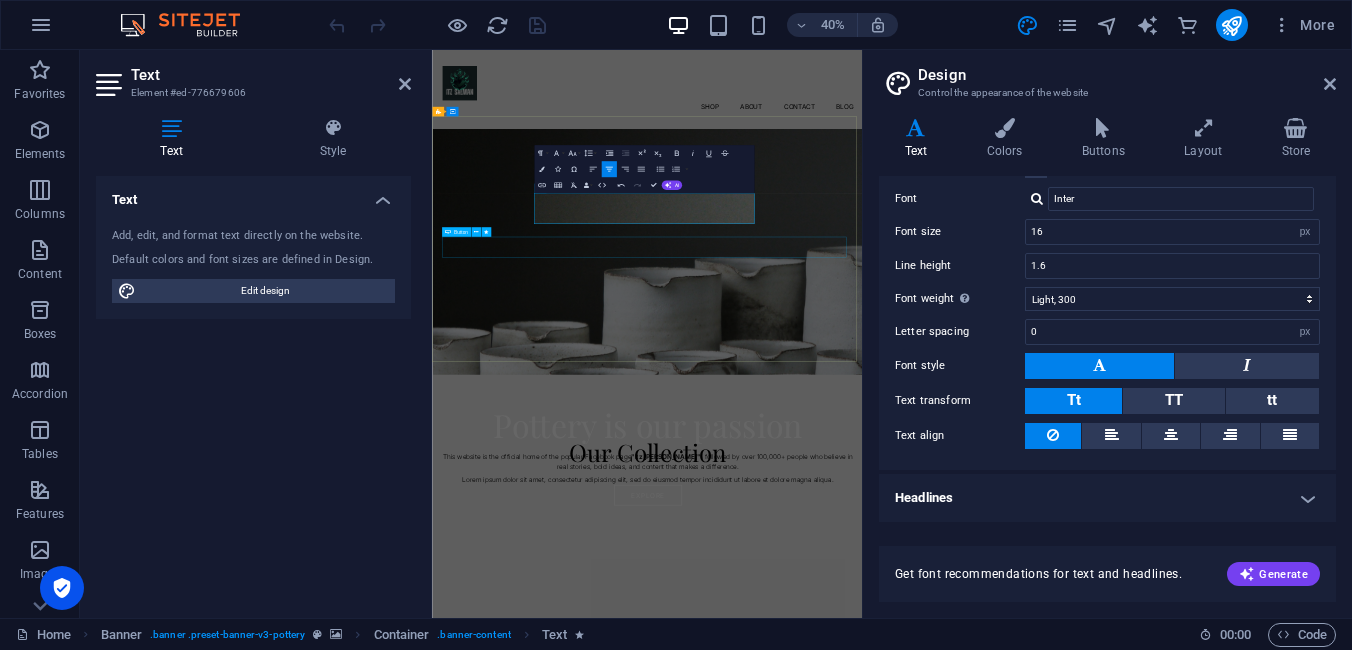 click on "Explore" at bounding box center (969, 1163) 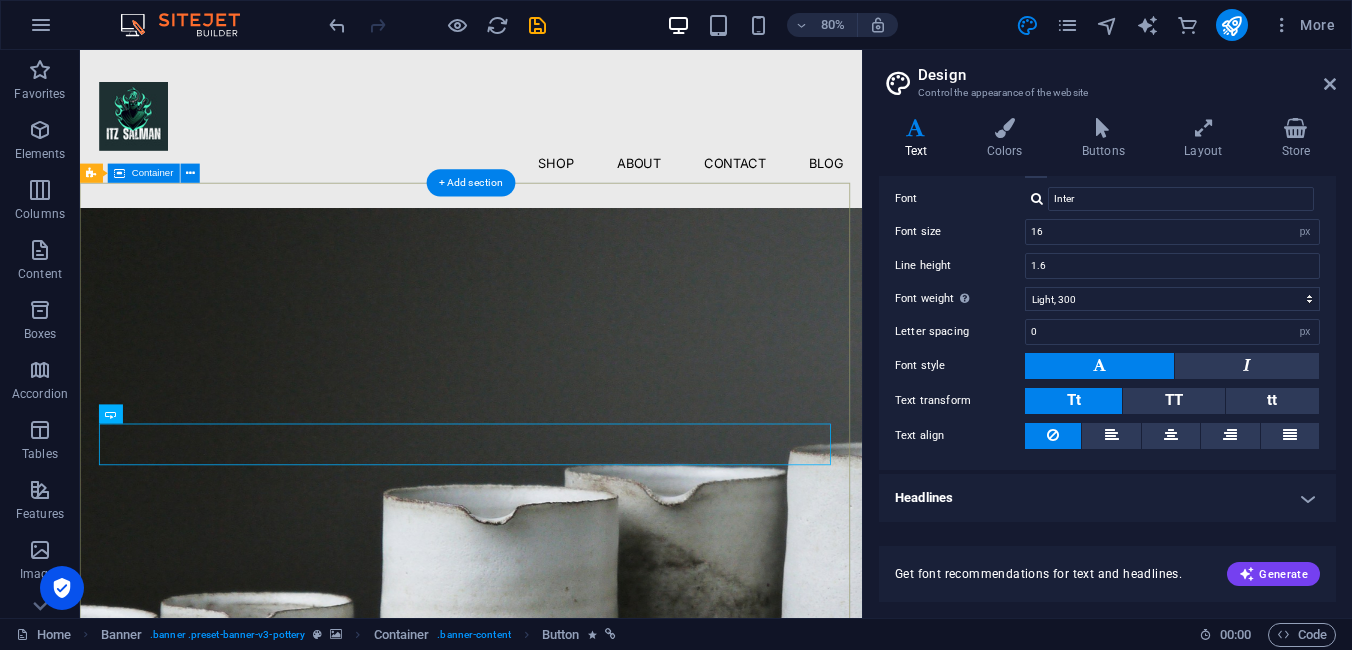 click on "Pottery is our passion This website is the official home of the popular Facebook page  "Itz Salman" , followed by over 100,000+ people who believe in real stories, bold ideas, and content that makes a difference. Explore" at bounding box center [569, 1065] 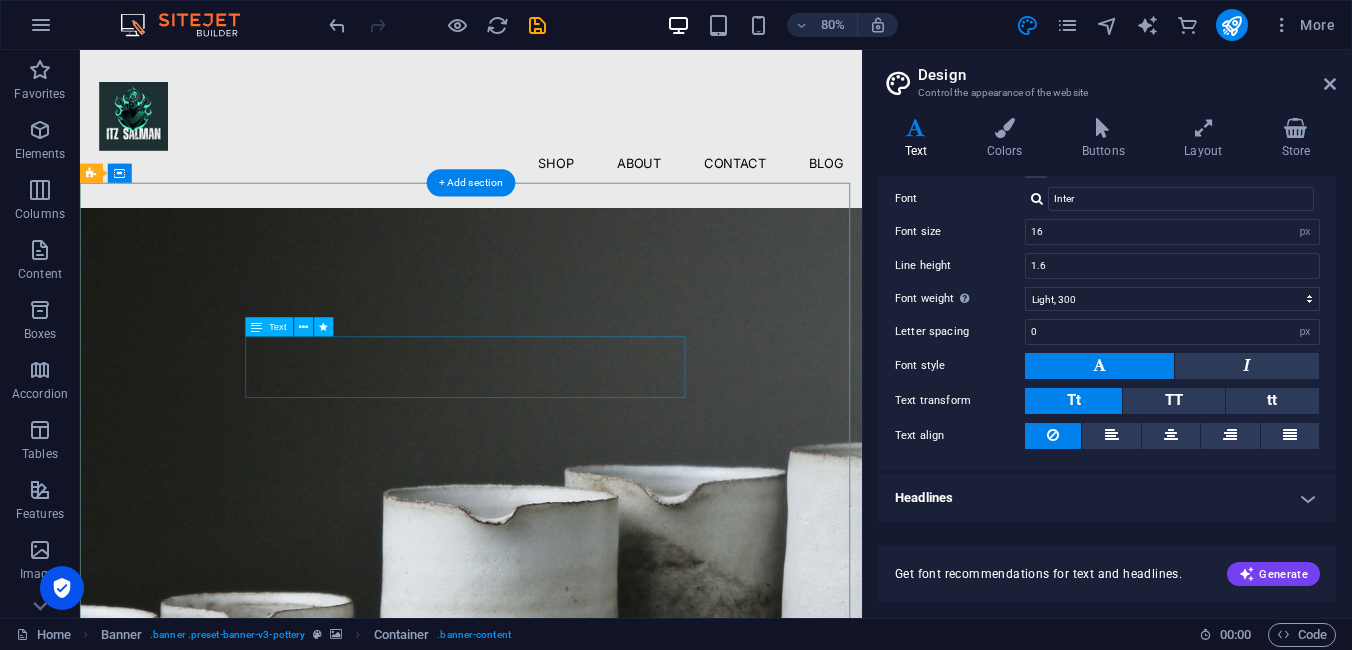click on "This website is the official home of the popular Facebook page  "Itz Salman" , followed by over 100,000+ people who believe in real stories, bold ideas, and content that makes a difference." at bounding box center (569, 1079) 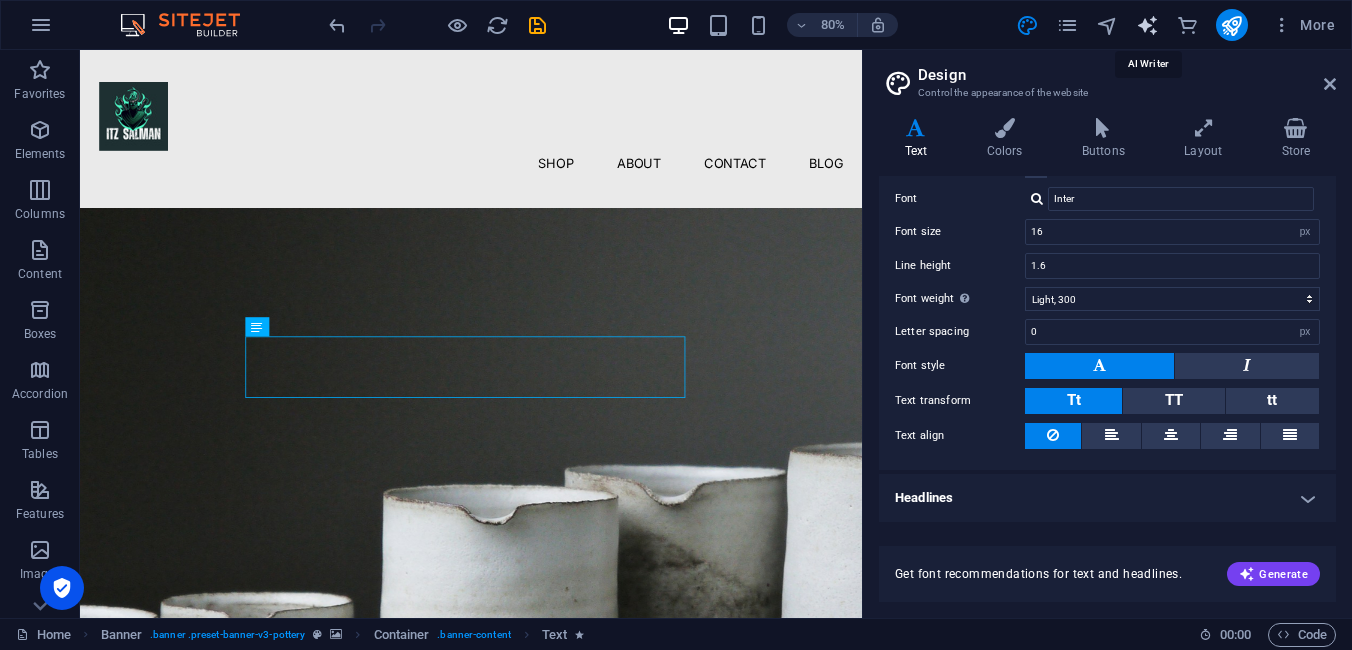 click at bounding box center (1147, 25) 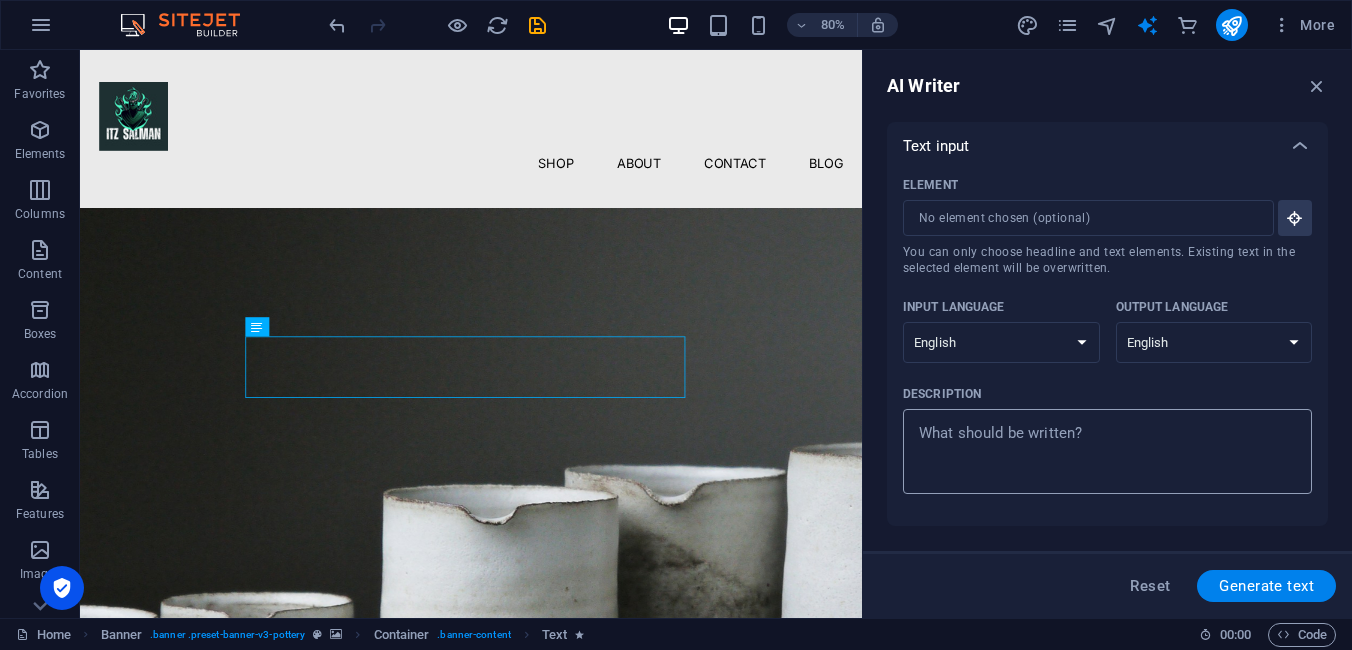 type on "x" 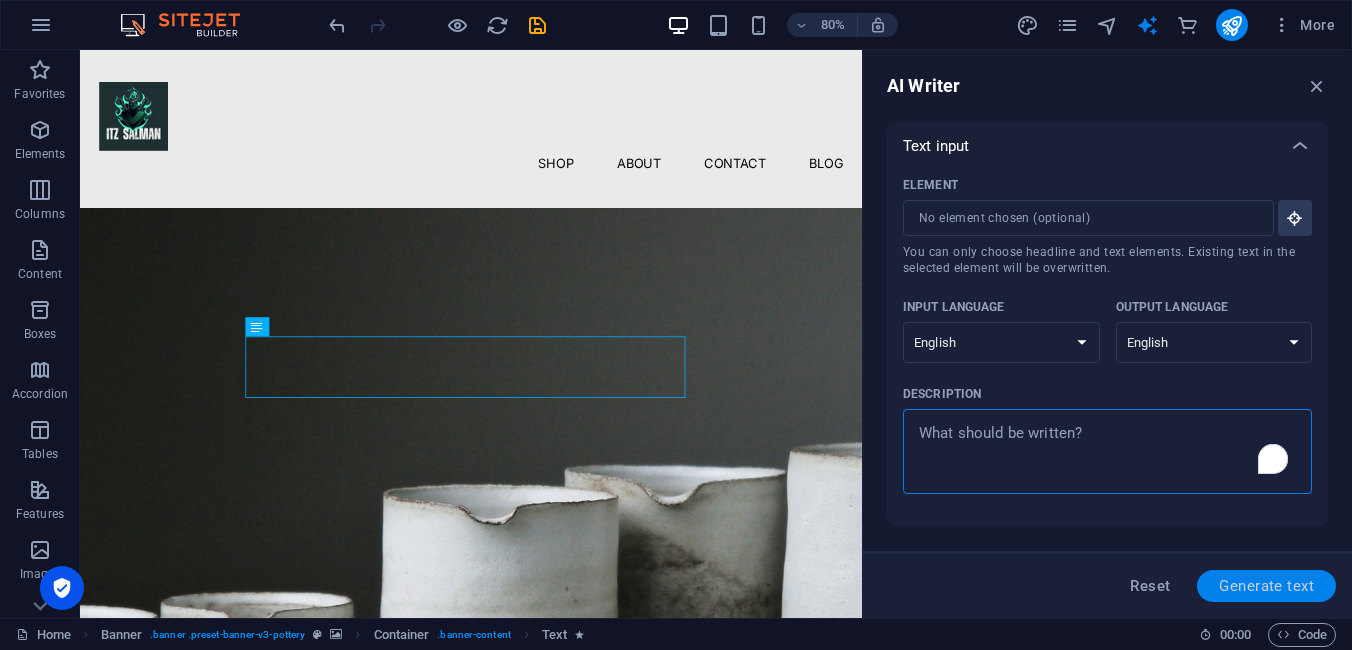 paste on "This website is the official home of the popular Facebook page "Itz Salman", followed by over 100,000+ people who believe in real stories, bold ideas, and content that makes a difference." 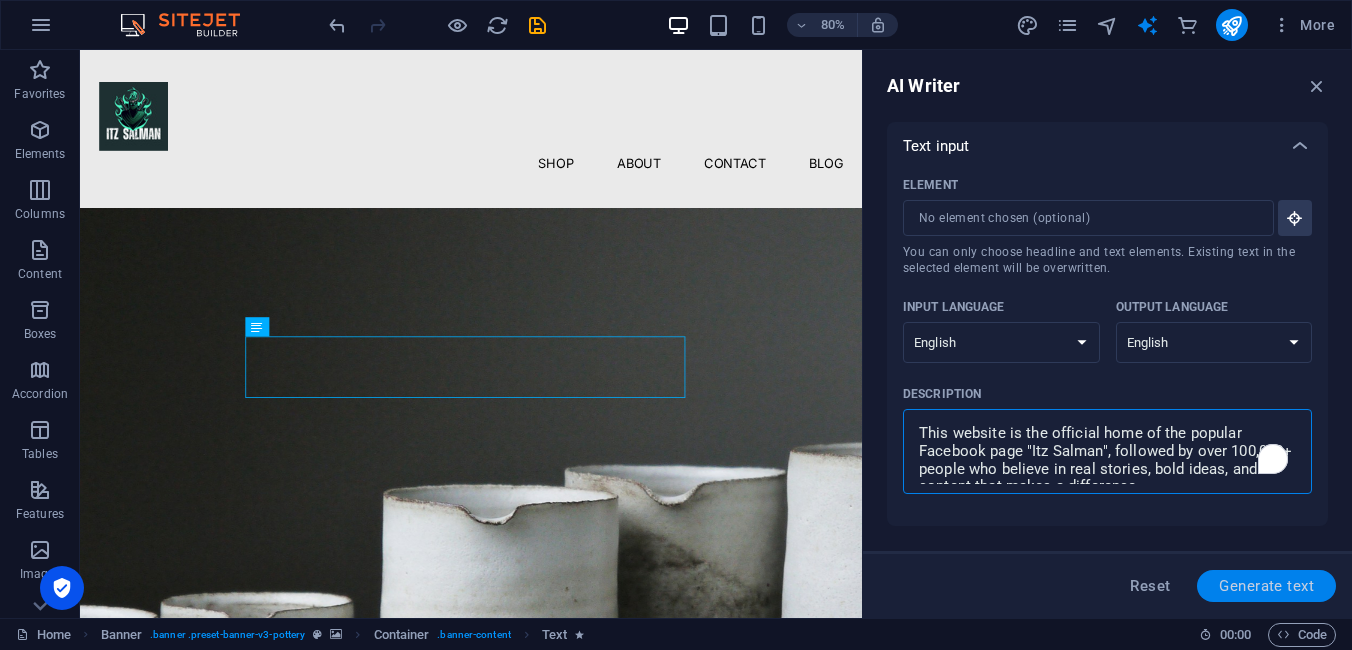 scroll, scrollTop: 12, scrollLeft: 0, axis: vertical 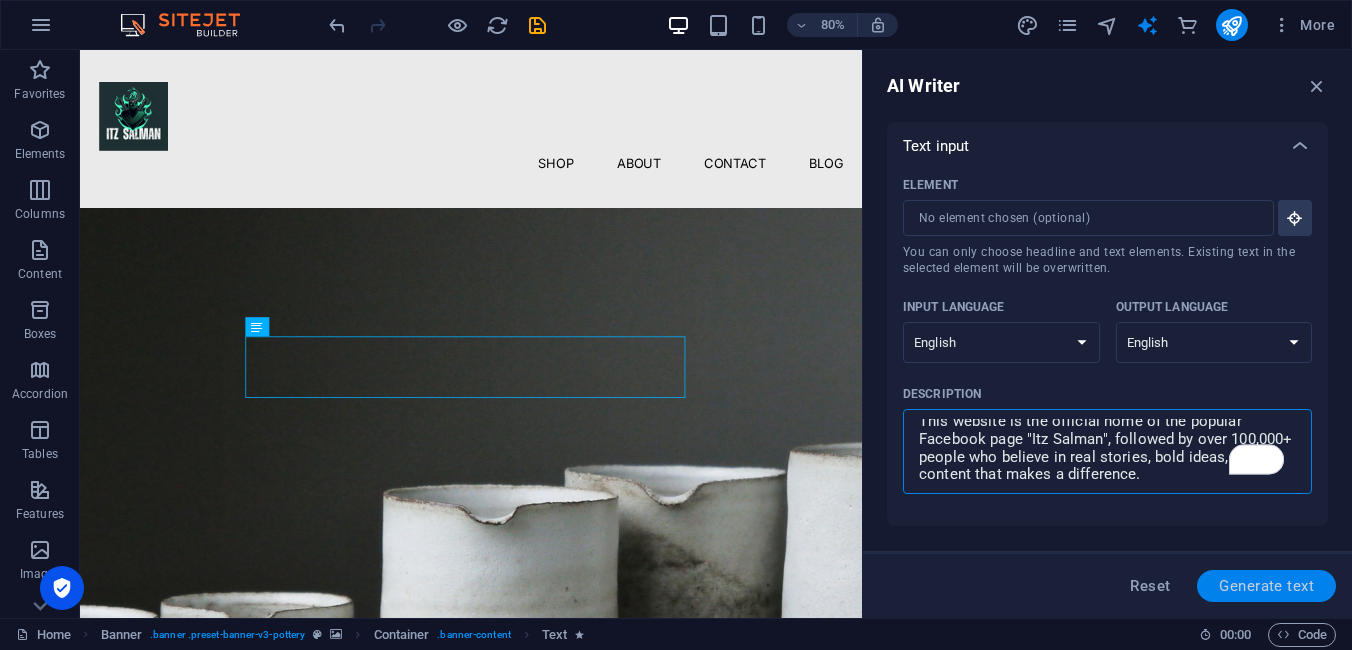type on "This website is the official home of the popular Facebook page "Itz Salman", followed by over 100,000+ people who believe in real stories, bold ideas, and content that makes a difference." 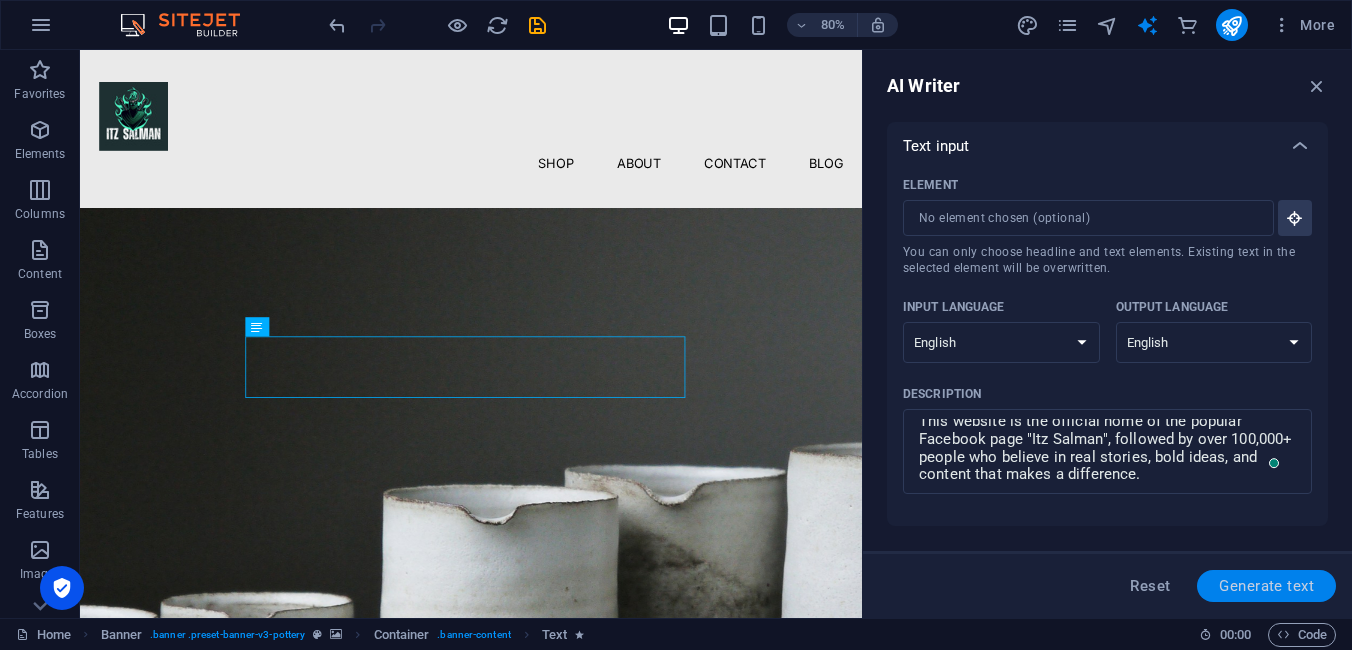click on "Generate text" at bounding box center [1266, 586] 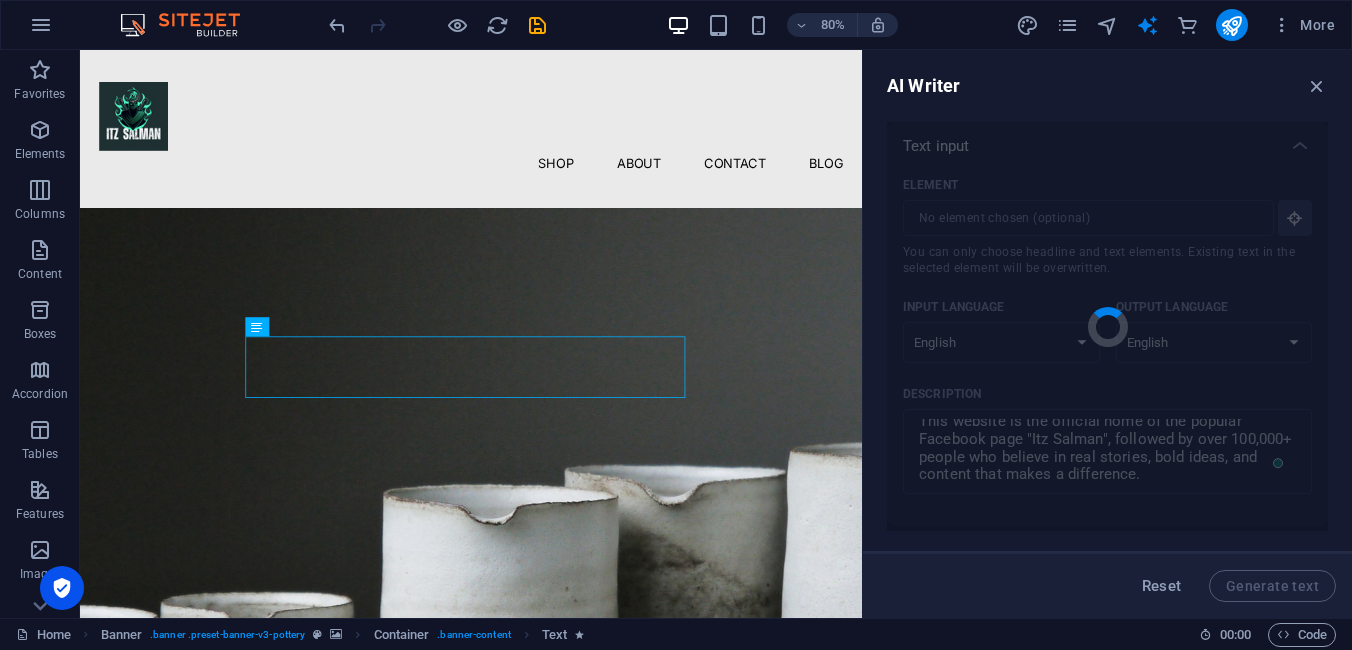 type on "x" 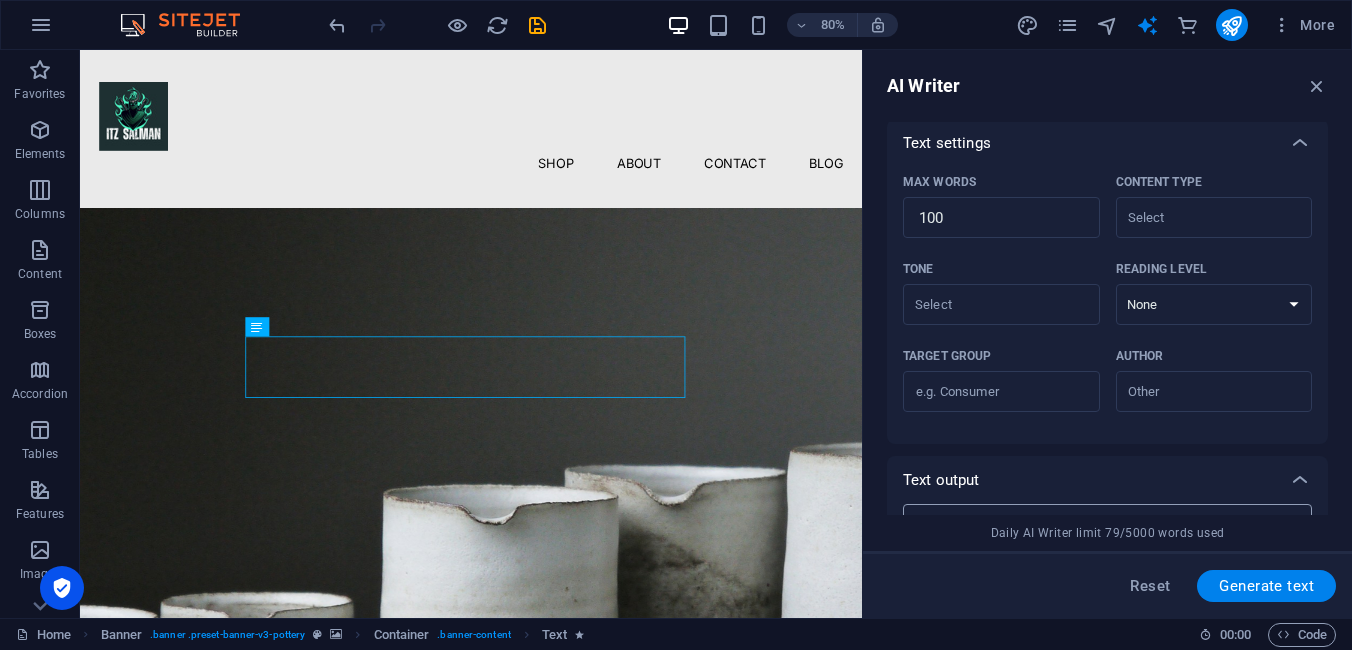 scroll, scrollTop: 388, scrollLeft: 0, axis: vertical 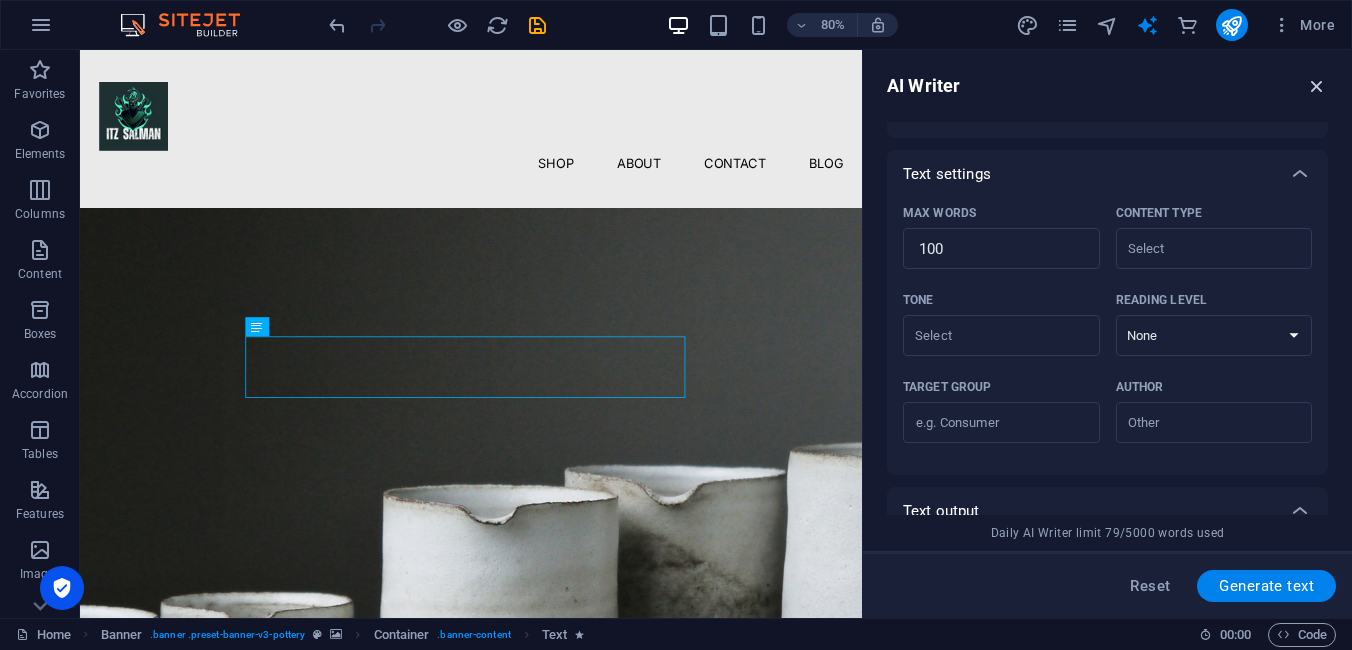 click at bounding box center (1317, 86) 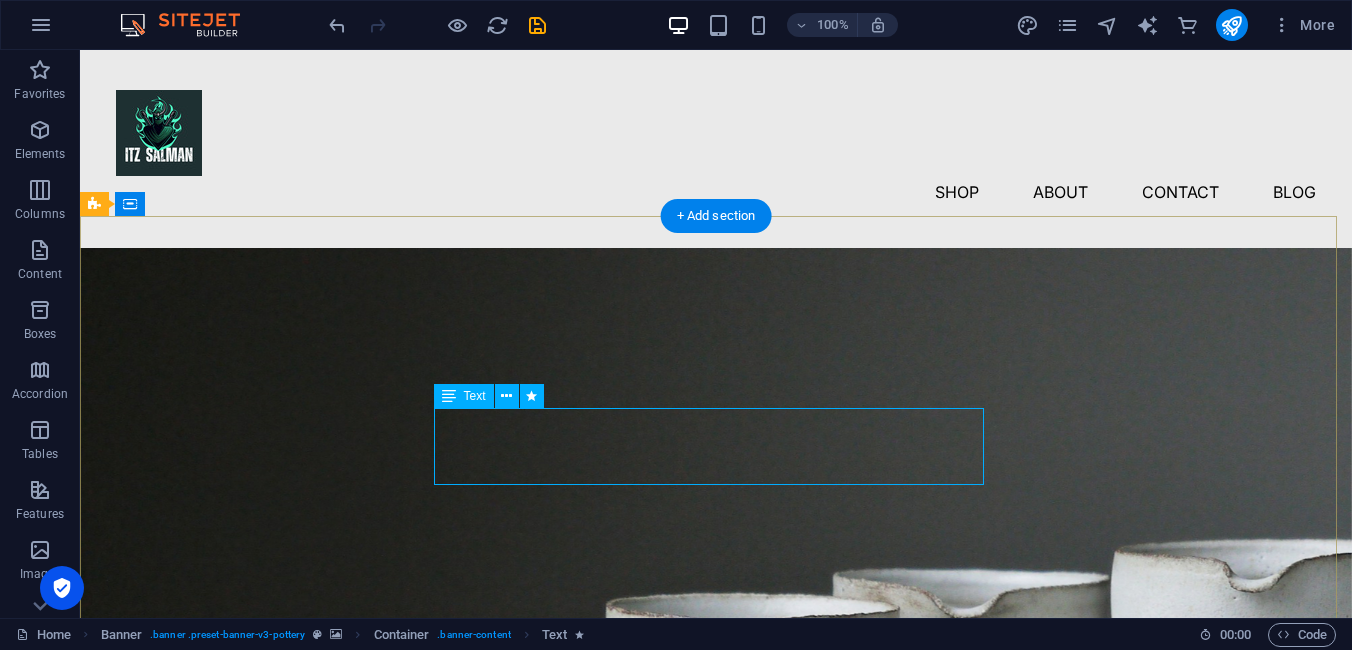 click on "This website is the official home of the popular Facebook page  "Itz Salman" , followed by over 100,000+ people who believe in real stories, bold ideas, and content that makes a difference." at bounding box center (716, 1079) 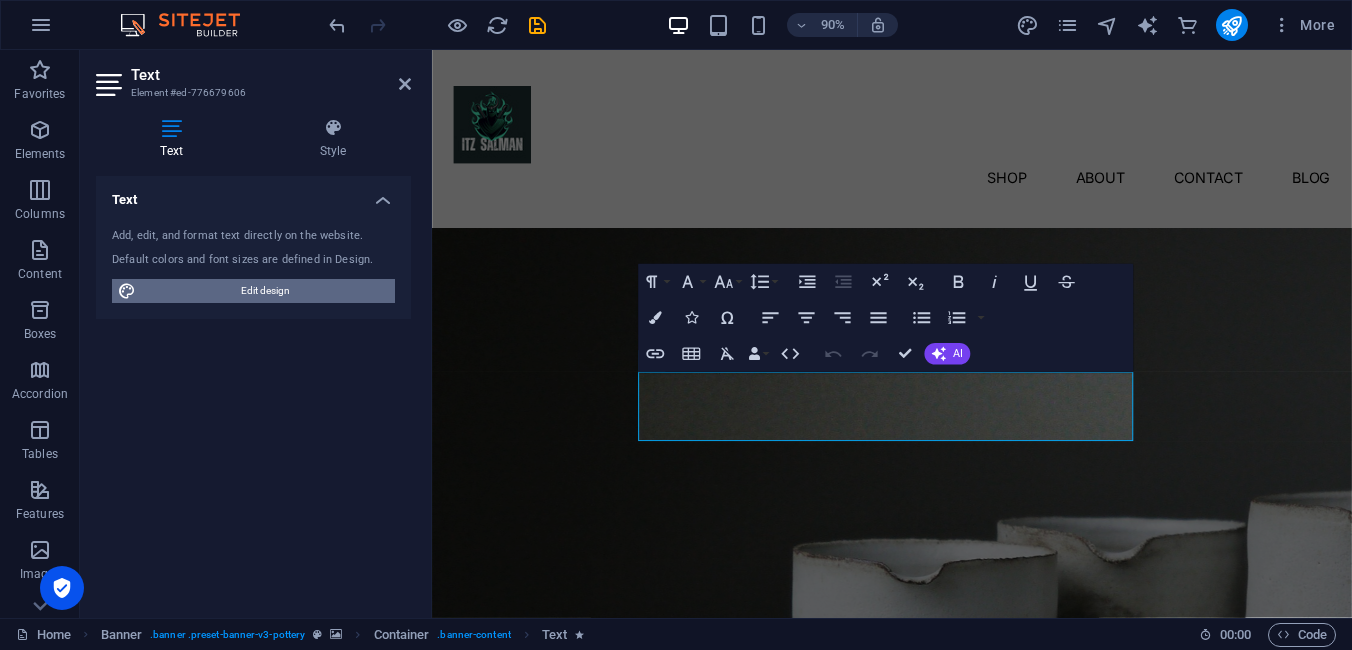 click on "Edit design" at bounding box center (265, 291) 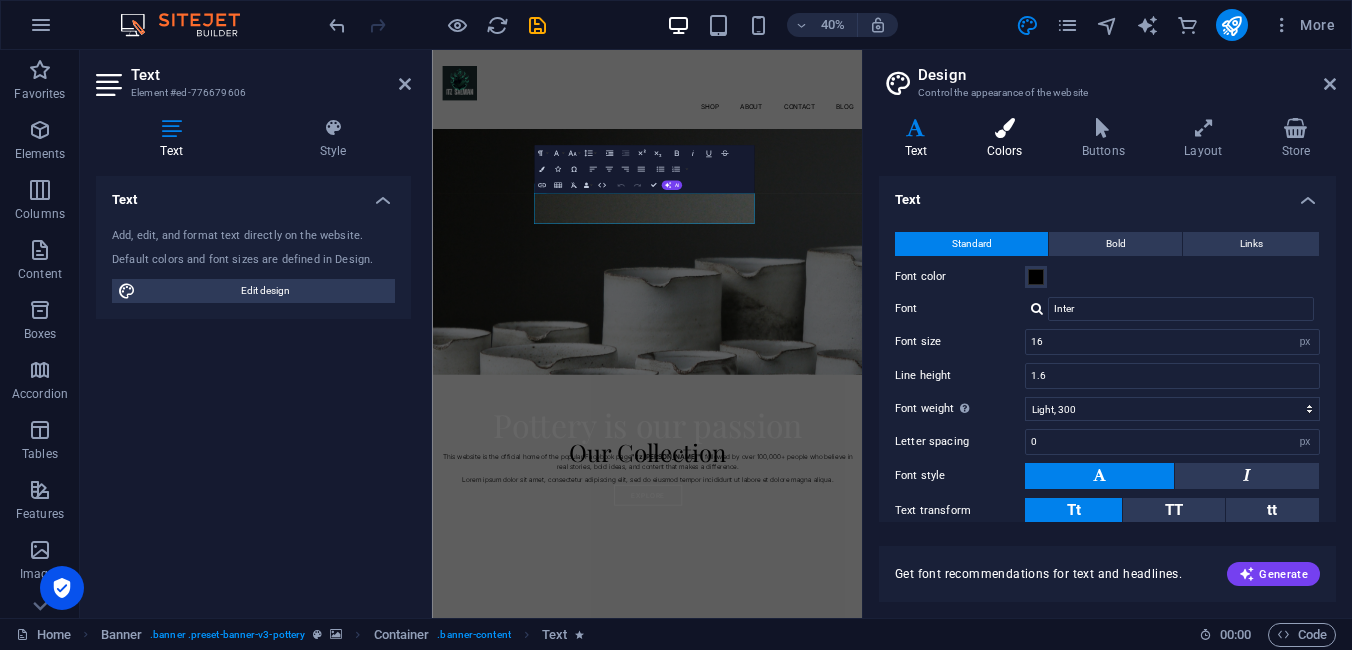 click on "Colors" at bounding box center (1008, 139) 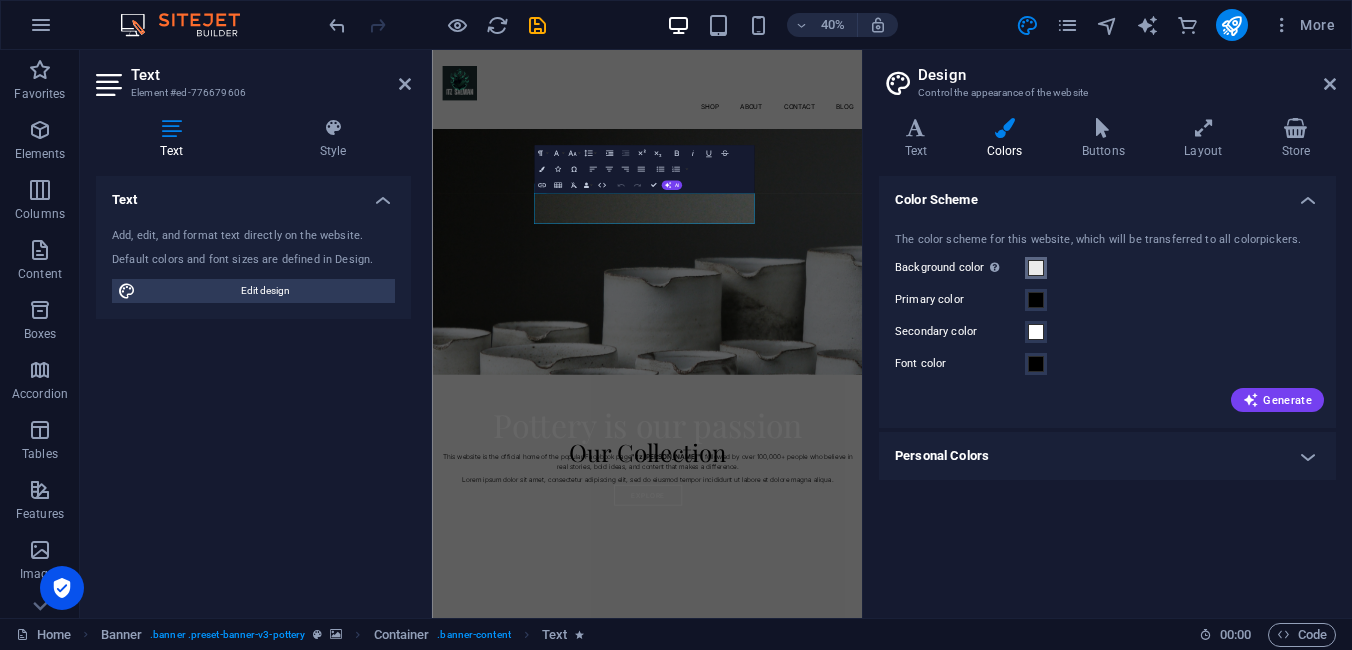 click at bounding box center (1036, 268) 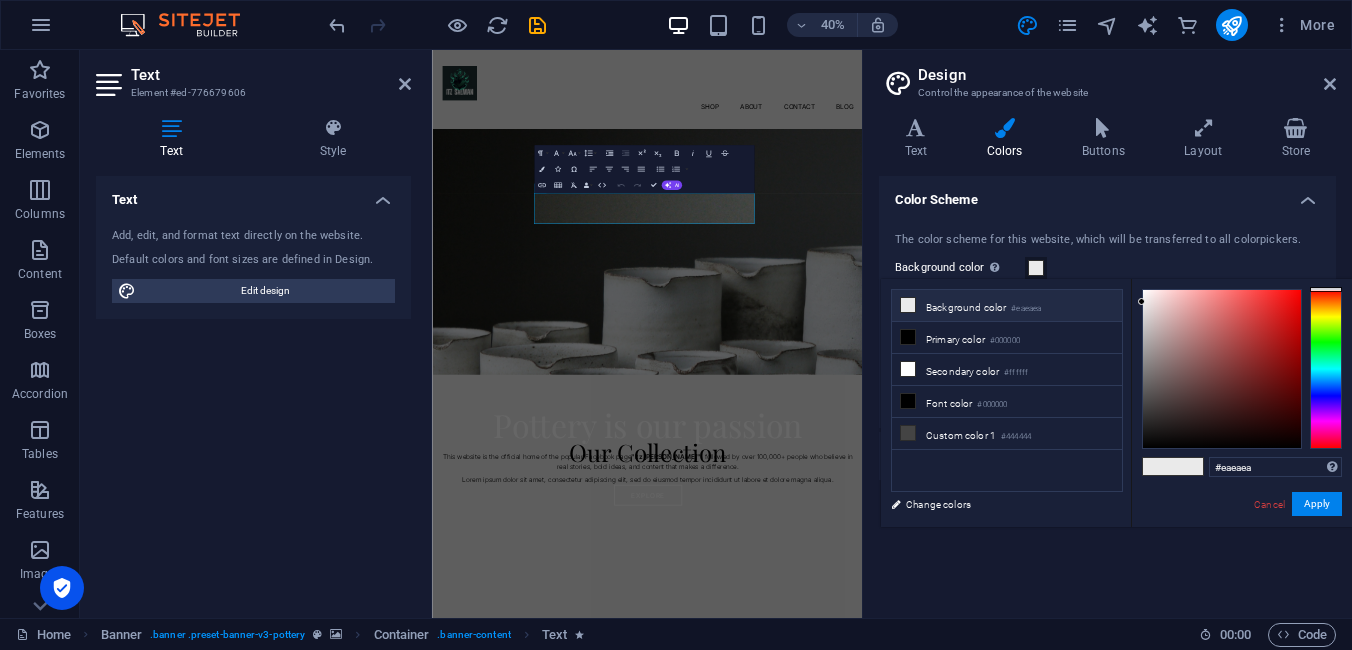 click on "Background color
#eaeaea" at bounding box center (1007, 306) 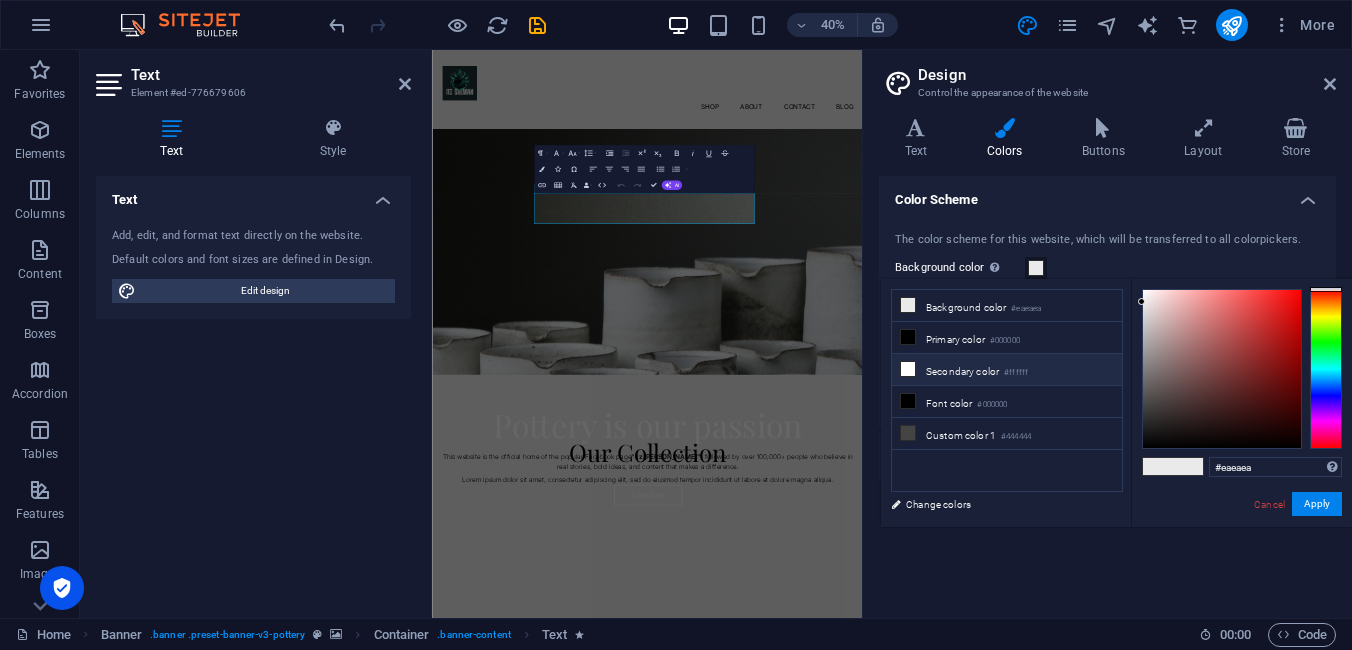 click at bounding box center (908, 369) 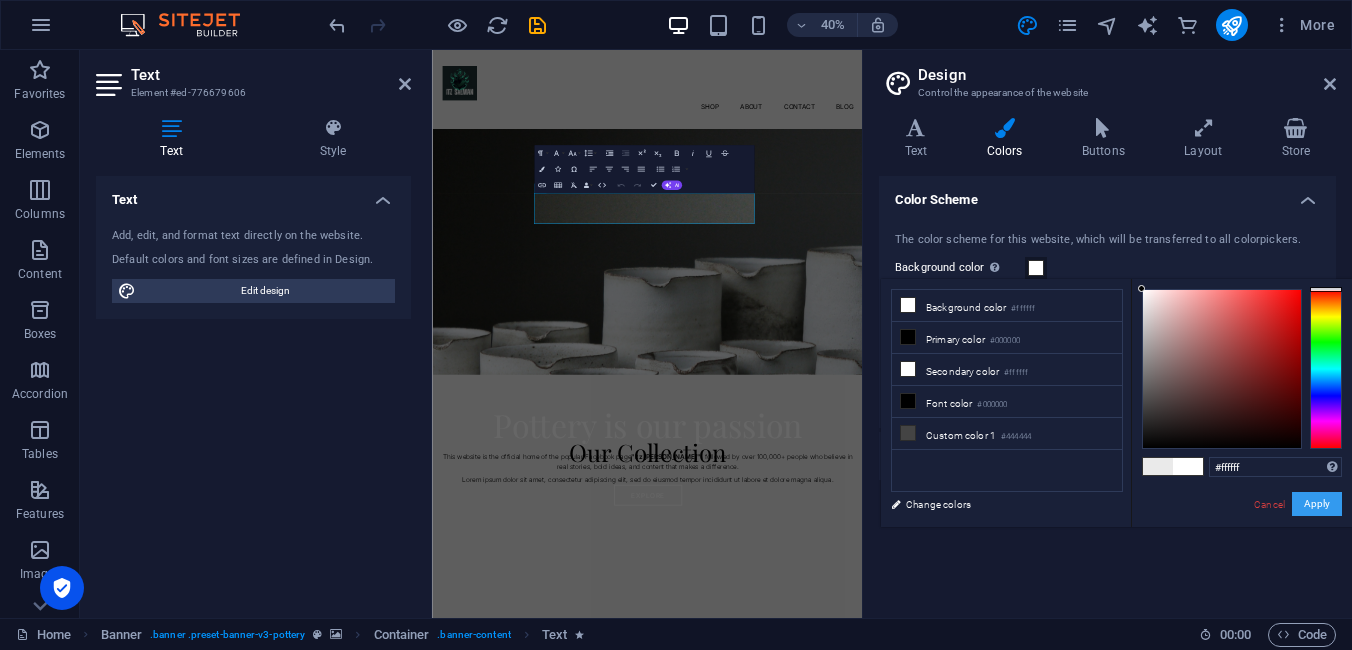 click on "Apply" at bounding box center (1317, 504) 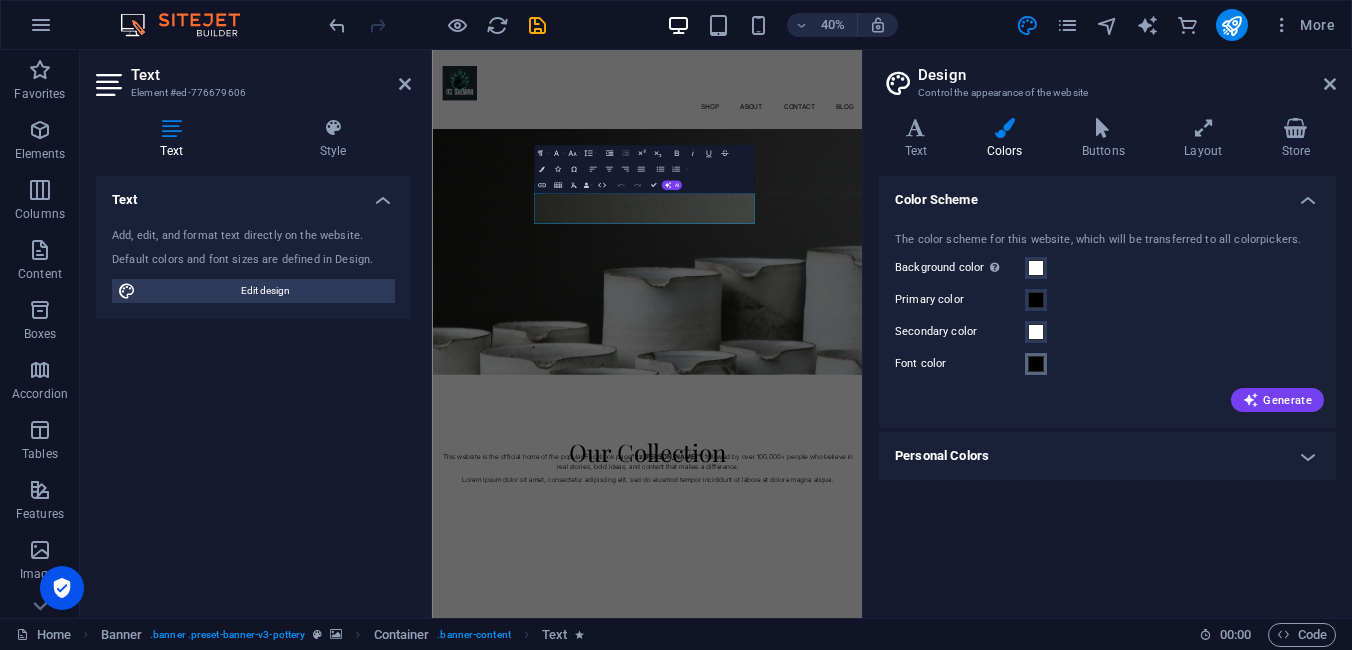 click at bounding box center [1036, 364] 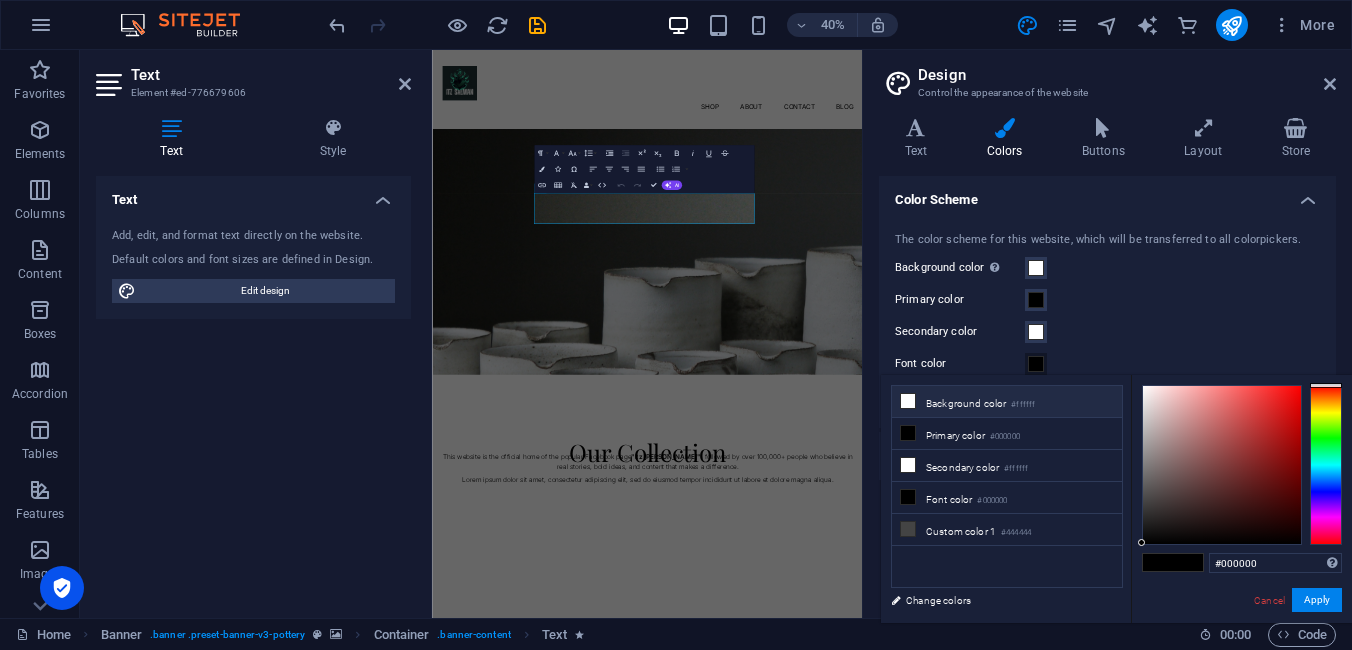 click on "Background color
#ffffff" at bounding box center (1007, 402) 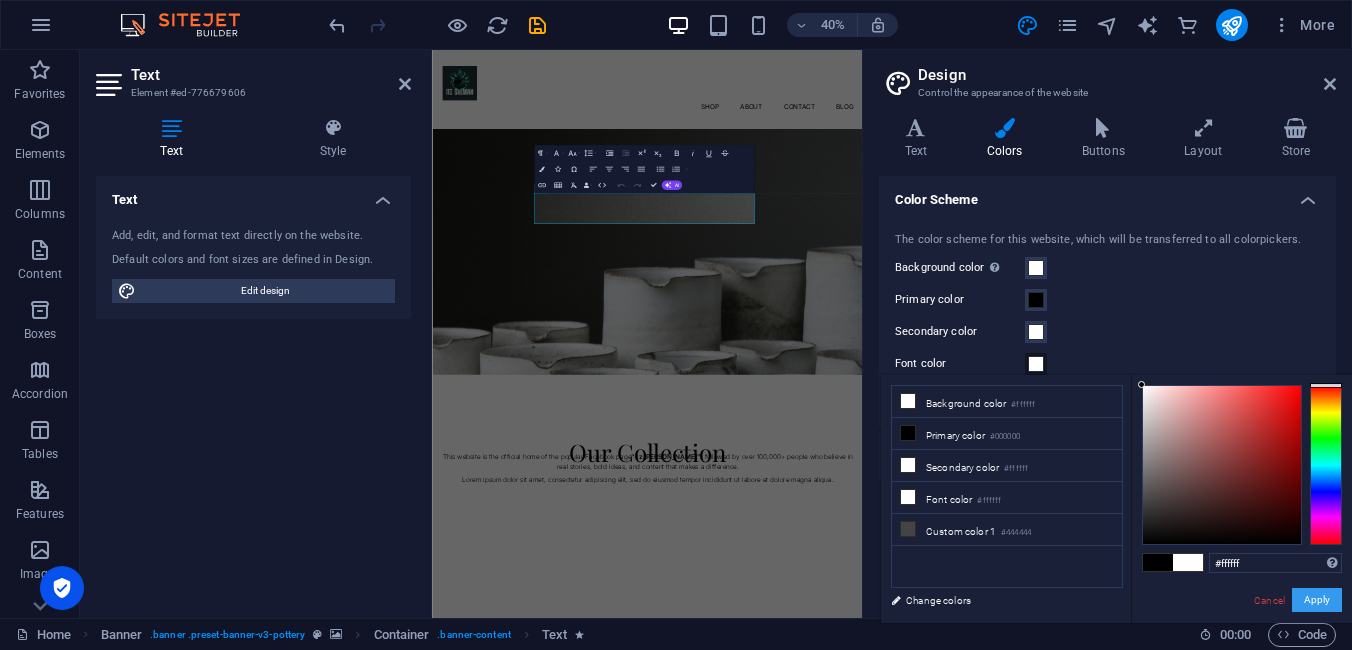 click on "Apply" at bounding box center [1317, 600] 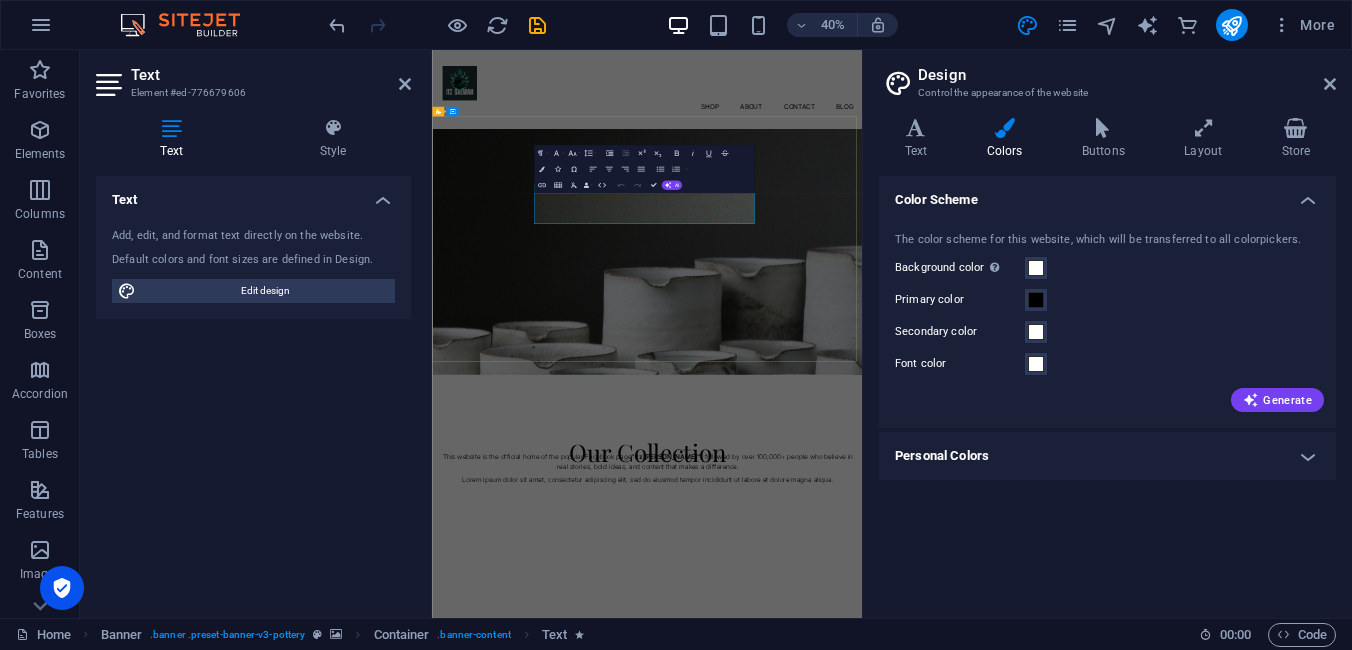 click on "This website is the official home of the popular Facebook page  "Itz Salman" , followed by over 100,000+ people who believe in real stories, bold ideas, and content that makes a difference." at bounding box center (969, 1079) 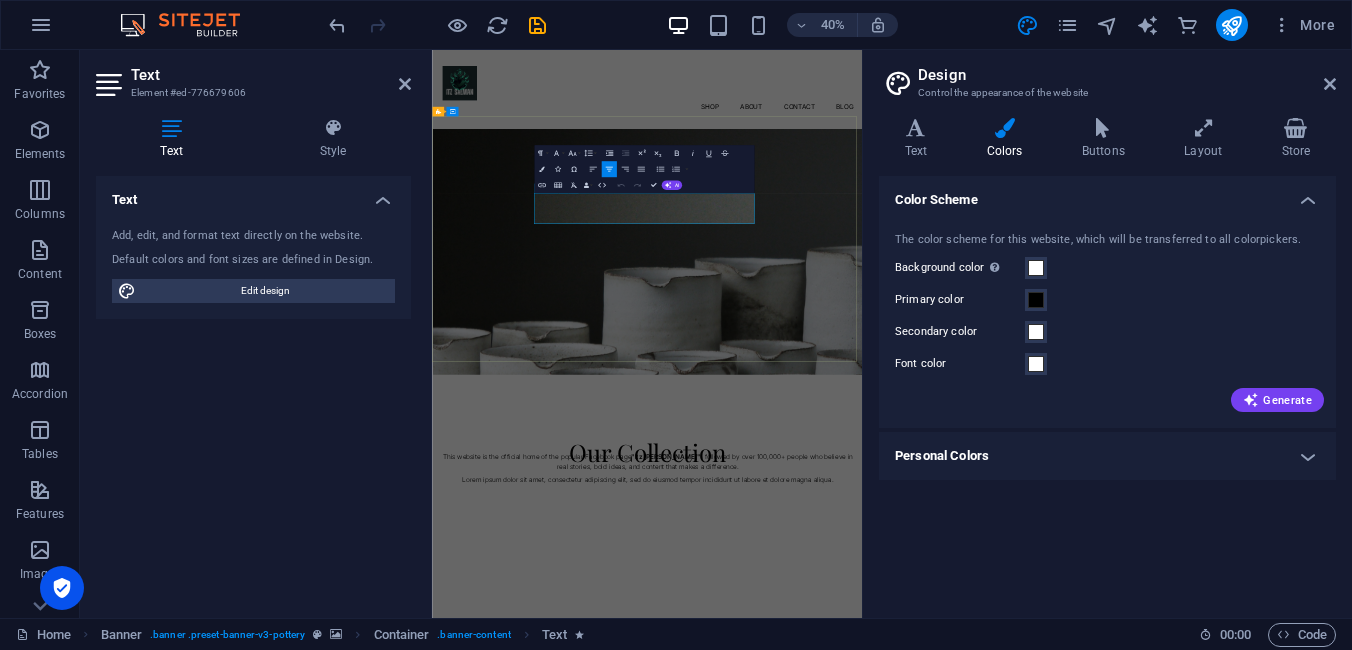 click on "This website is the official home of the popular Facebook page  "Itz Salman" , followed by over 100,000+ people who believe in real stories, bold ideas, and content that makes a difference." at bounding box center [969, 1079] 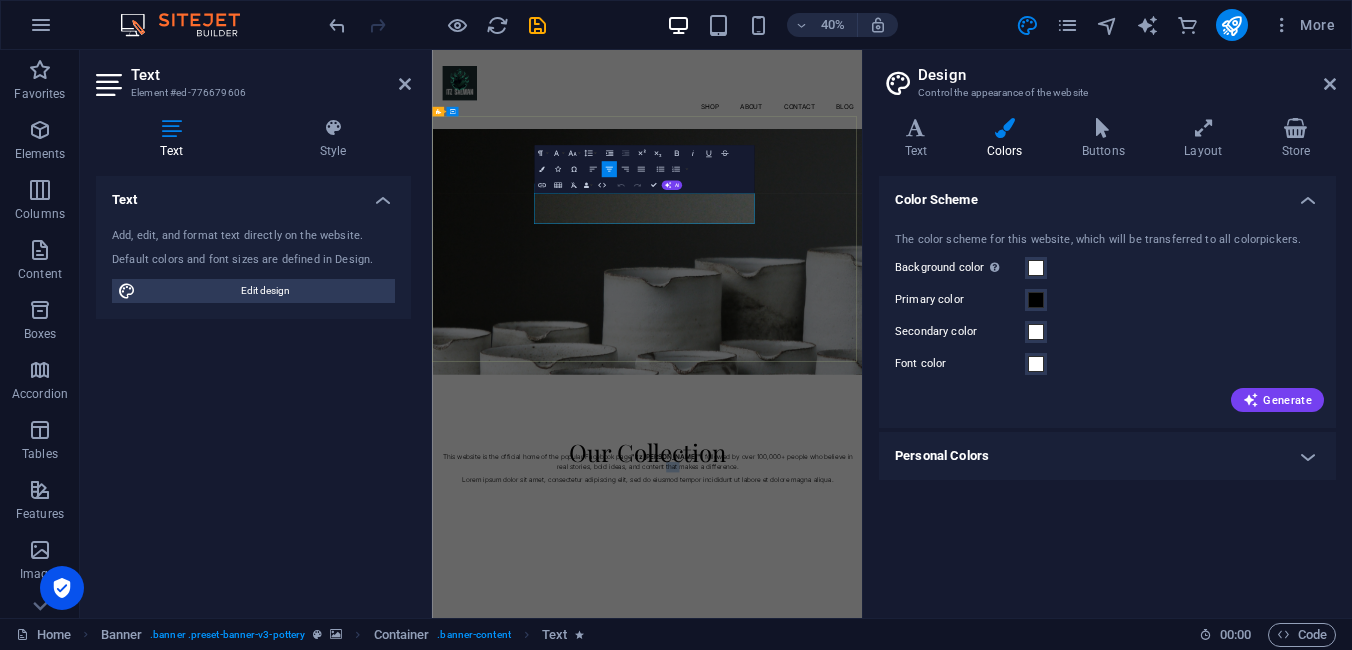 click on "This website is the official home of the popular Facebook page  "Itz Salman" , followed by over 100,000+ people who believe in real stories, bold ideas, and content that makes a difference." at bounding box center [969, 1079] 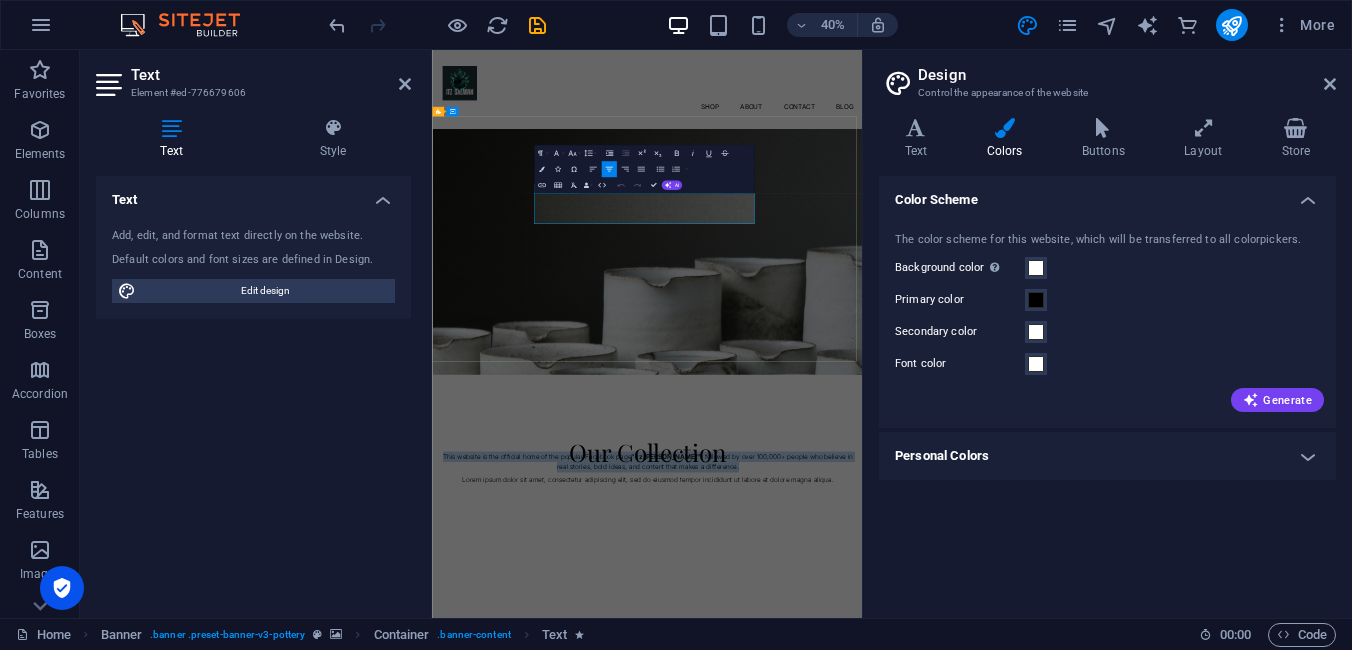 click on "This website is the official home of the popular Facebook page  "Itz Salman" , followed by over 100,000+ people who believe in real stories, bold ideas, and content that makes a difference." at bounding box center [969, 1079] 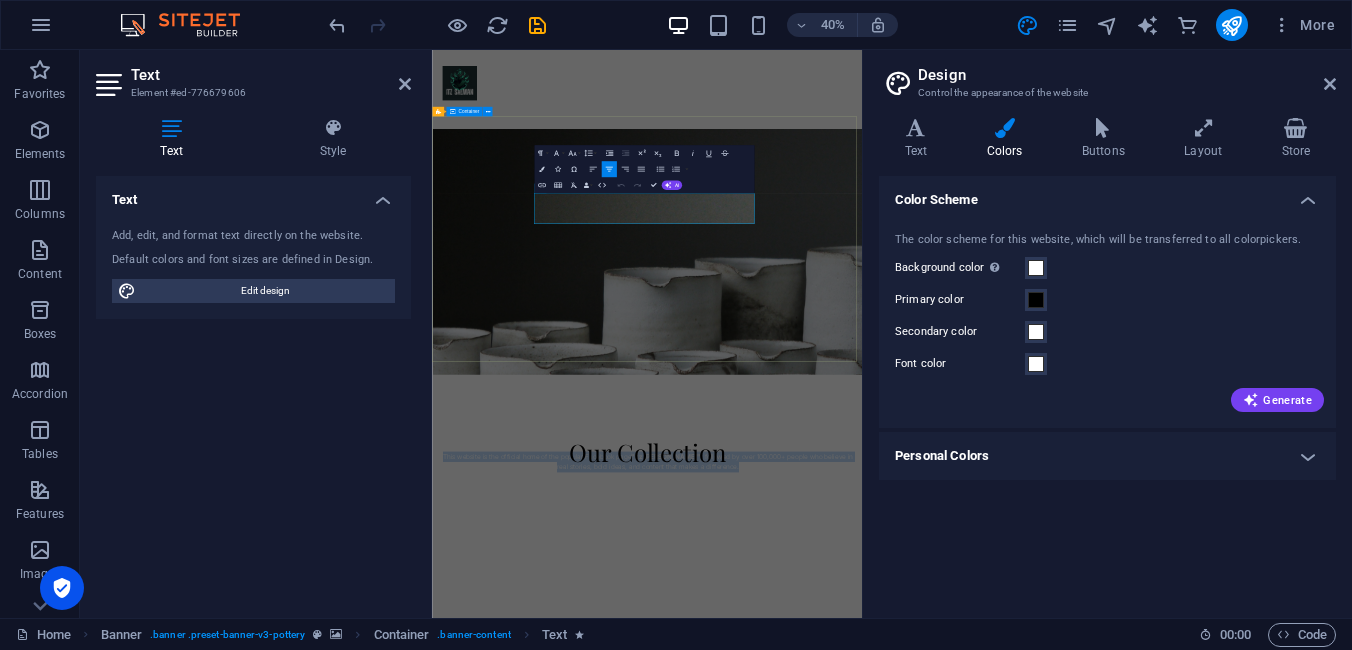 click on "Pottery is our passion This website is the official home of the popular Facebook page  "Itz Salman" , followed by over 100,000+ people who believe in real stories, bold ideas, and content that makes a difference. Explore" at bounding box center (969, 1065) 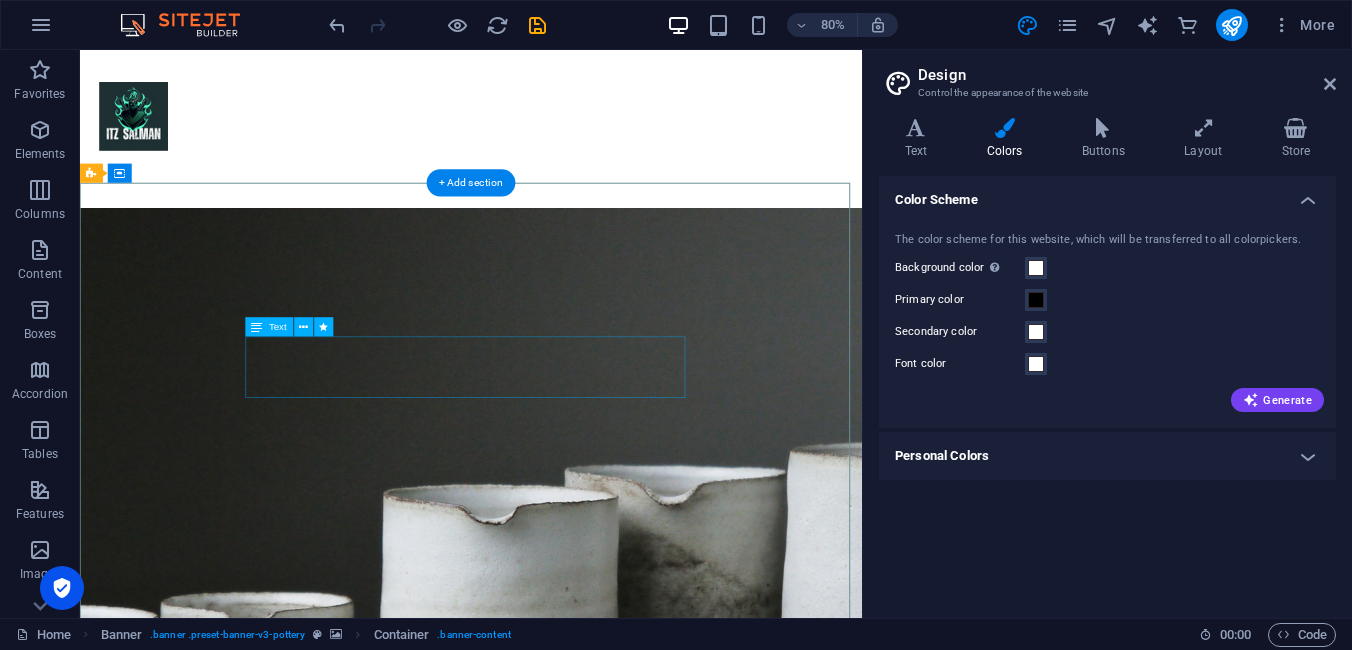 click on "This website is the official home of the popular Facebook page  "Itz Salman" , followed by over 100,000+ people who believe in real stories, bold ideas, and content that makes a difference." at bounding box center (569, 1079) 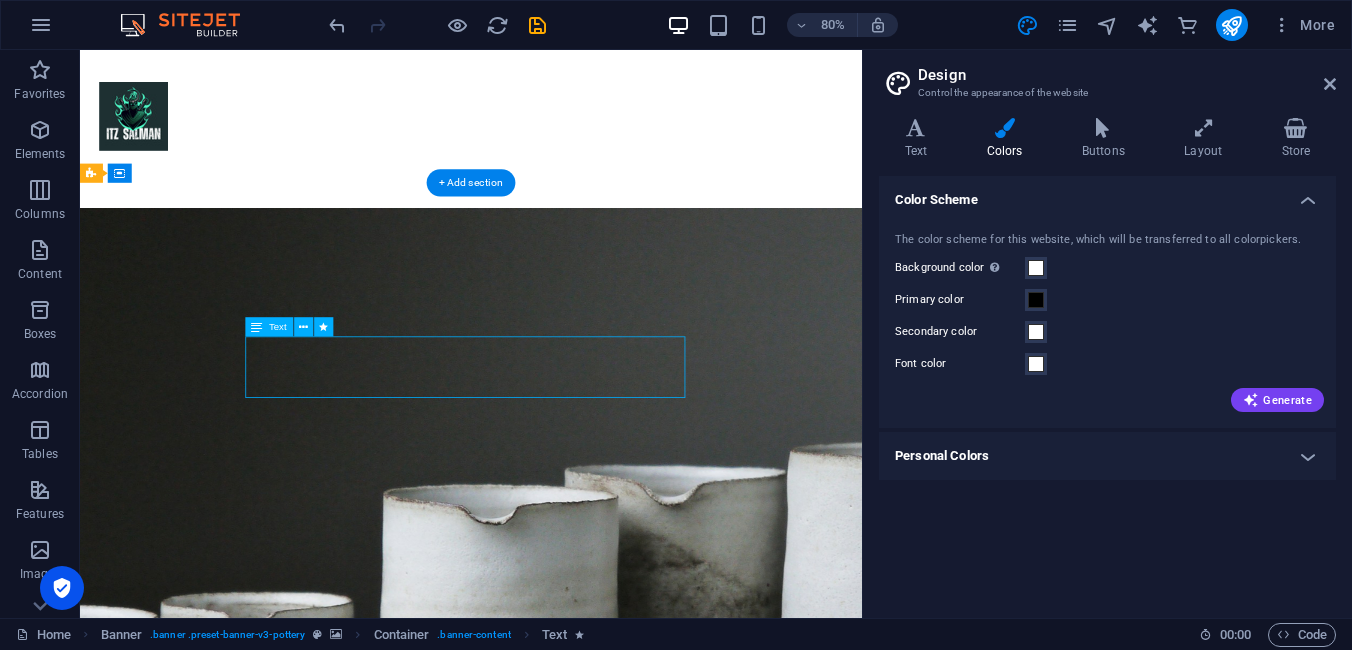 click on "This website is the official home of the popular Facebook page  "Itz Salman" , followed by over 100,000+ people who believe in real stories, bold ideas, and content that makes a difference." at bounding box center (569, 1079) 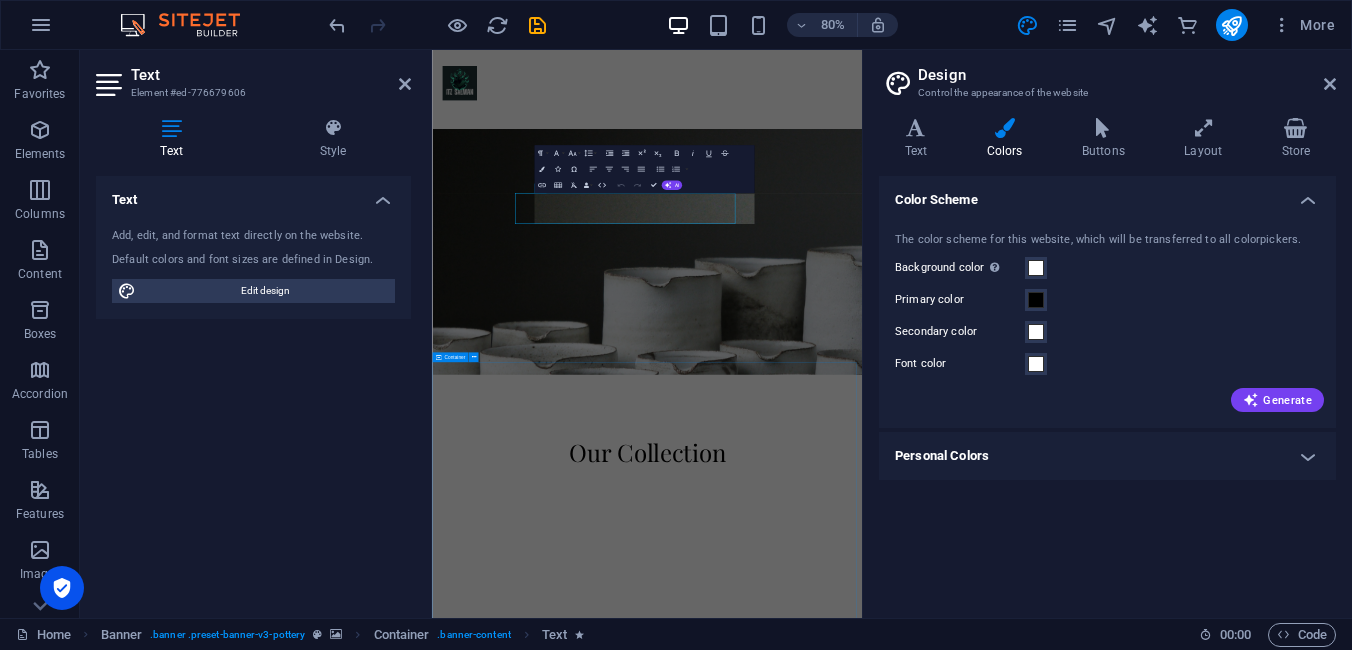 click on "Our Collection Lorem ipsum dolor sit amet, consectetur adipiscing elit, sed do eiusmod tempor incididunt ut labore et dolore magna aliqua." at bounding box center [969, 1260] 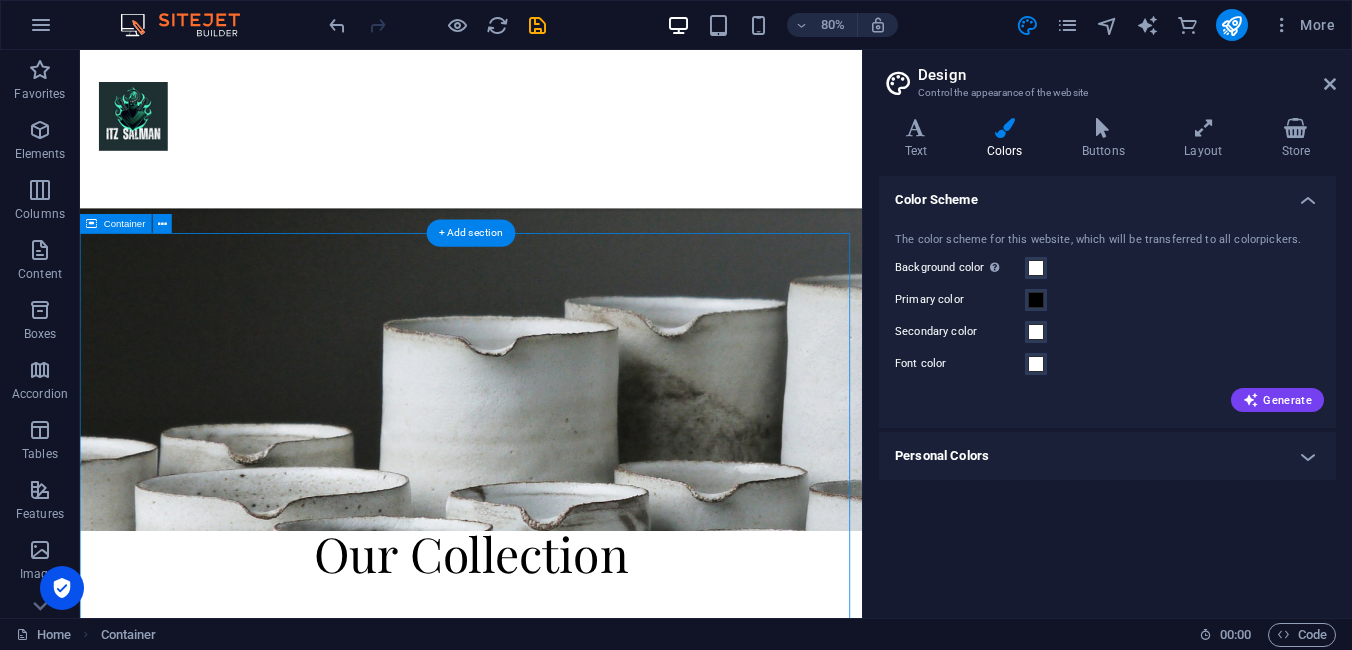 scroll, scrollTop: 42, scrollLeft: 0, axis: vertical 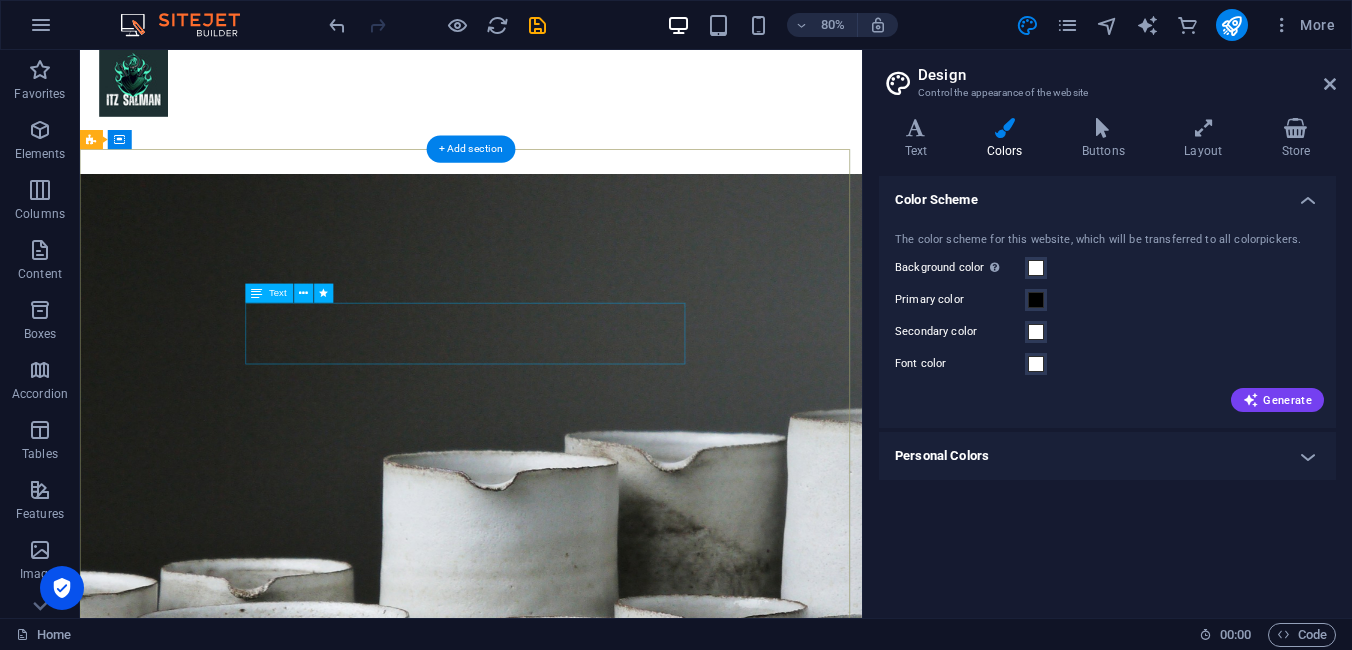 click on "This website is the official home of the popular Facebook page  "Itz Salman" , followed by over 100,000+ people who believe in real stories, bold ideas, and content that makes a difference." at bounding box center [569, 1037] 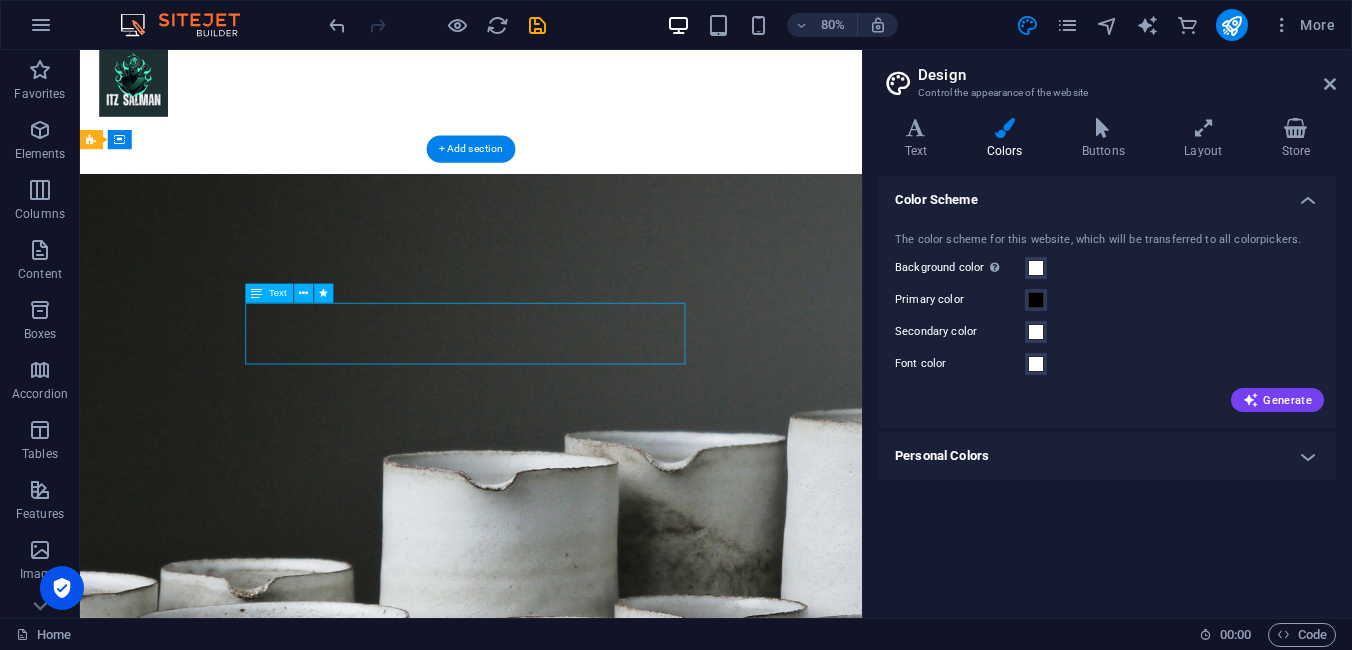 click on "This website is the official home of the popular Facebook page  "Itz Salman" , followed by over 100,000+ people who believe in real stories, bold ideas, and content that makes a difference." at bounding box center [569, 1037] 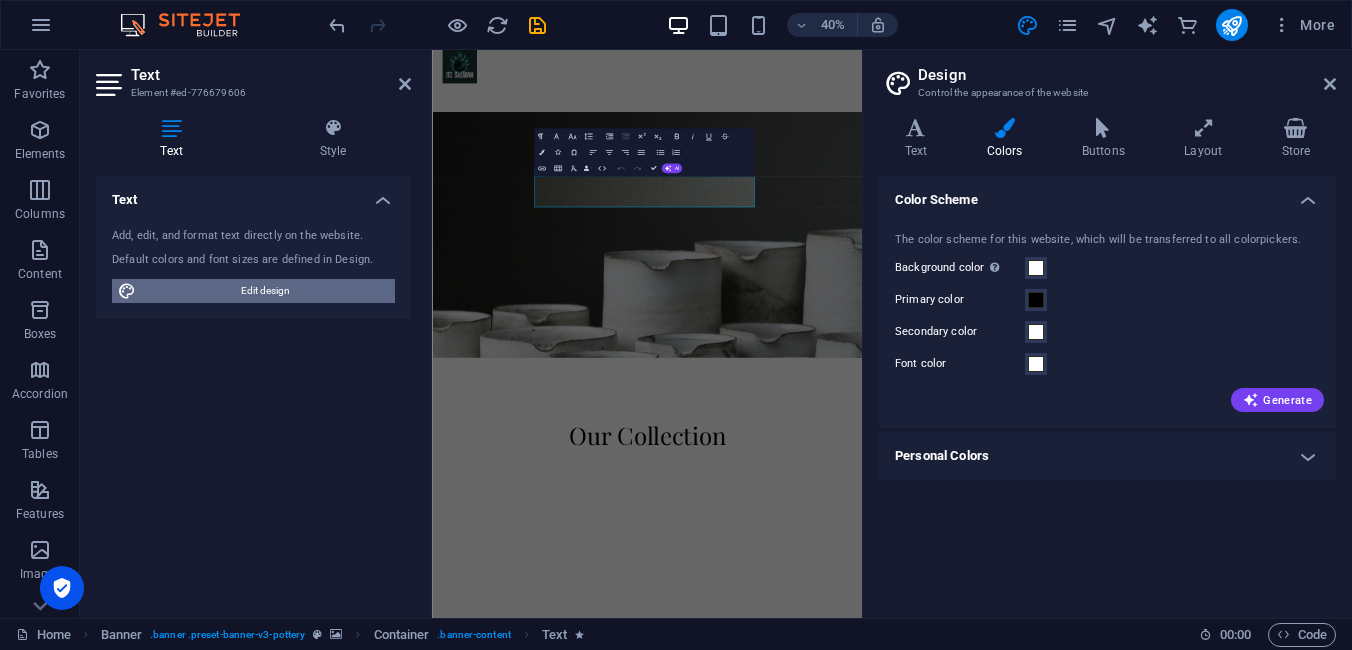 click on "Edit design" at bounding box center [265, 291] 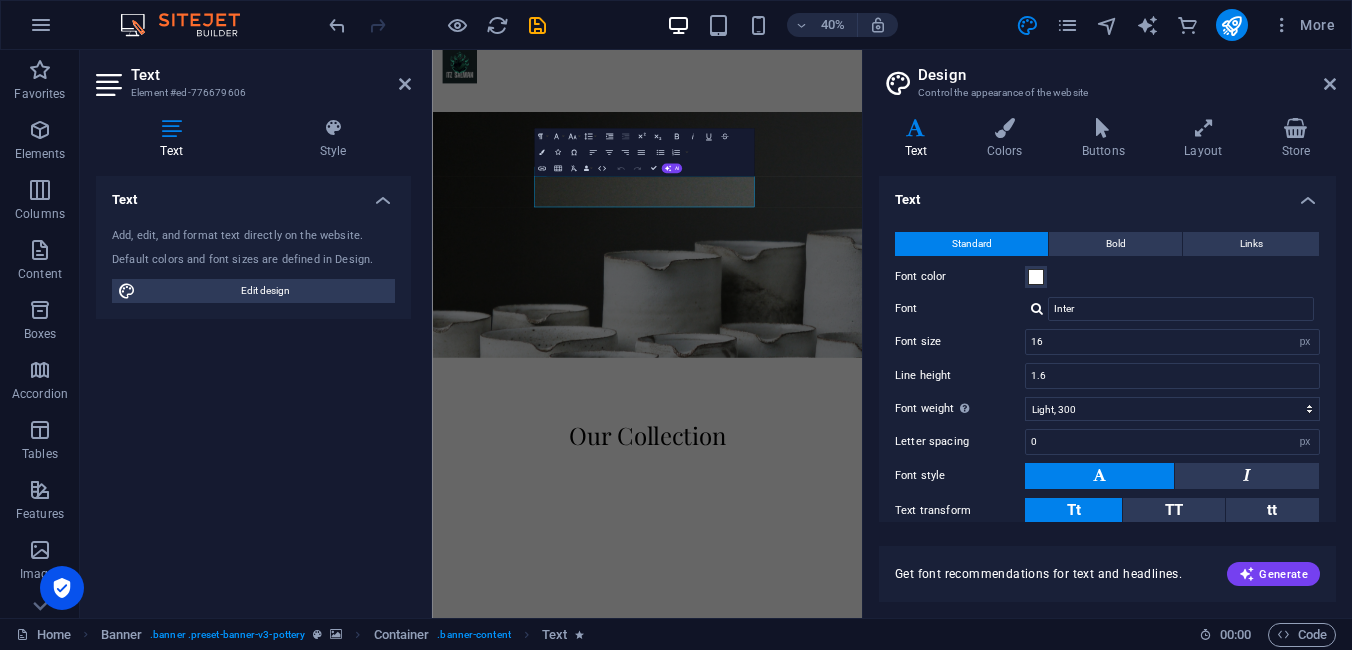 click on "Add, edit, and format text directly on the website. Default colors and font sizes are defined in Design. Edit design" at bounding box center [253, 265] 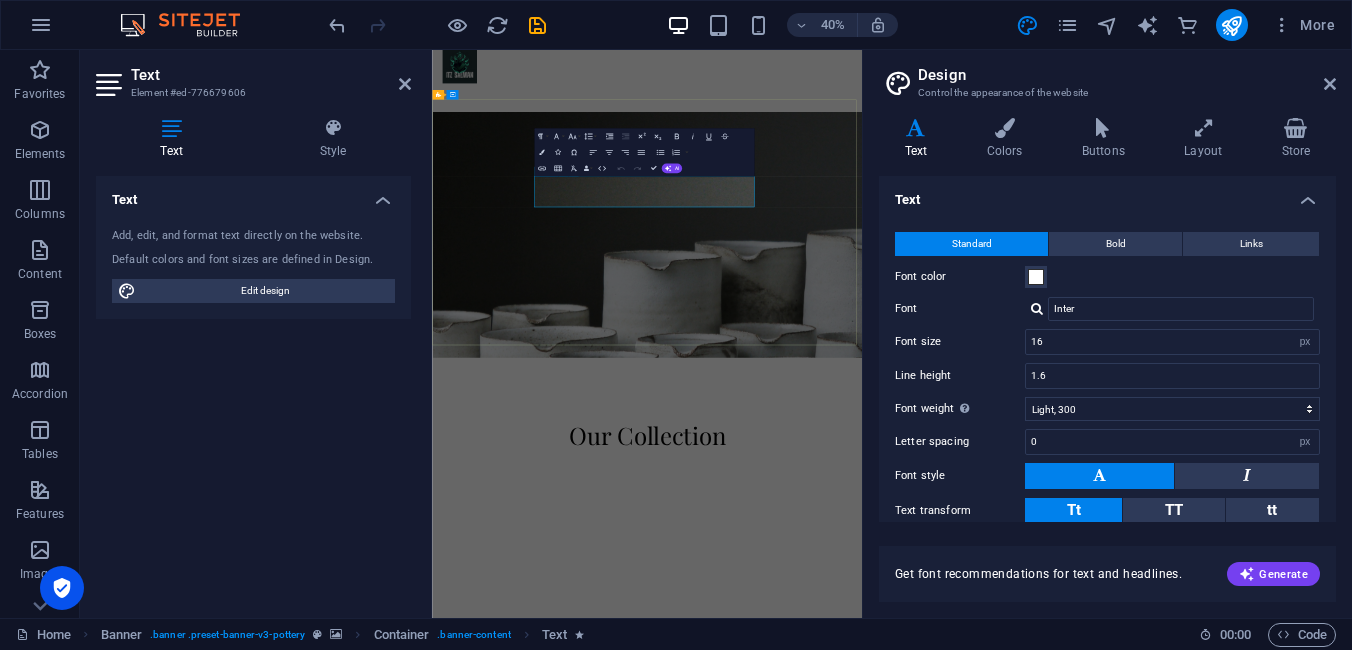 click on "This website is the official home of the popular Facebook page  "Itz Salman" , followed by over 100,000+ people who believe in real stories, bold ideas, and content that makes a difference." at bounding box center (969, 1037) 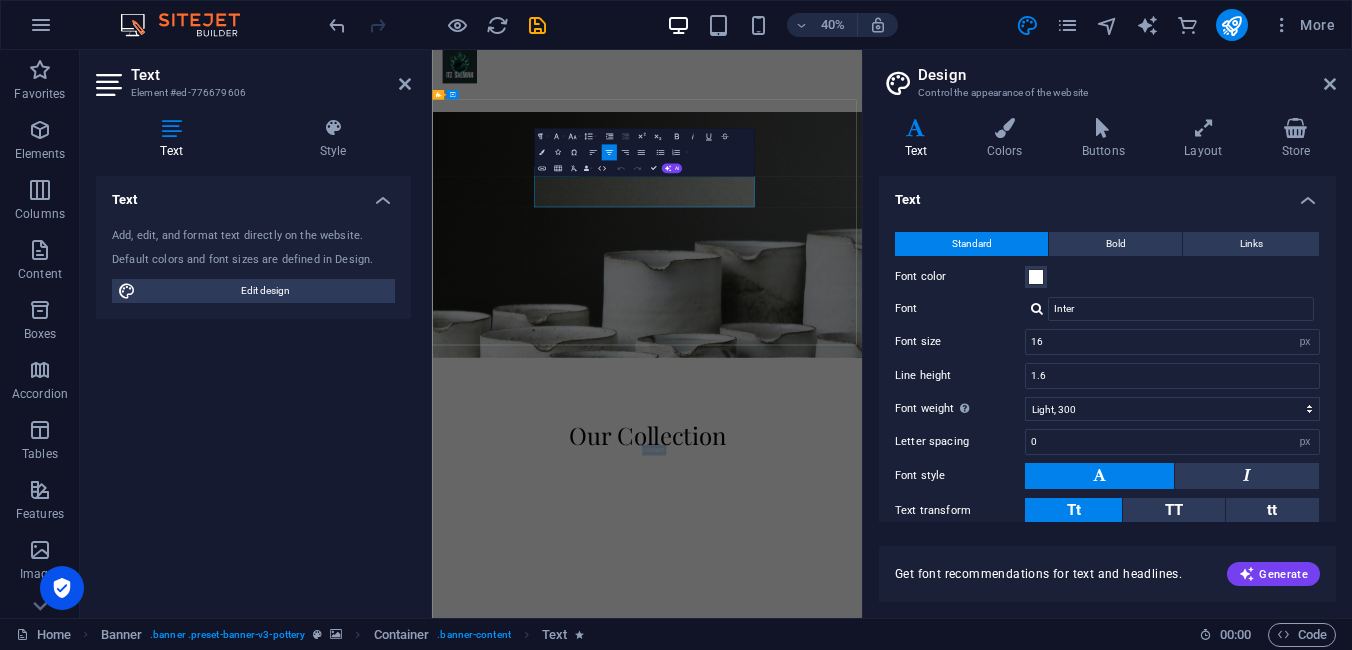 click on "This website is the official home of the popular Facebook page  "Itz Salman" , followed by over 100,000+ people who believe in real stories, bold ideas, and content that makes a difference." at bounding box center [969, 1037] 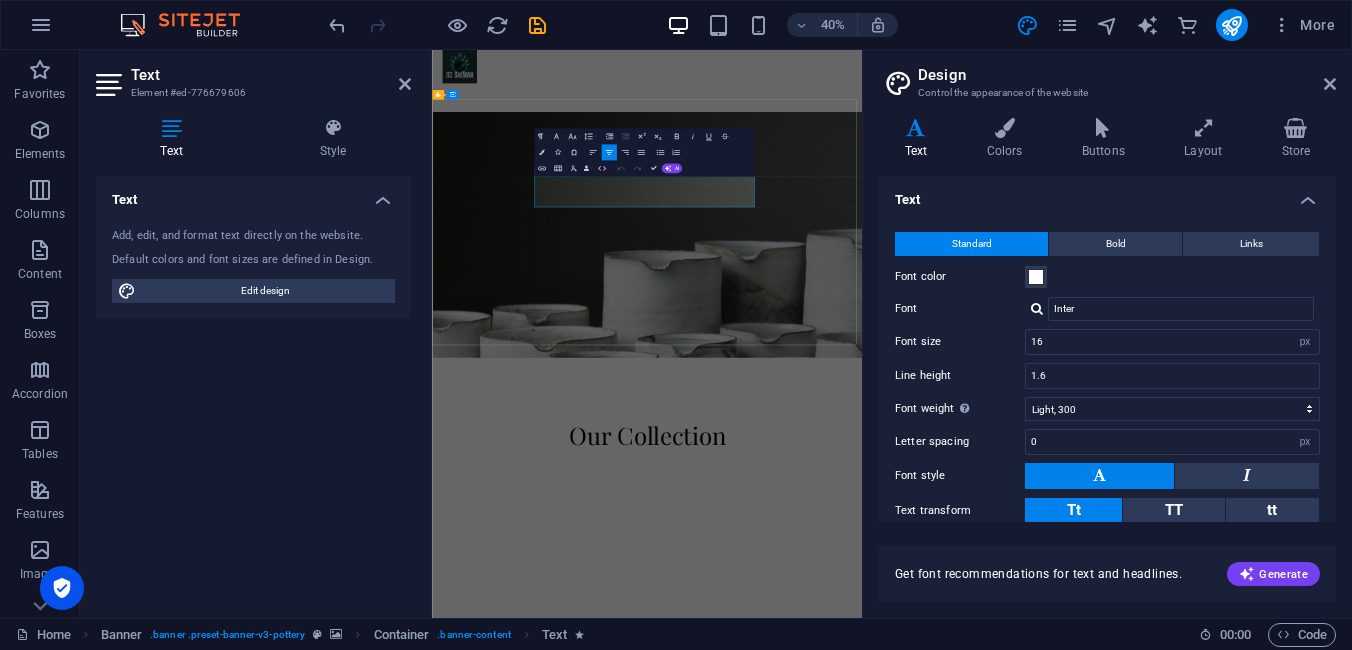 click on "This website is the official home of the popular Facebook page  "Itz Salman" , followed by over 100,000+ people who believe in real stories, bold ideas, and content that makes a difference." at bounding box center [969, 1037] 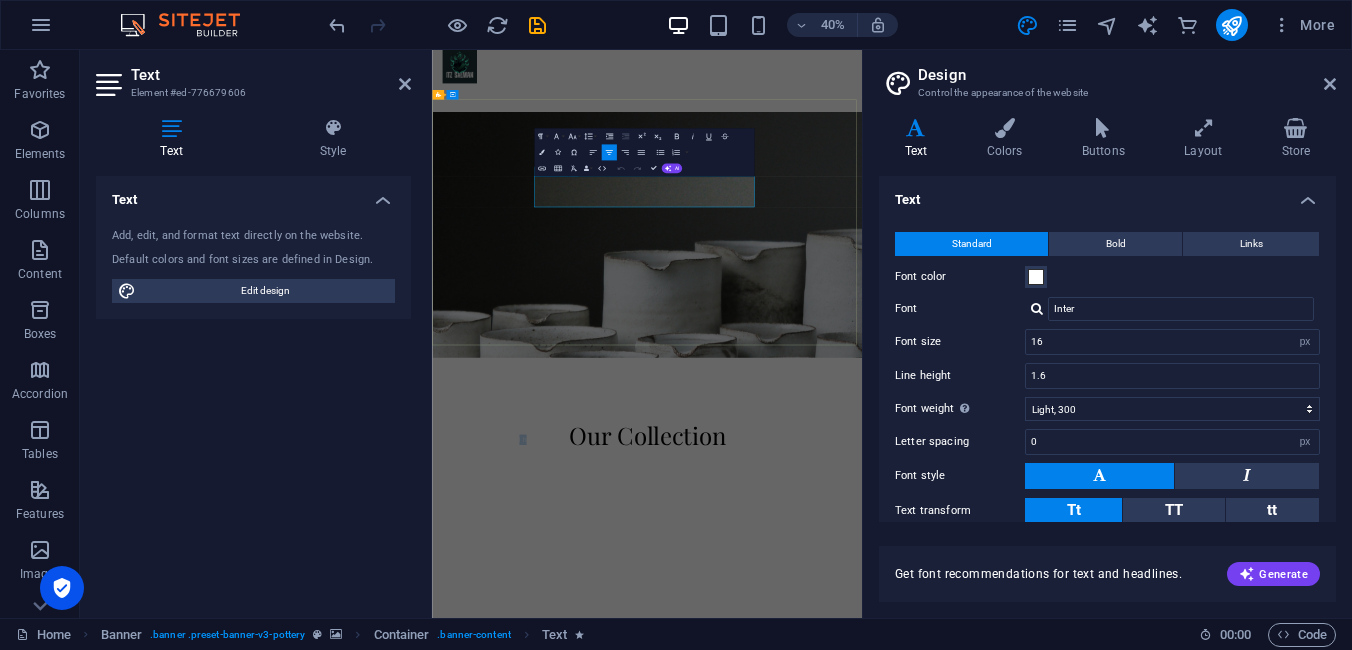 drag, startPoint x: 922, startPoint y: 390, endPoint x: 902, endPoint y: 390, distance: 20 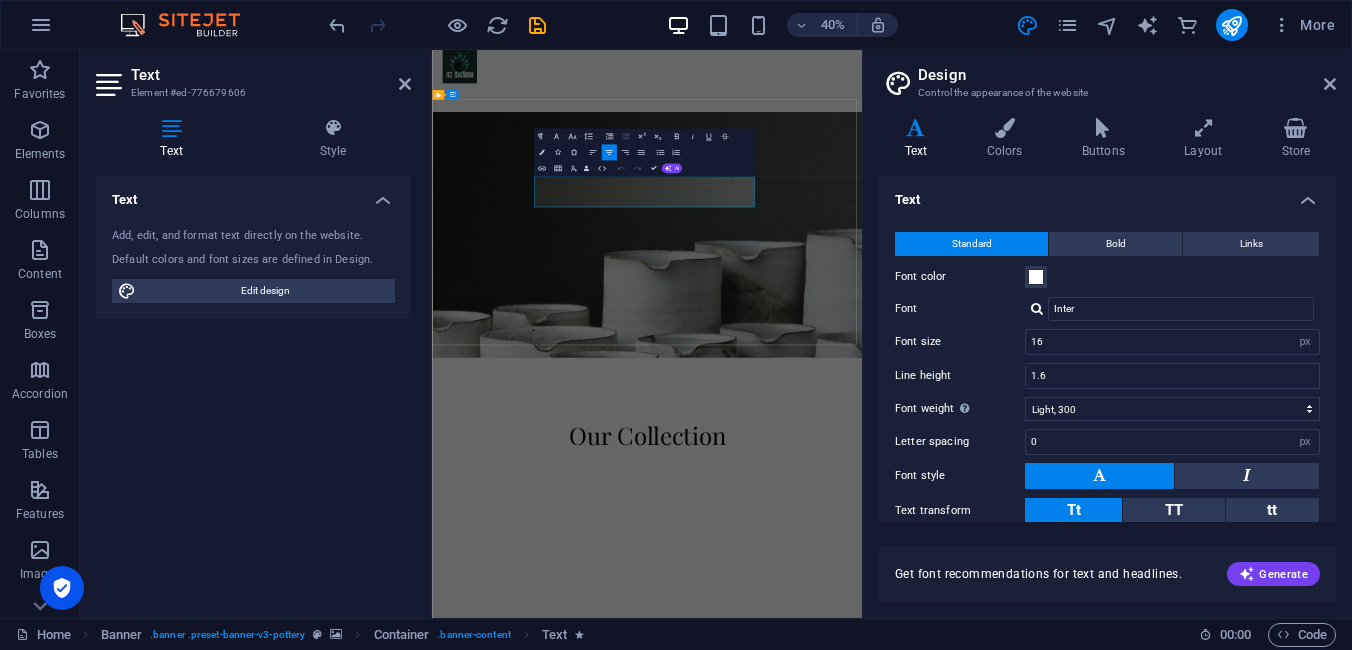 click on "This website is the official home of the popular Facebook page  "Itz Salman" , followed by over 100,000+ people who believe in real stories, bold ideas, and content that makes a difference." at bounding box center [969, 1037] 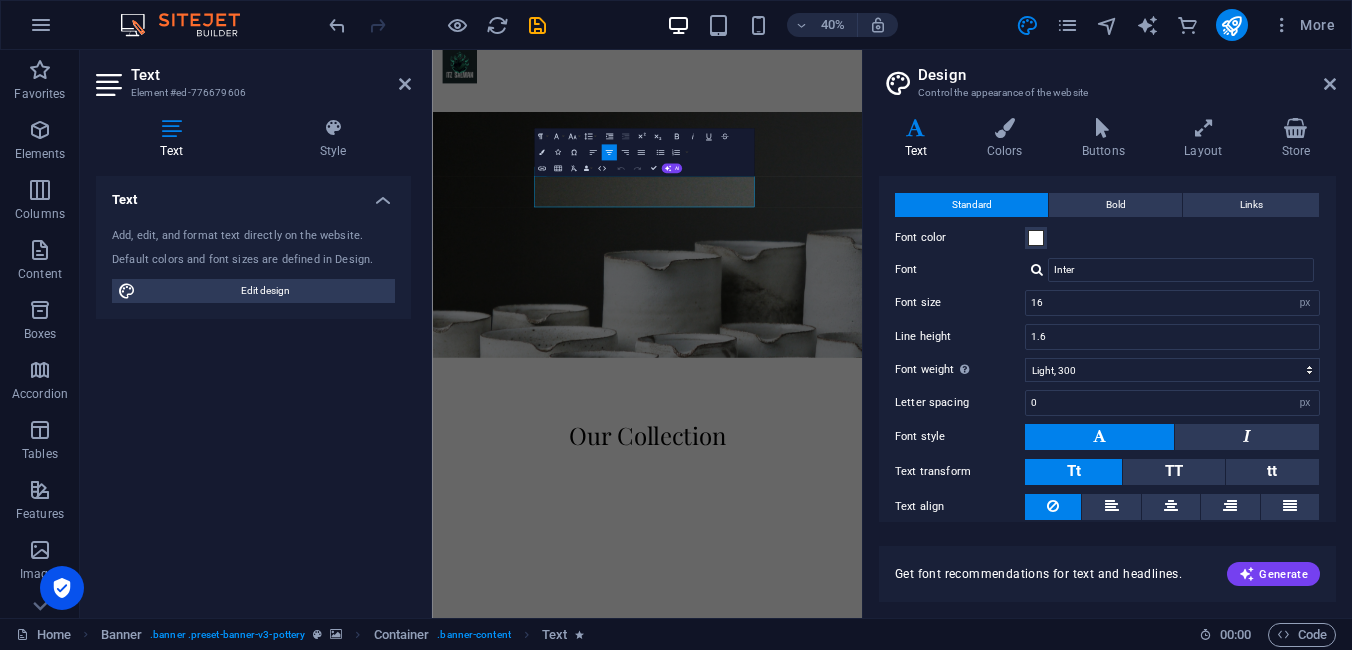 scroll, scrollTop: 0, scrollLeft: 0, axis: both 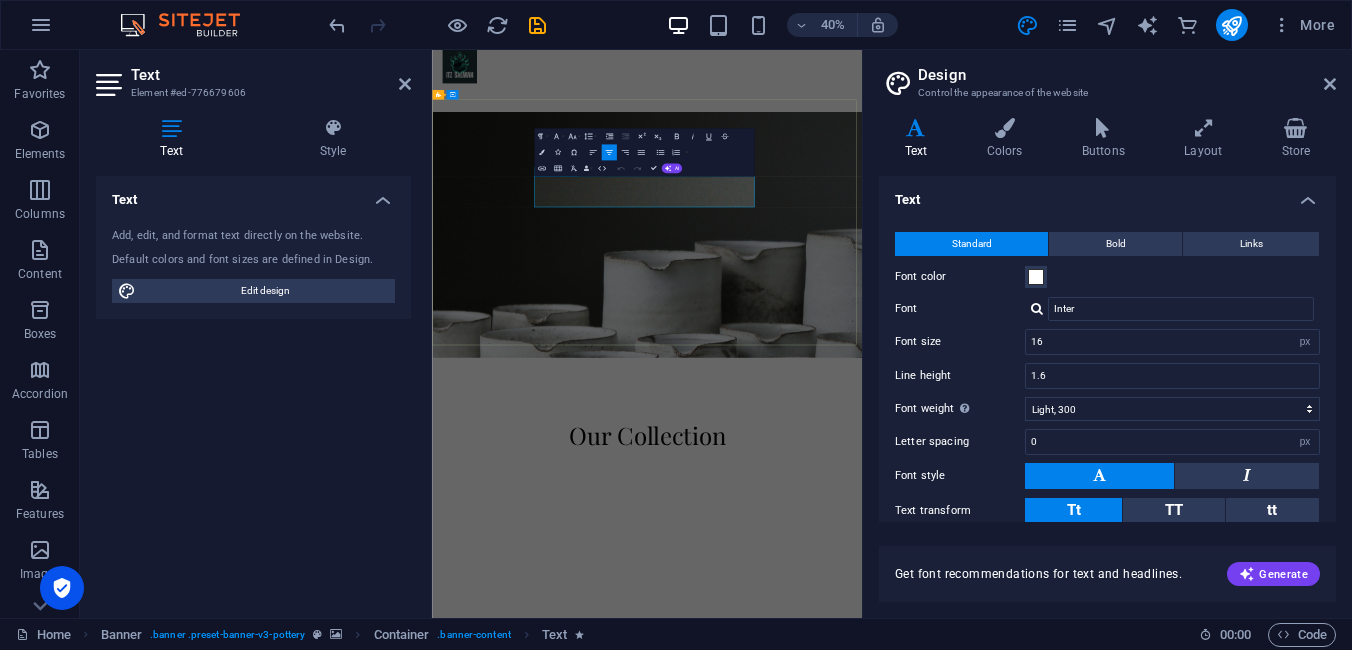 click on "This website is the official home of the popular Facebook page  "Itz Salman" , followed by over 100,000+ people who believe in real stories, bold ideas, and content that makes a difference." at bounding box center [969, 1037] 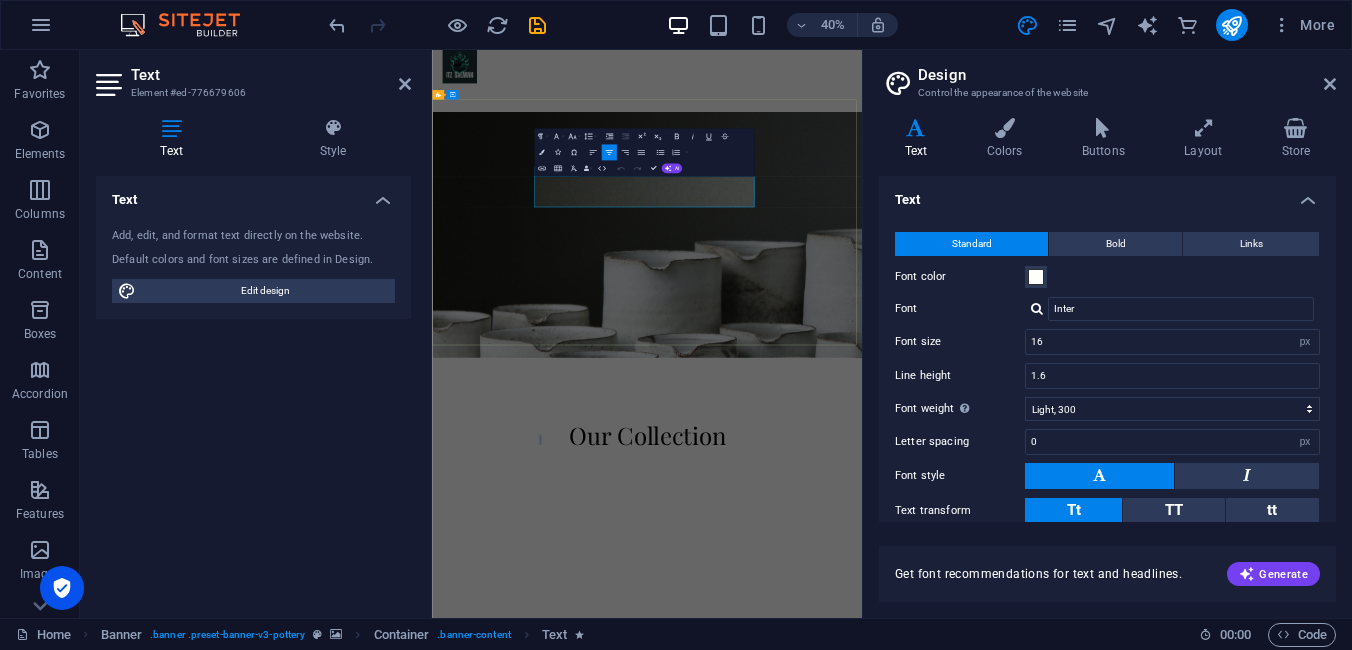 click on "This website is the official home of the popular Facebook page  "Itz Salman" , followed by over 100,000+ people who believe in real stories, bold ideas, and content that makes a difference." at bounding box center [969, 1037] 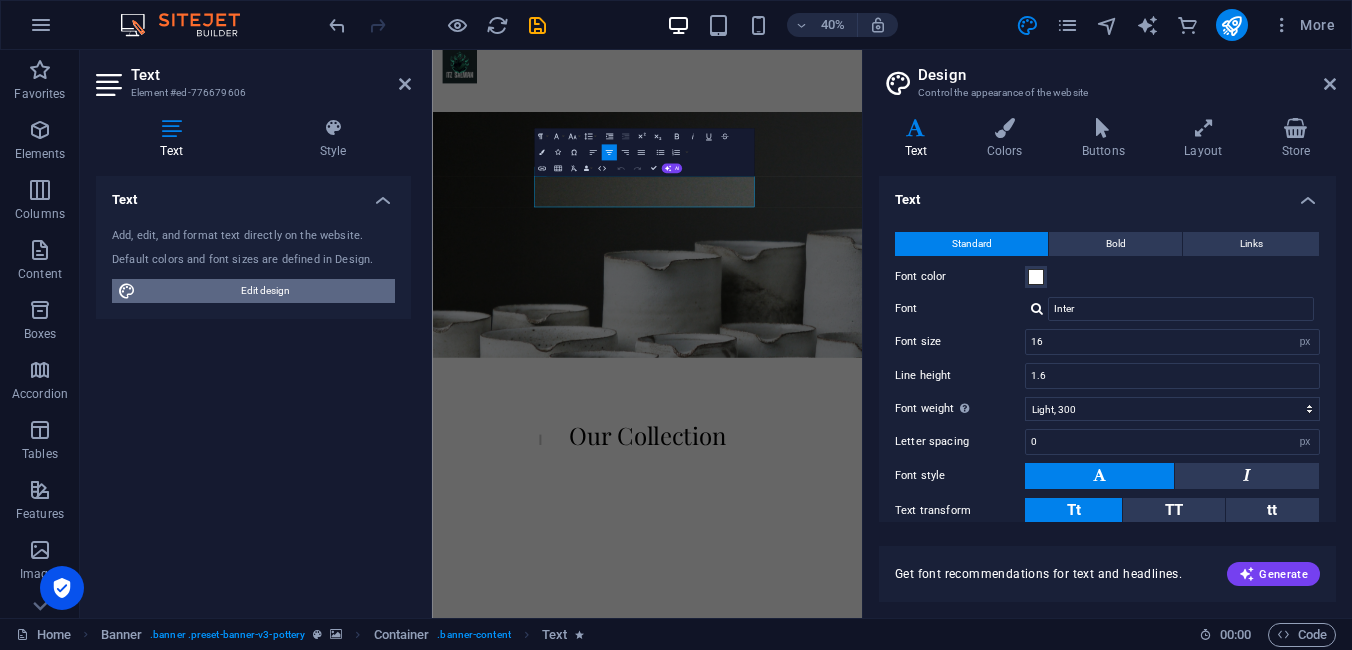 click on "Edit design" at bounding box center (265, 291) 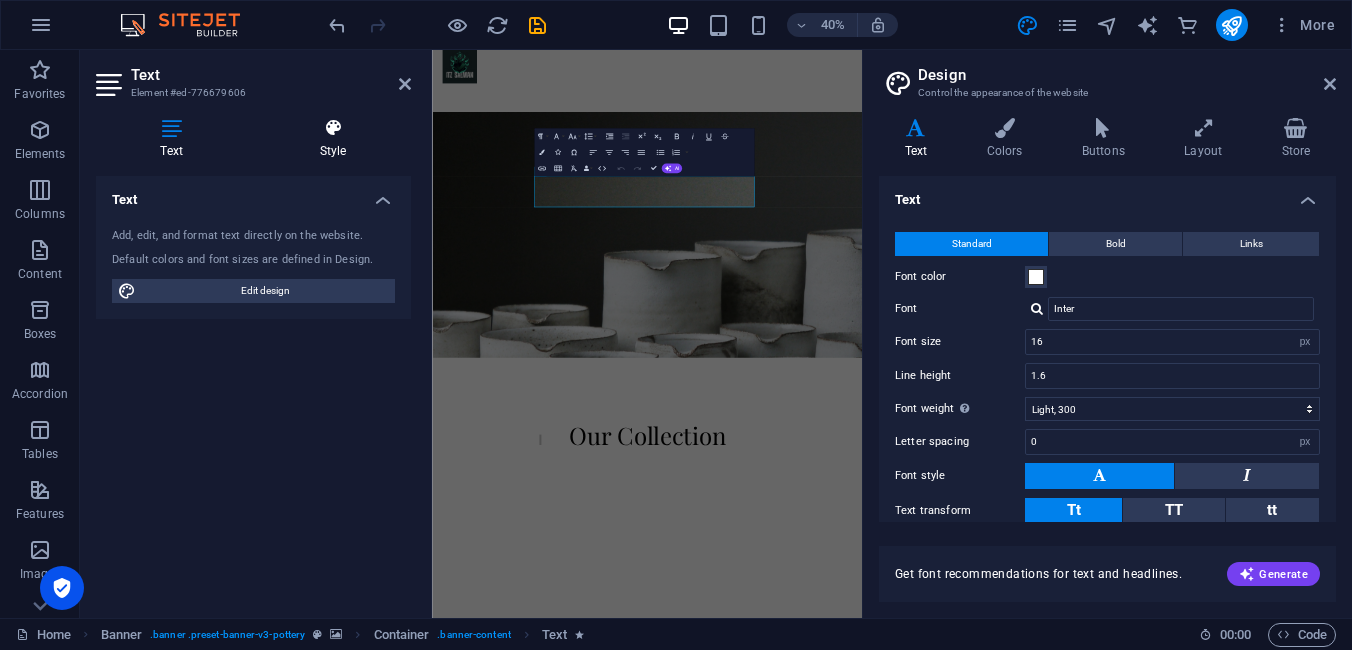 click on "Style" at bounding box center [333, 139] 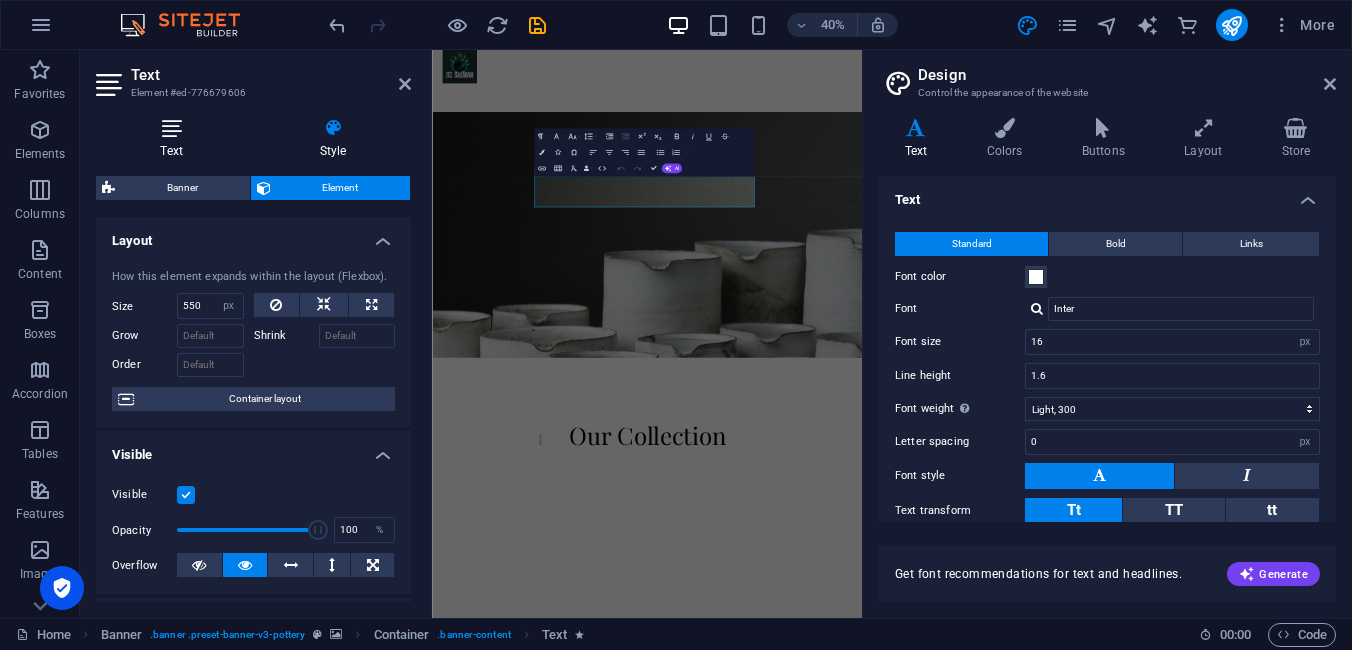 click on "Text" at bounding box center [175, 139] 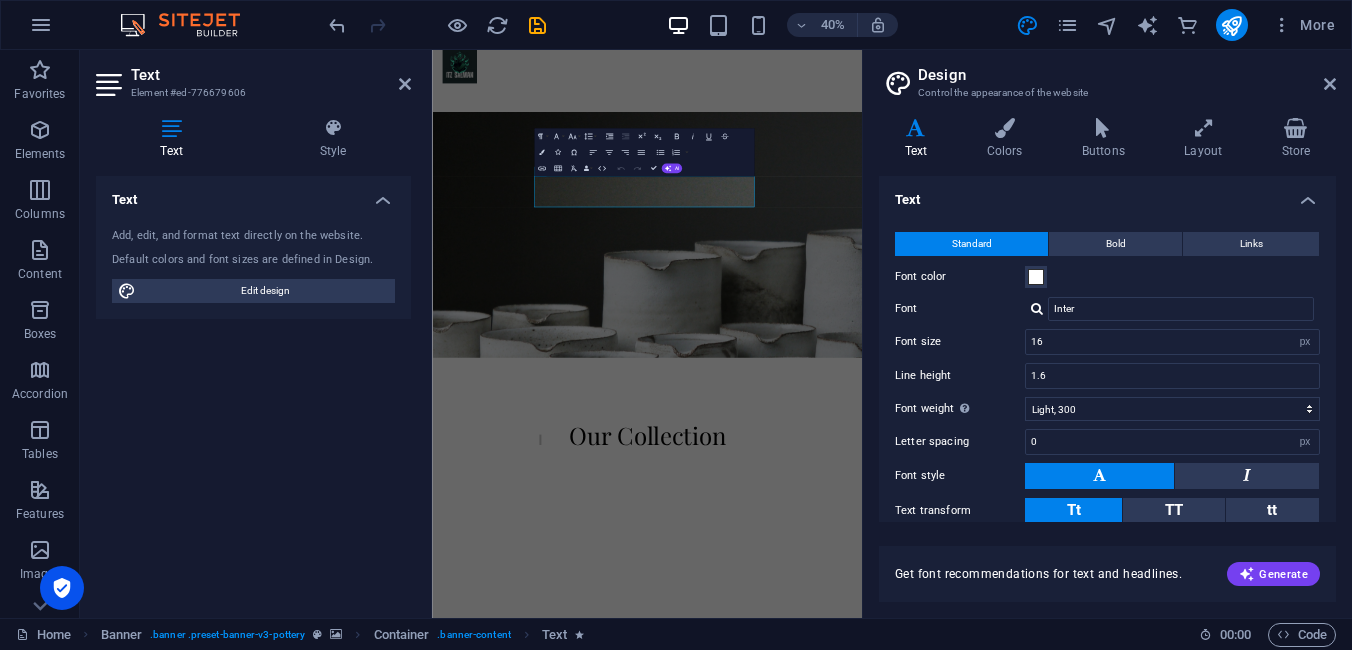 click on "Element #ed-776679606" at bounding box center (251, 93) 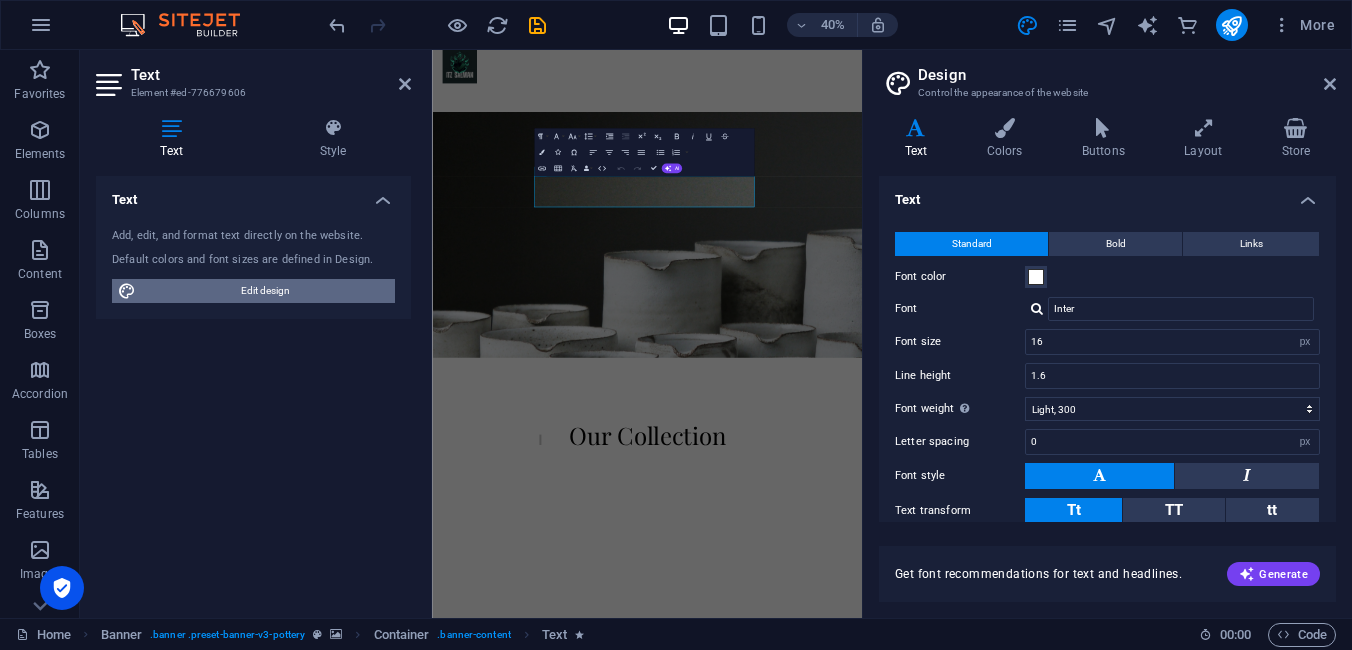 click on "Edit design" at bounding box center (265, 291) 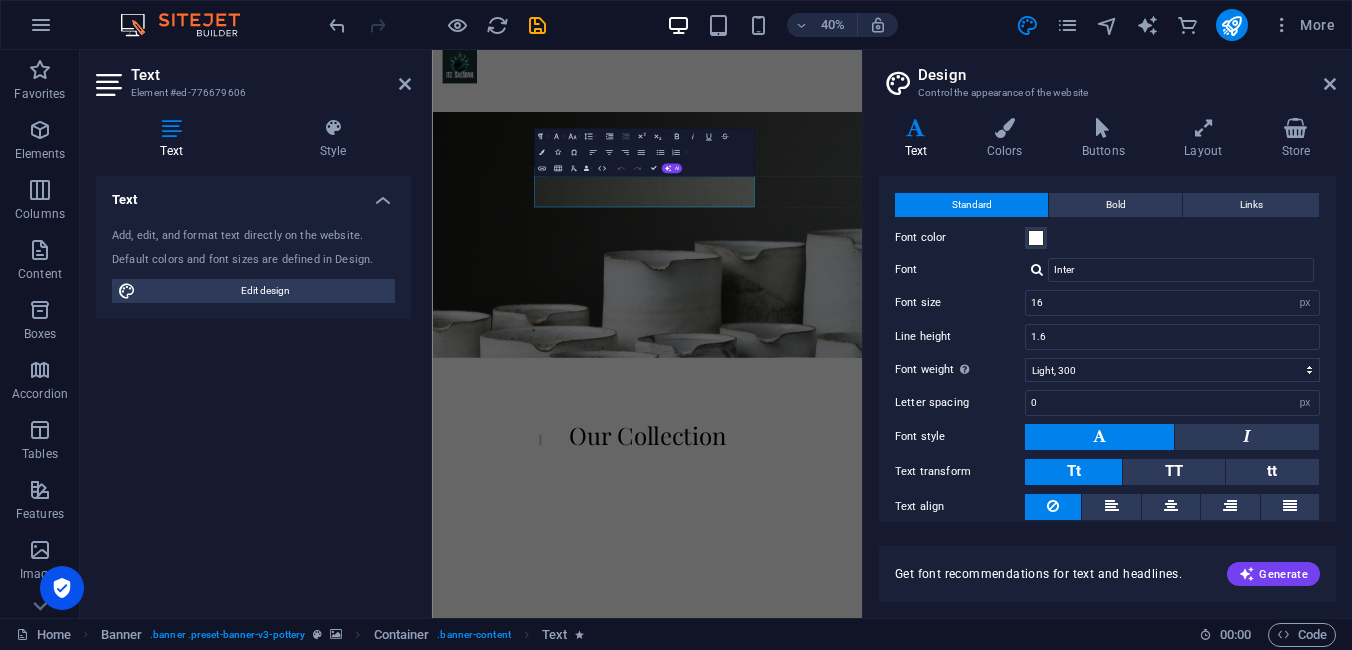 scroll, scrollTop: 0, scrollLeft: 0, axis: both 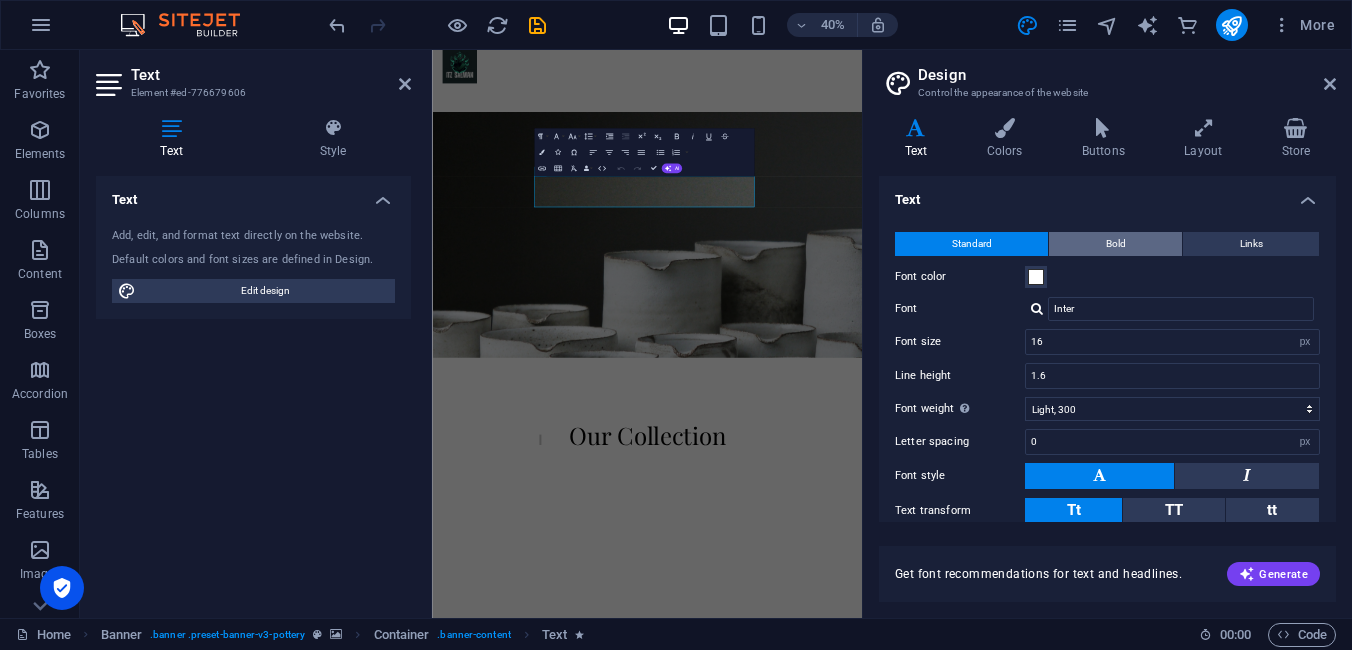 click on "Bold" at bounding box center [1115, 244] 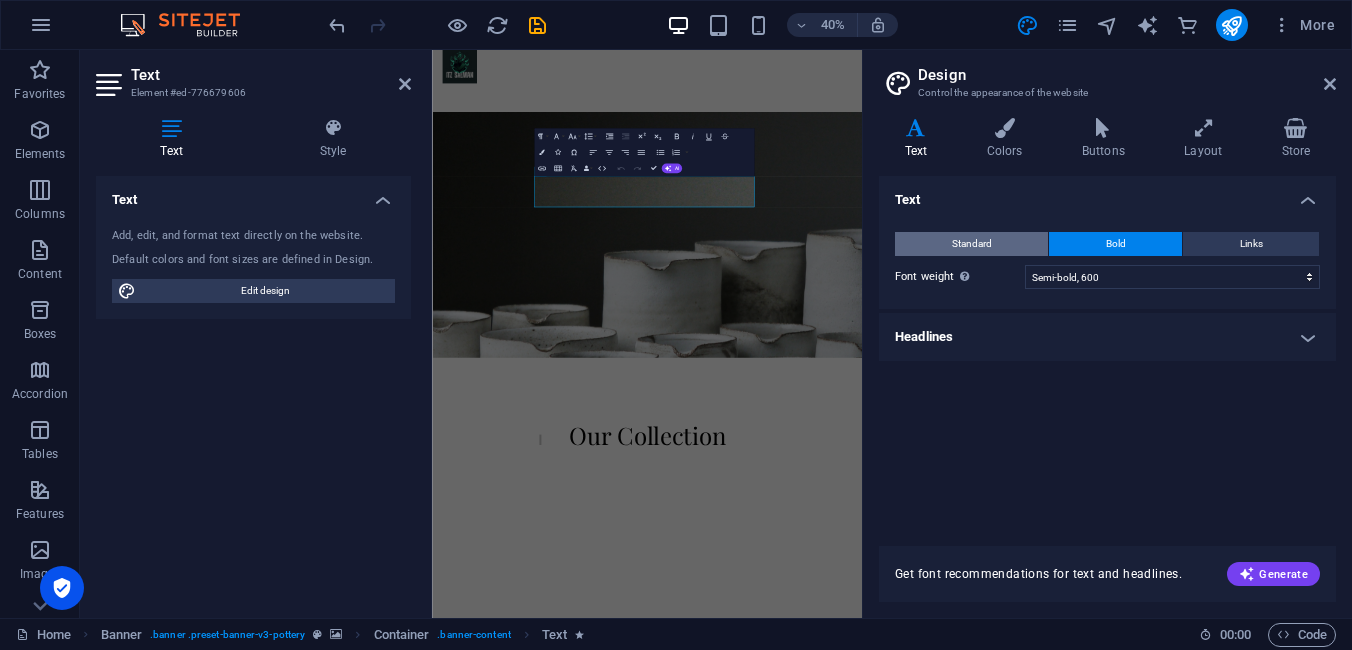 click on "Standard" at bounding box center [972, 244] 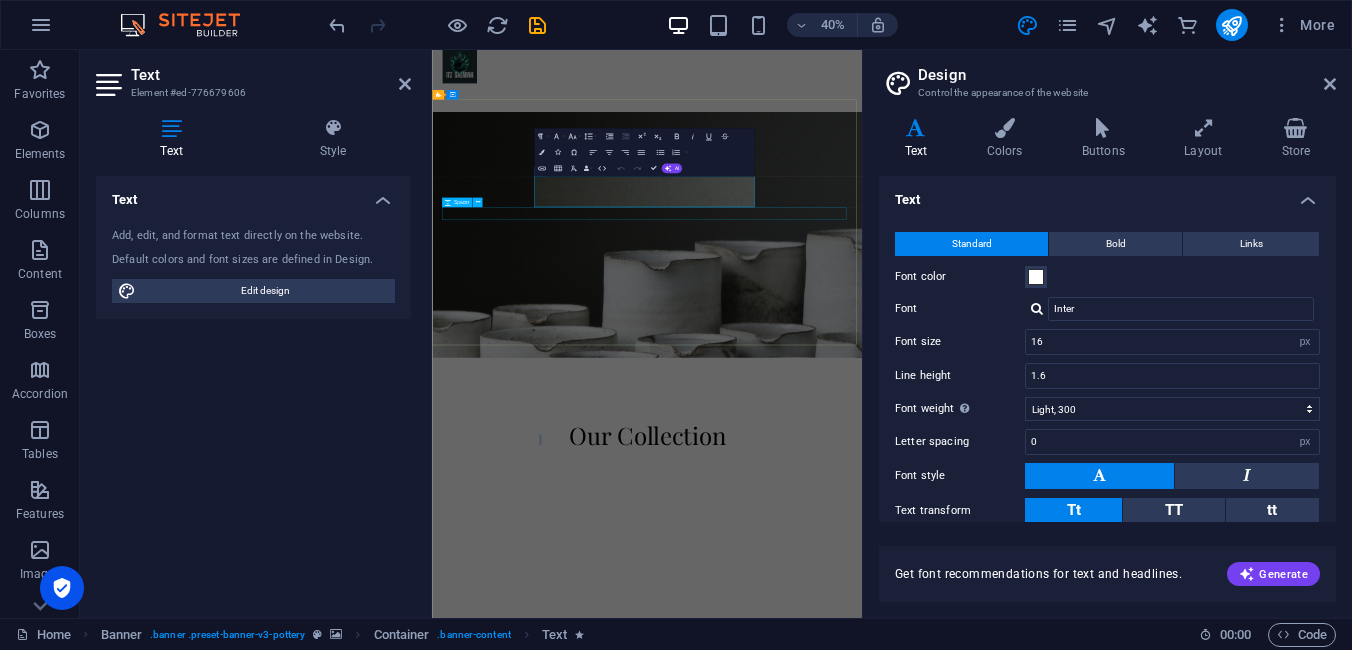 drag, startPoint x: 1007, startPoint y: 452, endPoint x: 1123, endPoint y: 227, distance: 253.14226 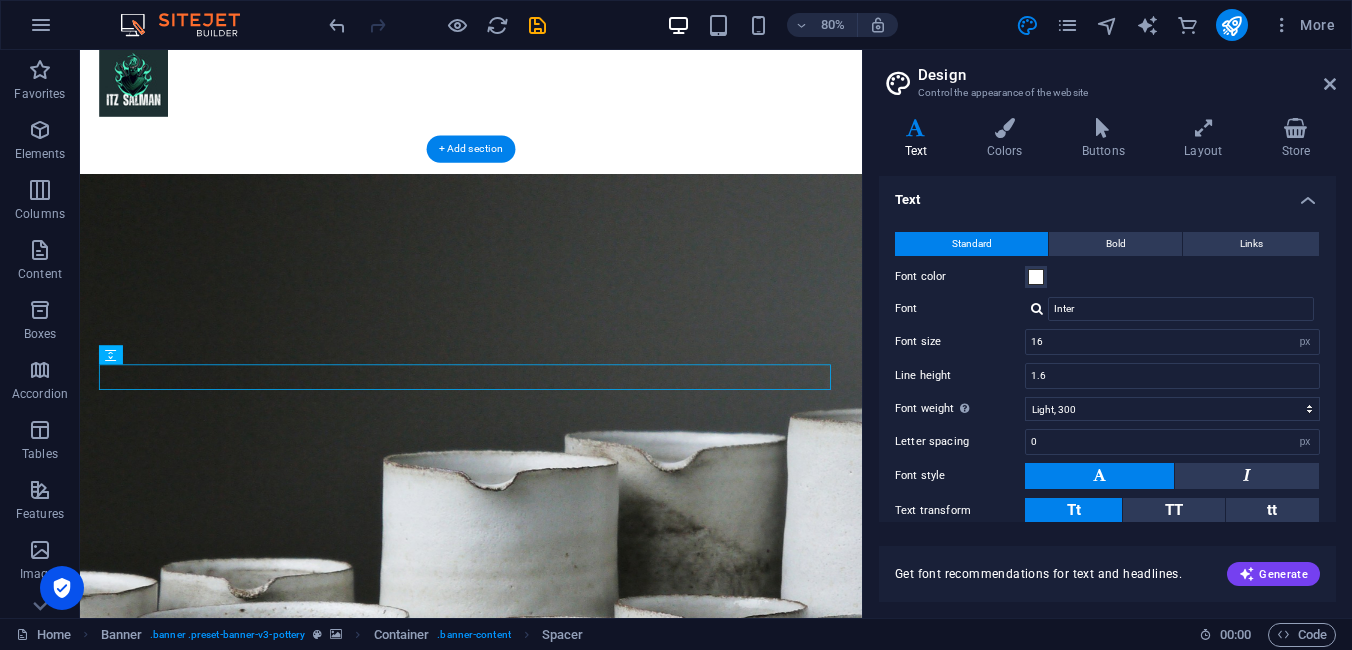 click on "Pottery is our passion This website is the official home of the popular Facebook page  "Itz Salman" , followed by over 100,000+ people who believe in real stories, bold ideas, and content that makes a difference. Explore" at bounding box center (569, 1023) 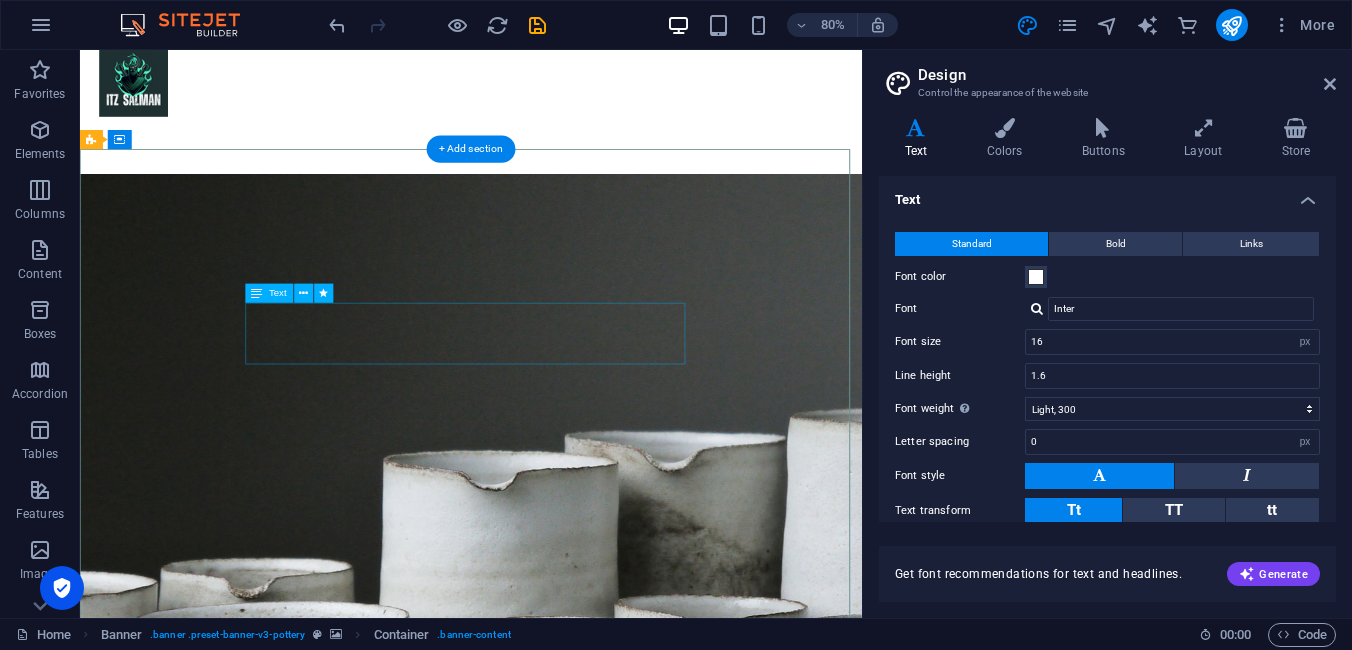 click on "This website is the official home of the popular Facebook page  "Itz Salman" , followed by over 100,000+ people who believe in real stories, bold ideas, and content that makes a difference." at bounding box center [569, 1037] 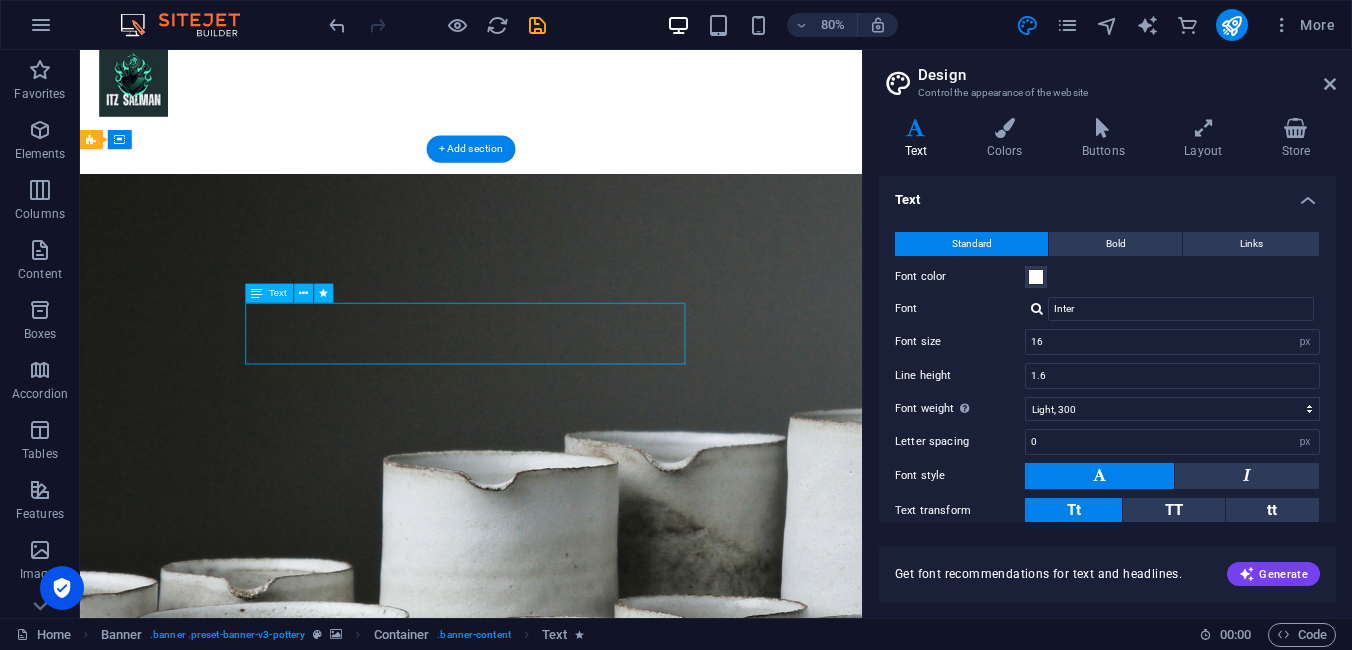 click on "This website is the official home of the popular Facebook page  "Itz Salman" , followed by over 100,000+ people who believe in real stories, bold ideas, and content that makes a difference." at bounding box center [569, 1037] 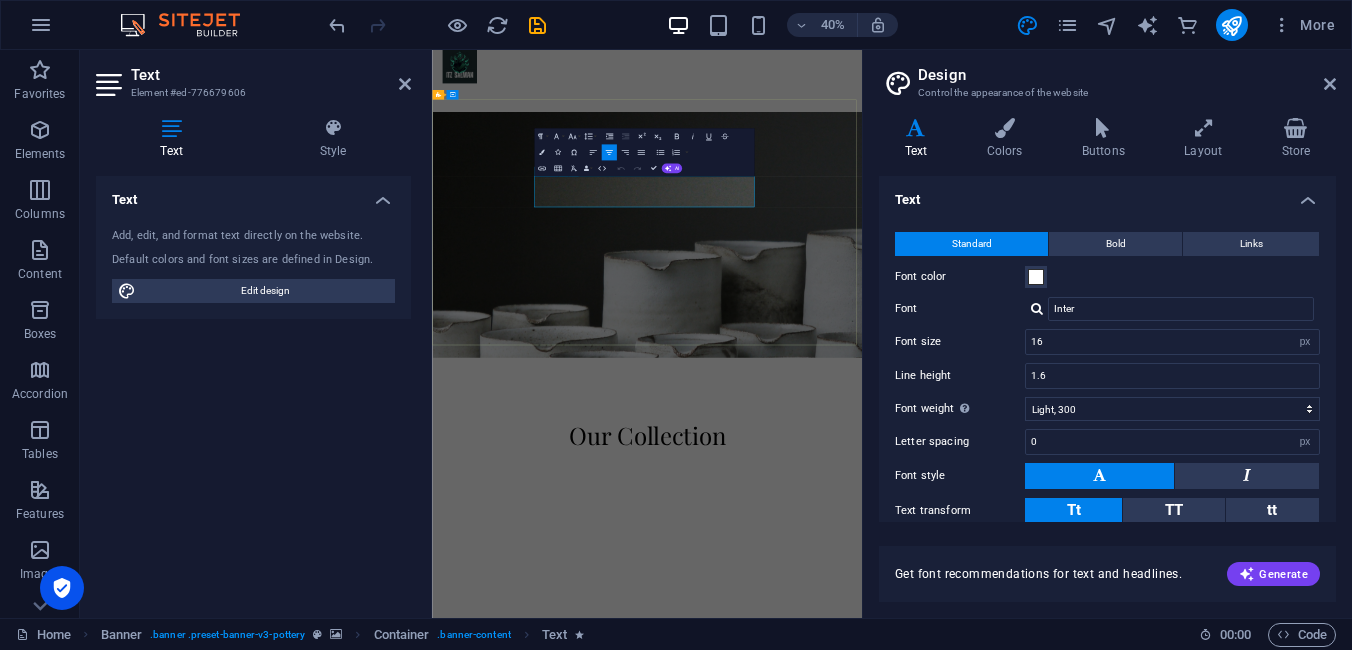 click on "This website is the official home of the popular Facebook page  "Itz Salman" , followed by over 100,000+ people who believe in real stories, bold ideas, and content that makes a difference." at bounding box center [969, 1037] 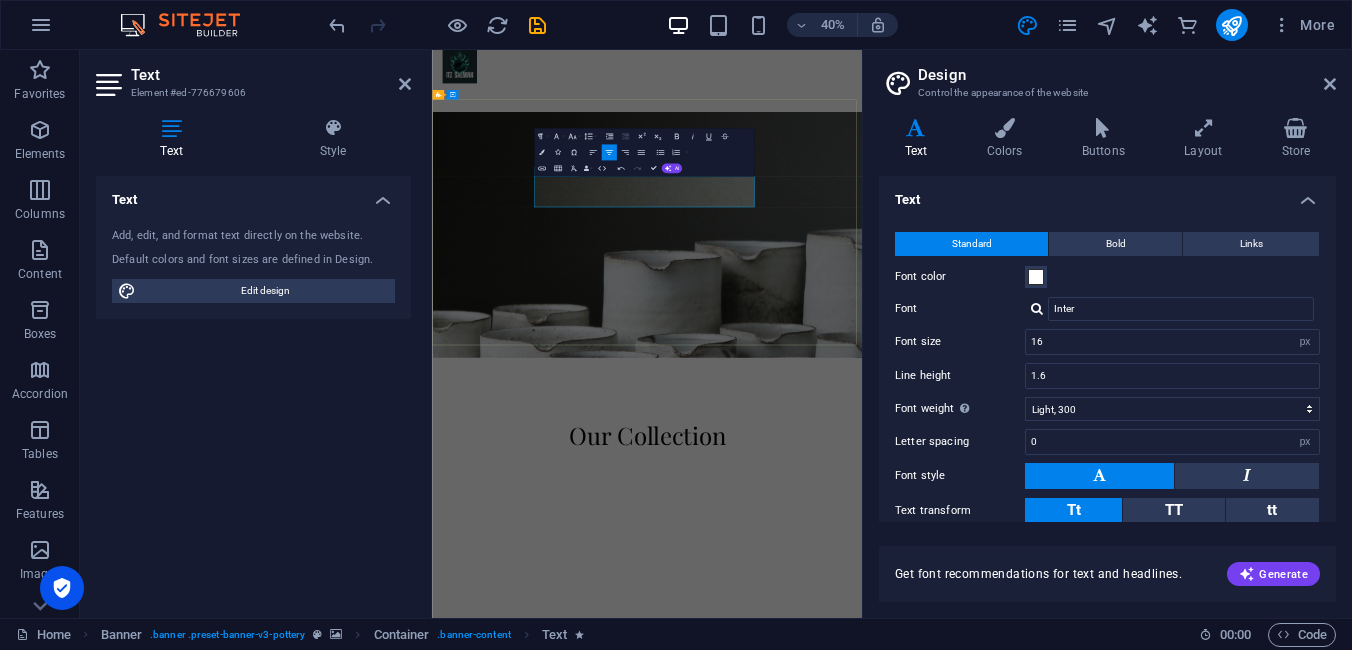 type 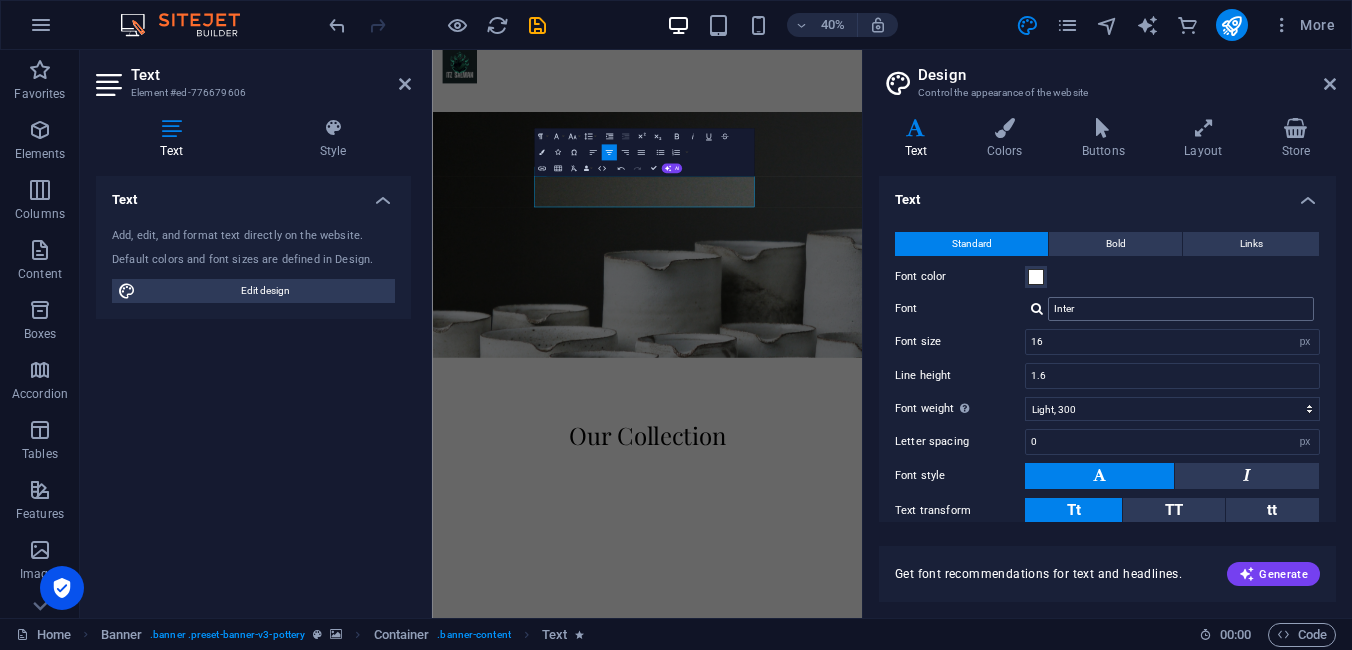 scroll, scrollTop: 110, scrollLeft: 0, axis: vertical 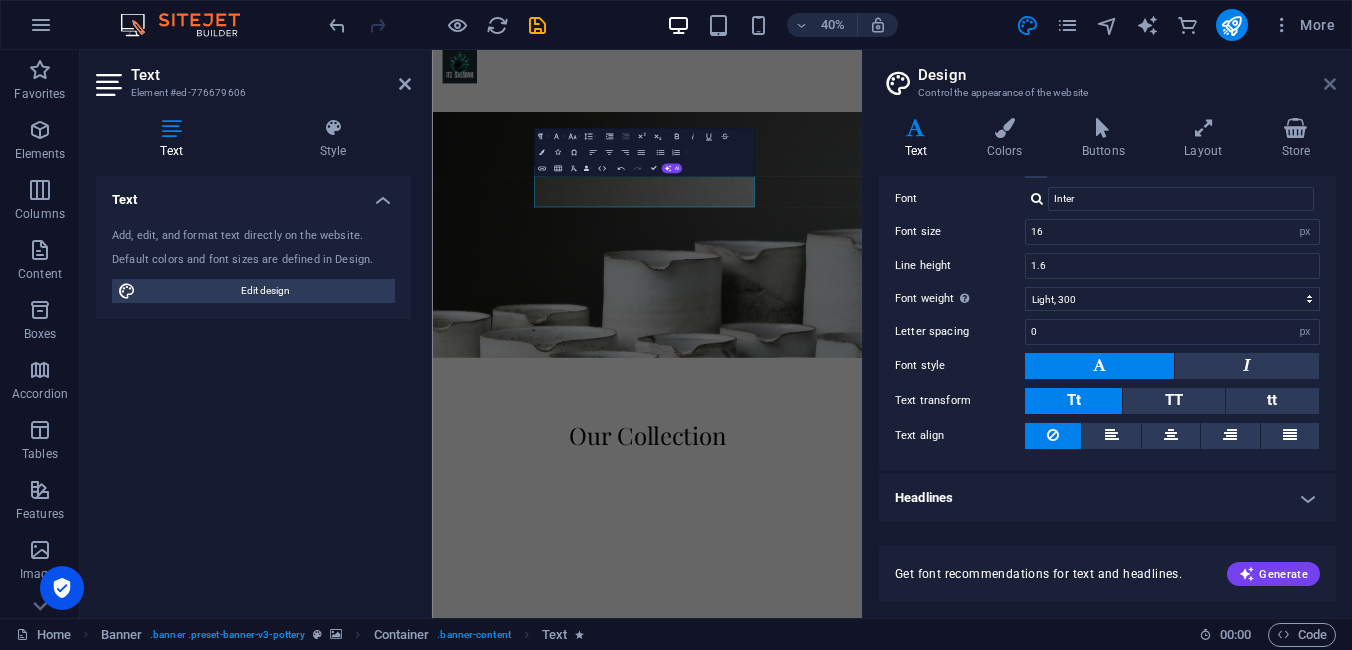 click at bounding box center [1330, 84] 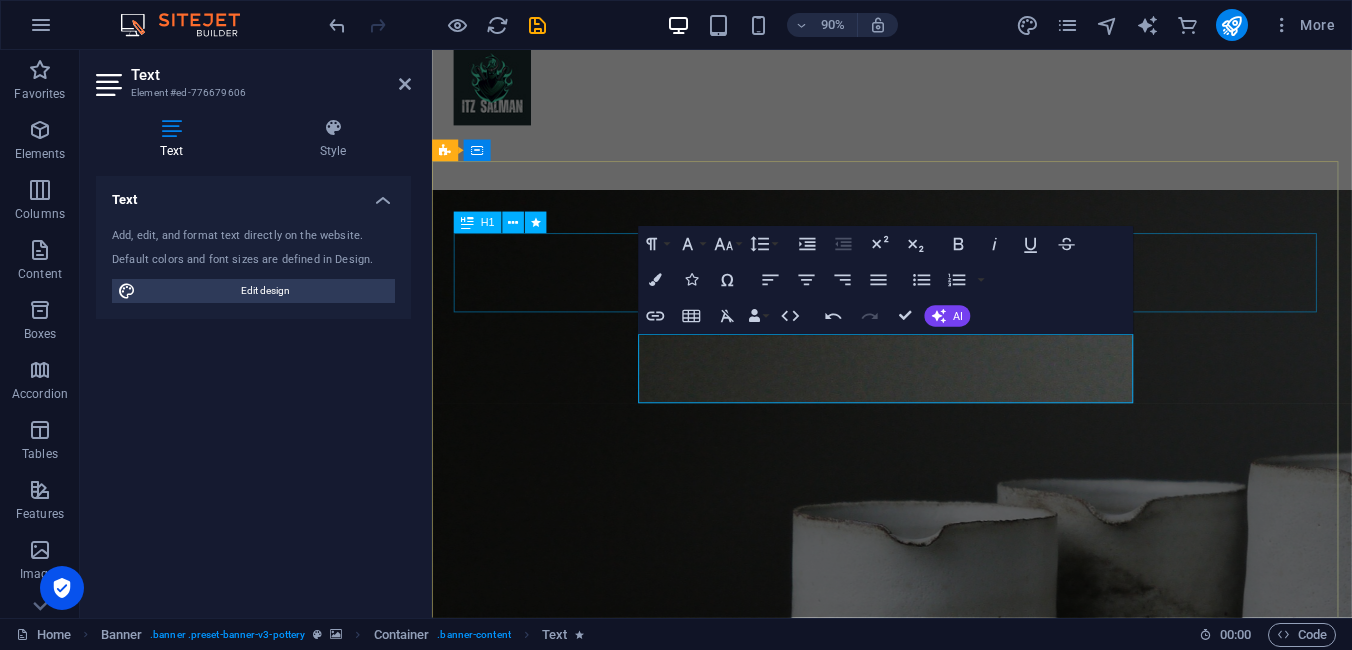 click on "Pottery is our passion" at bounding box center [943, 944] 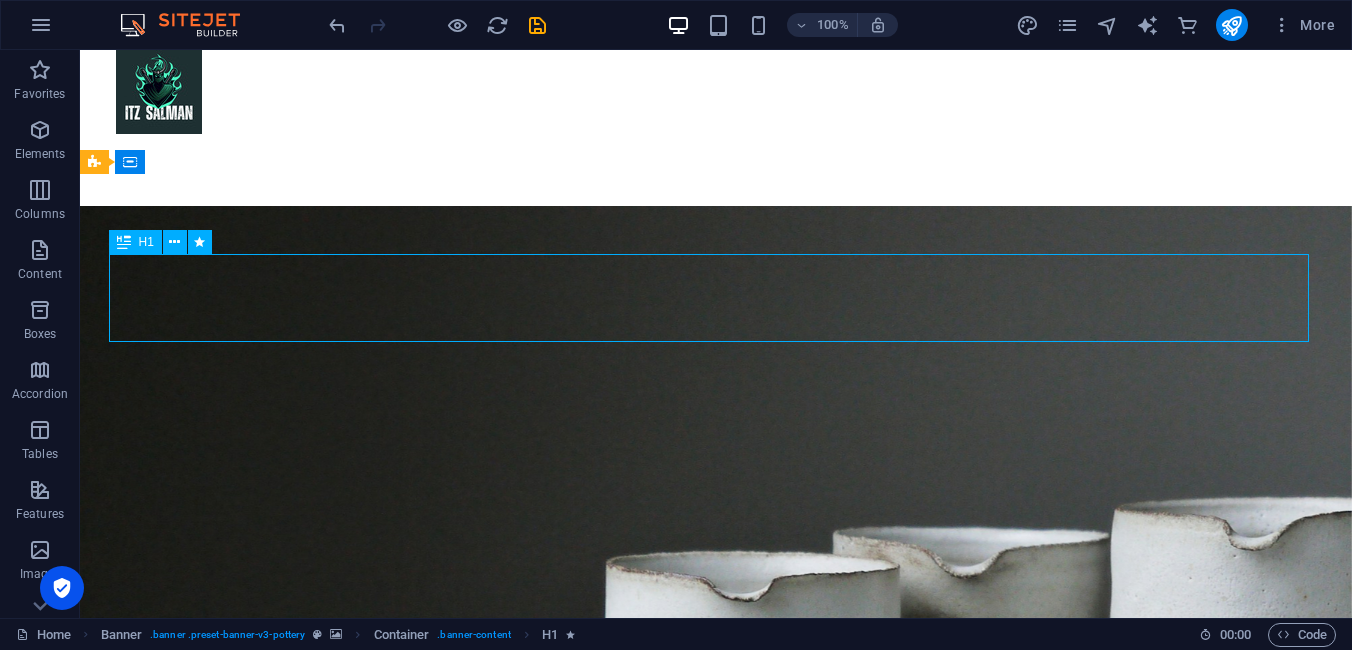 click on "Pottery is our passion" at bounding box center [716, 944] 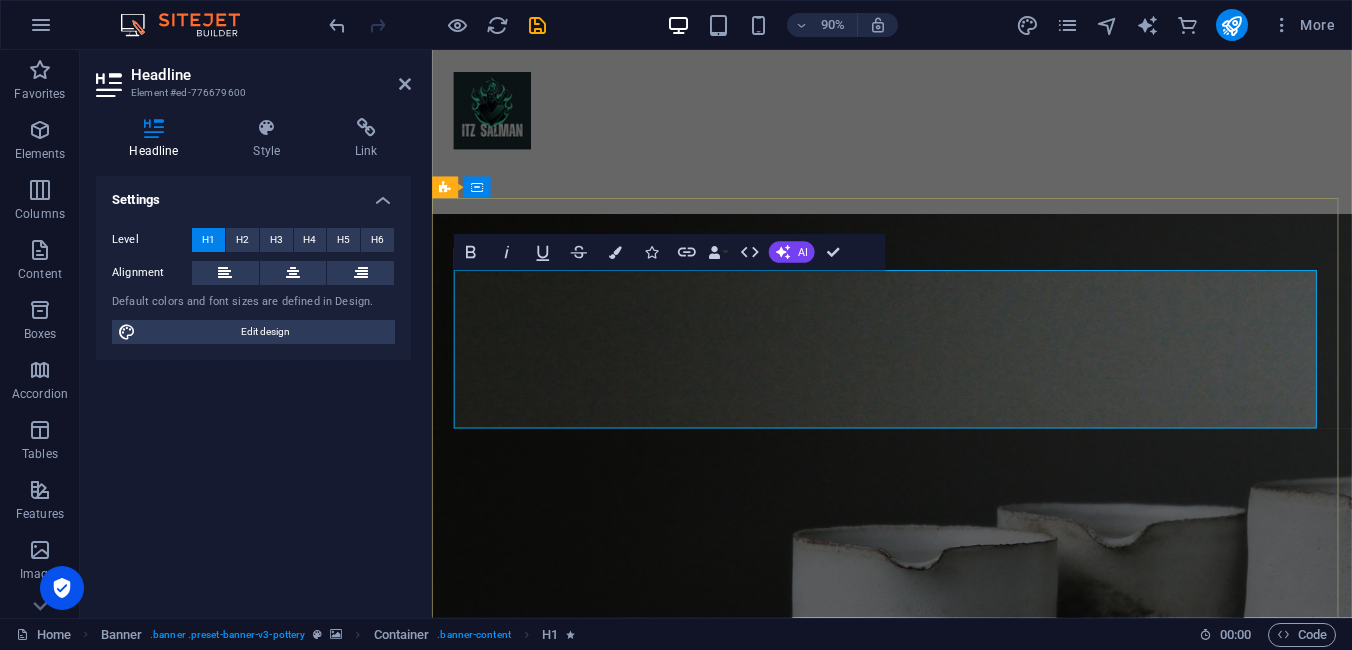 scroll, scrollTop: 0, scrollLeft: 0, axis: both 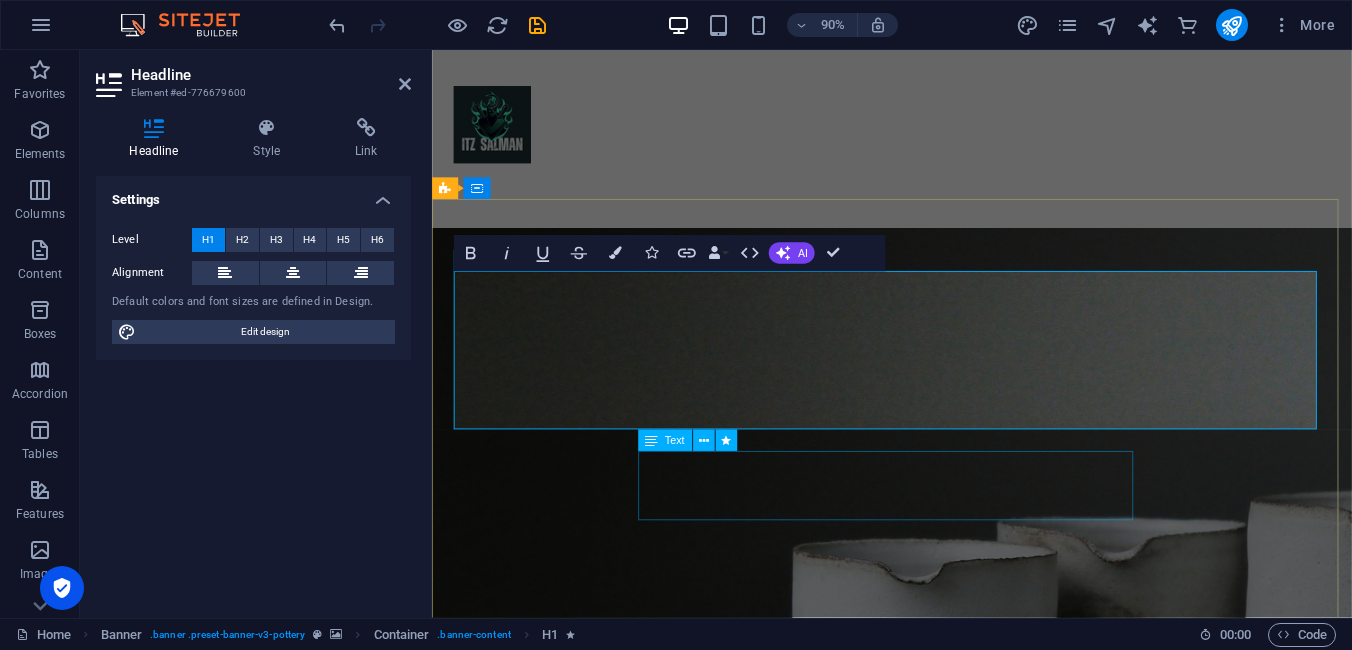 click on "This website is the official home of the popular Facebook page  "Itz Salman" , followed by over 130,000+ people who believe in real stories, bold ideas, and content that makes a difference." at bounding box center (943, 1255) 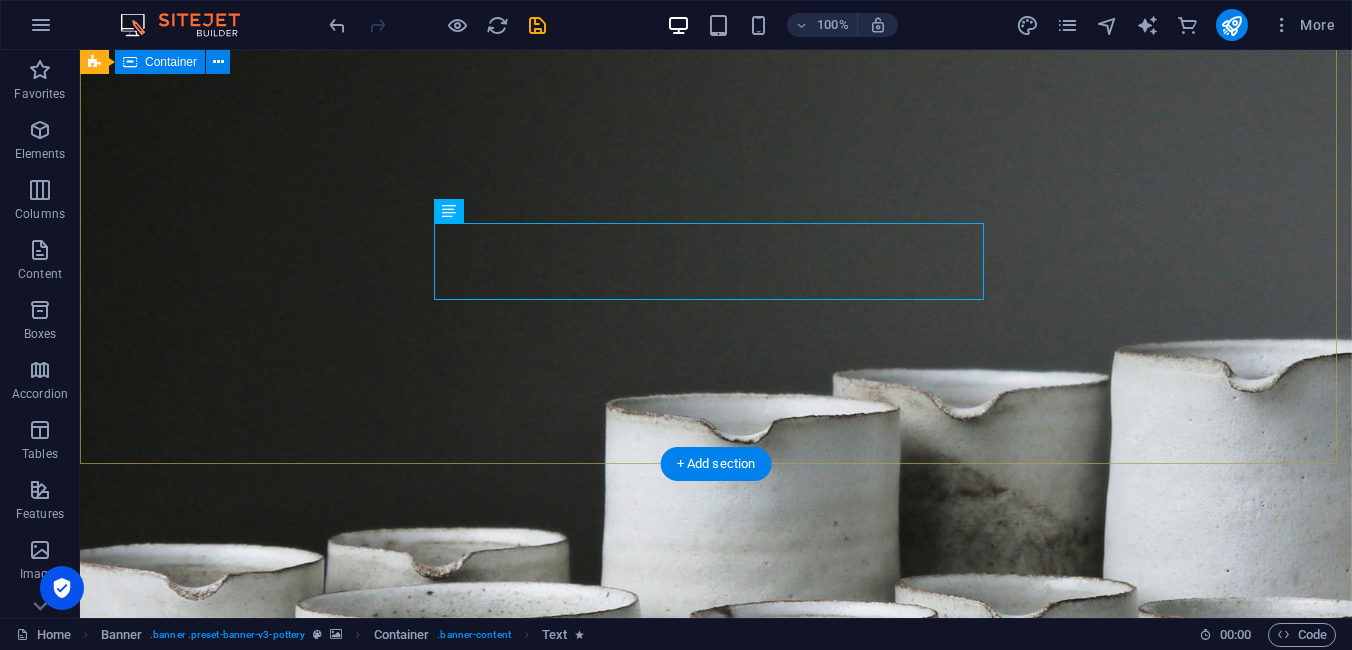 scroll, scrollTop: 0, scrollLeft: 0, axis: both 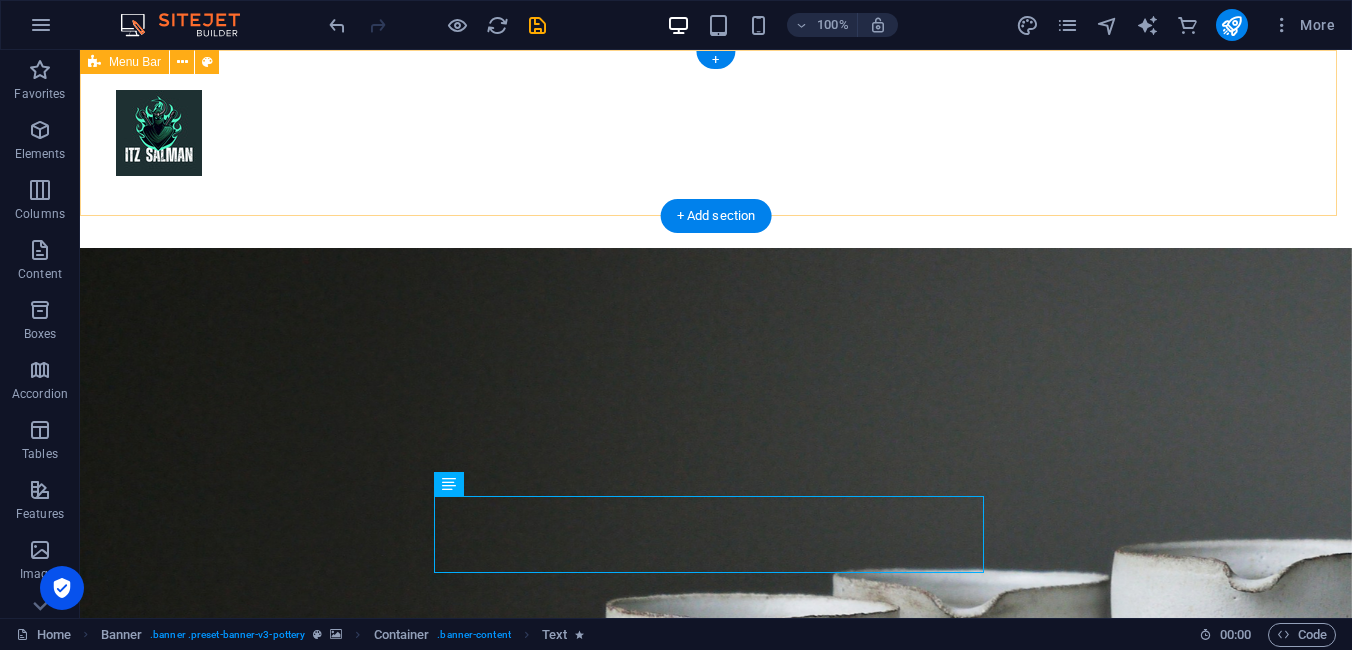 click on "Shop About Contact Blog" at bounding box center (716, 149) 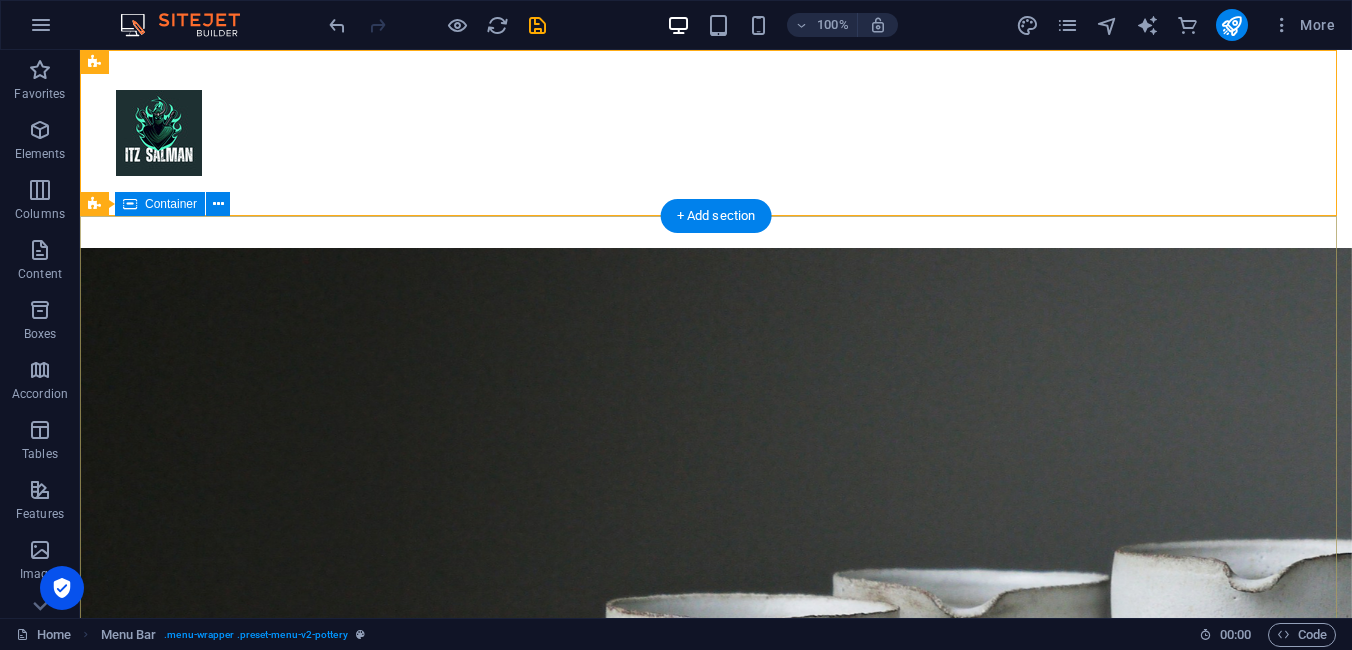 click on "Best Gaming Content Creator in Bangladesh This website is the official home of the popular Facebook page  "Itz Salman" , followed by over 130,000+ people who believe in real stories, bold ideas, and content that makes a difference. Explore" at bounding box center (716, 1109) 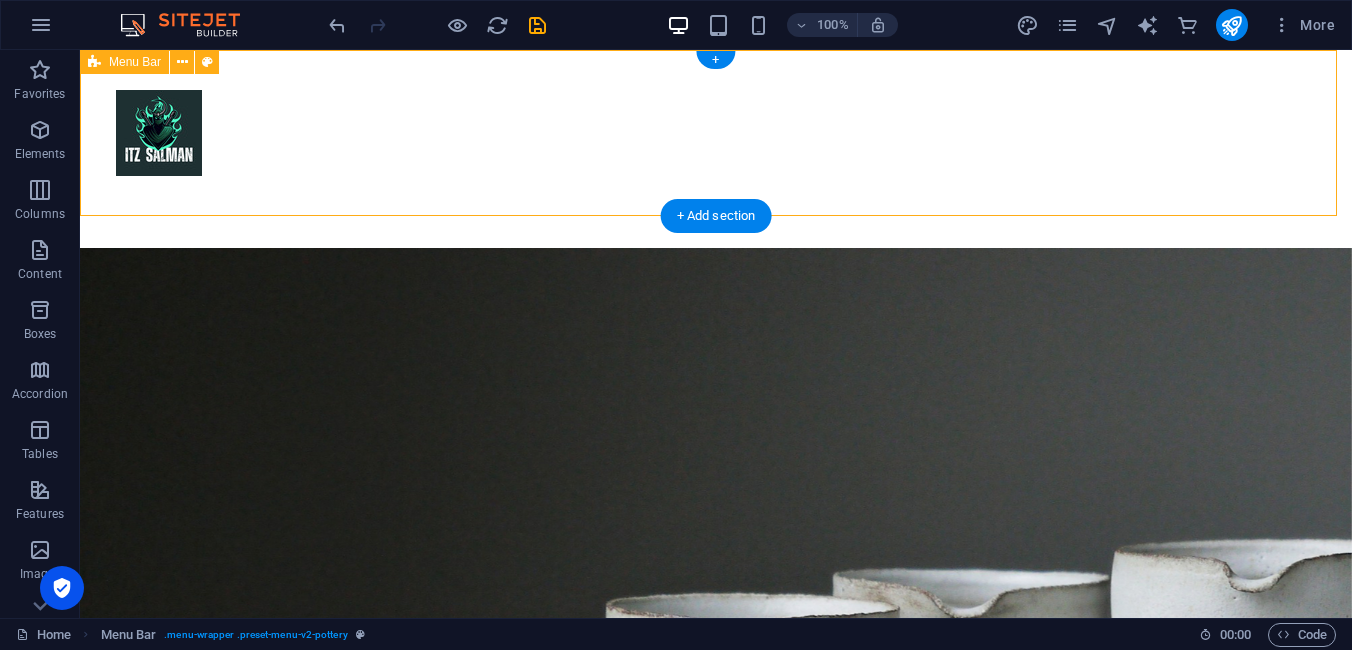 drag, startPoint x: 550, startPoint y: 211, endPoint x: 551, endPoint y: 175, distance: 36.013885 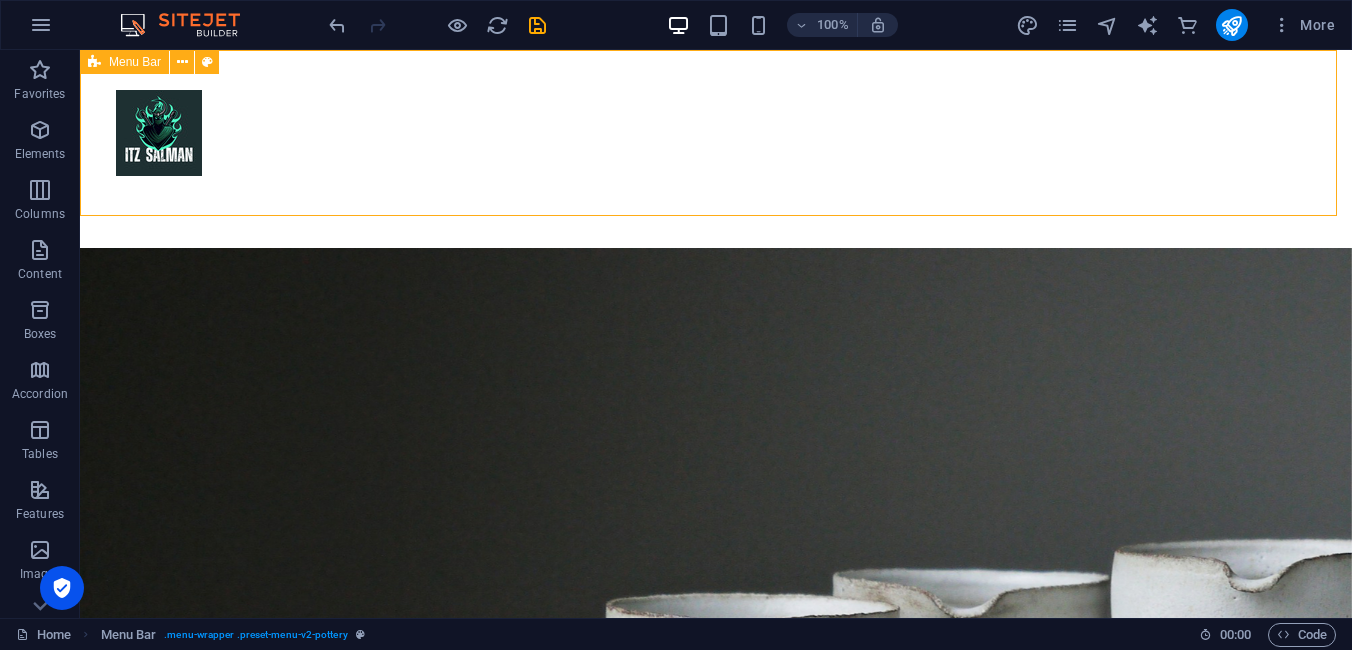 click on "Menu Bar" at bounding box center [135, 62] 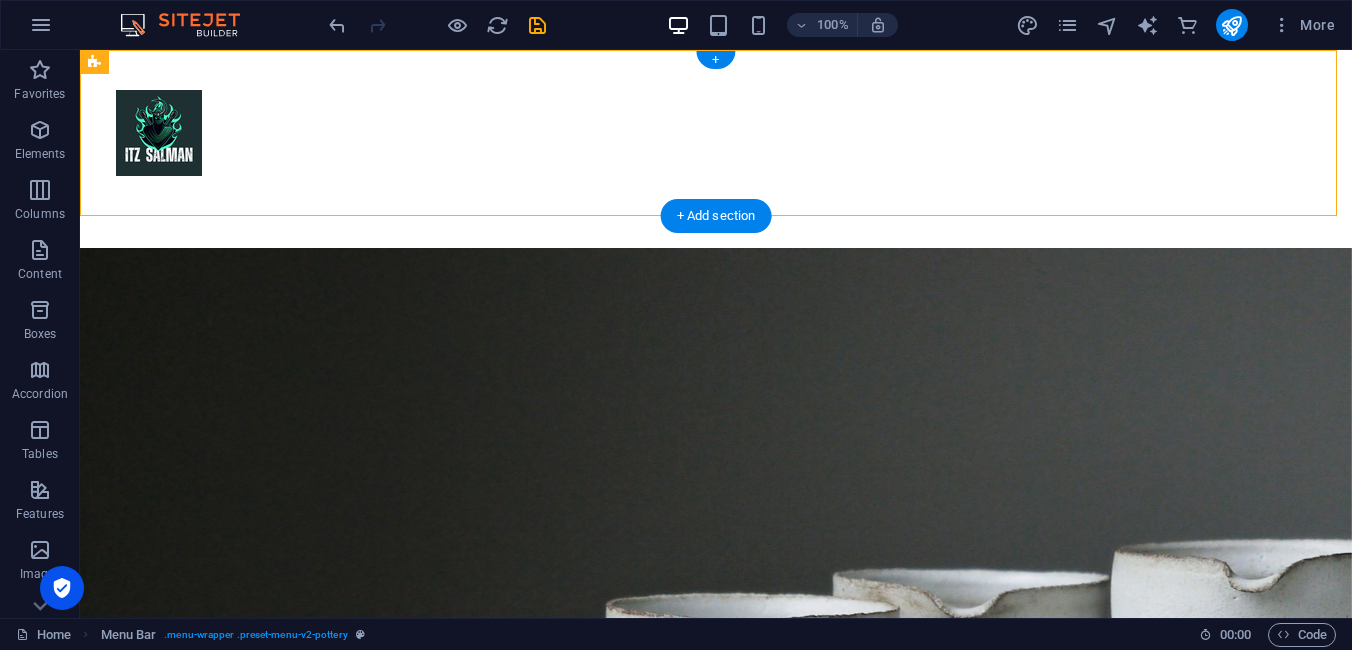 drag, startPoint x: 212, startPoint y: 113, endPoint x: 133, endPoint y: 161, distance: 92.43917 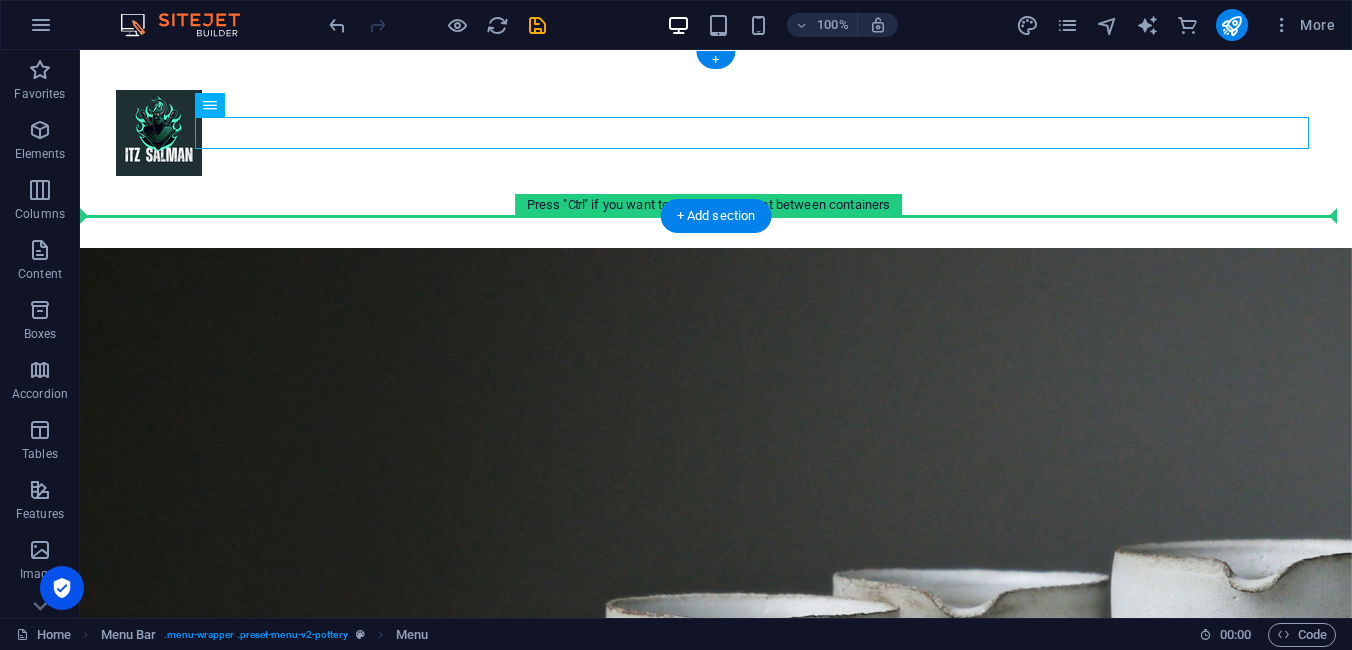 drag, startPoint x: 282, startPoint y: 119, endPoint x: 285, endPoint y: 181, distance: 62.072536 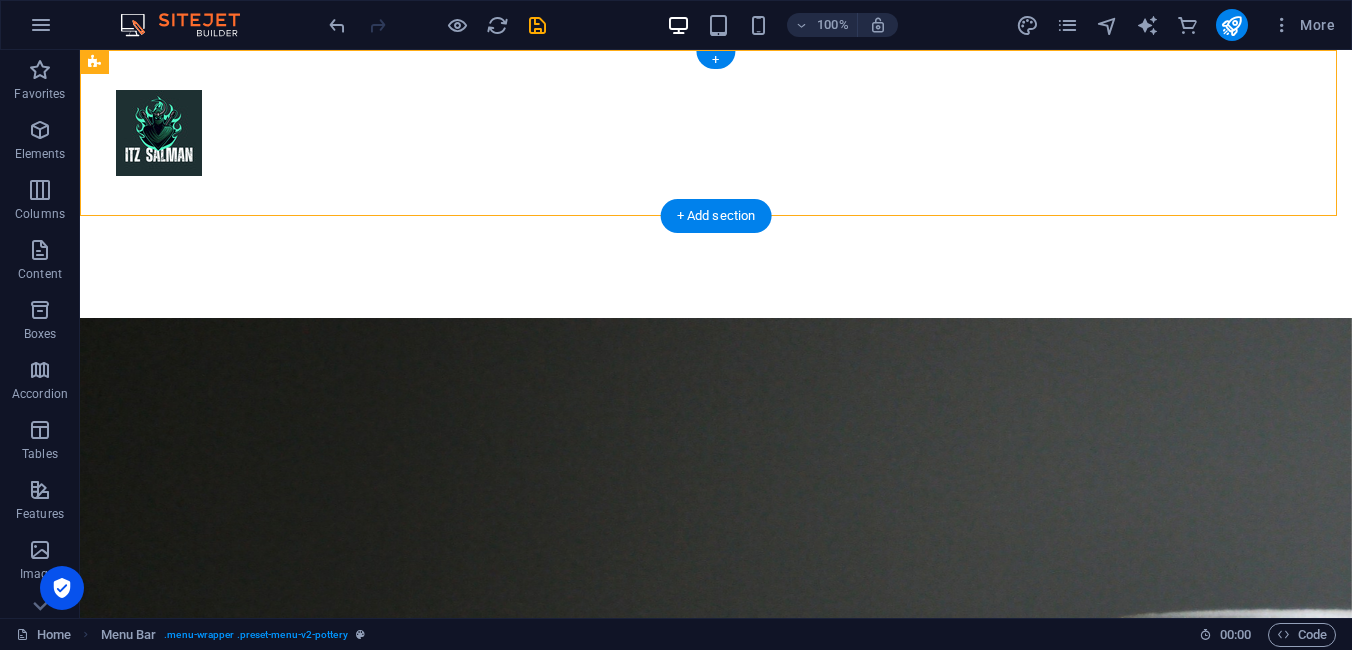 drag, startPoint x: 293, startPoint y: 201, endPoint x: 307, endPoint y: 138, distance: 64.53681 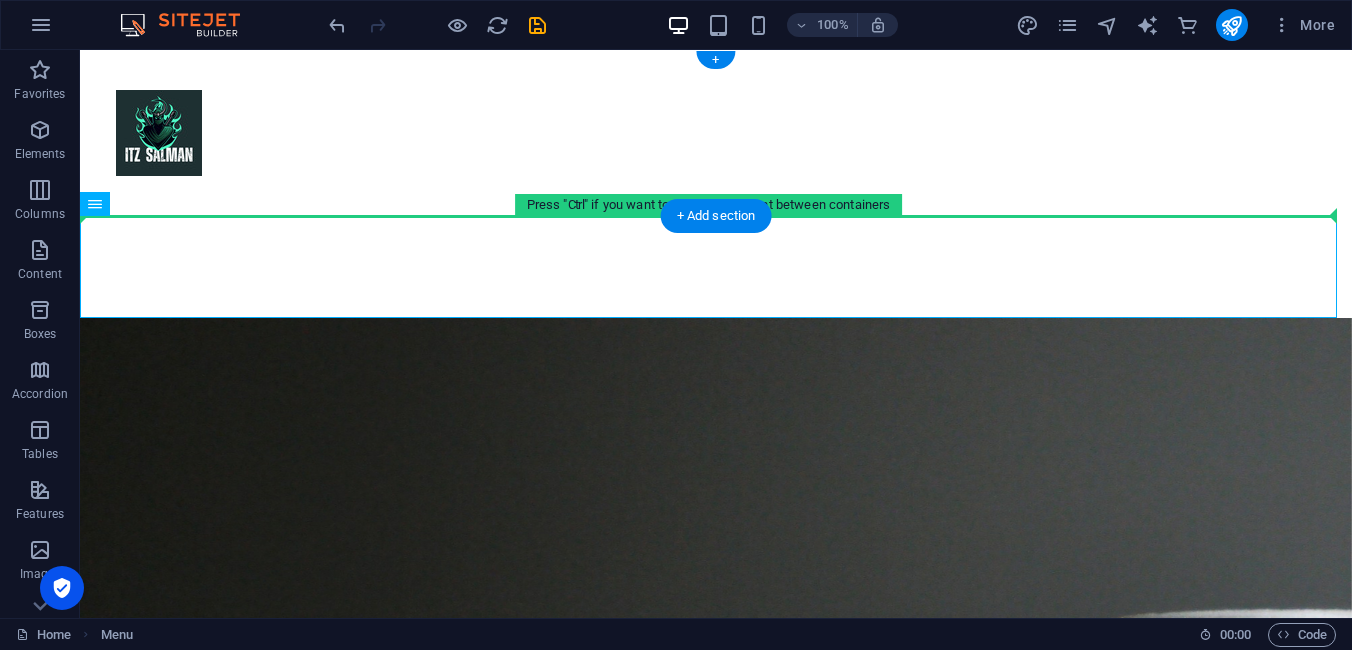 drag, startPoint x: 286, startPoint y: 268, endPoint x: 299, endPoint y: 199, distance: 70.21396 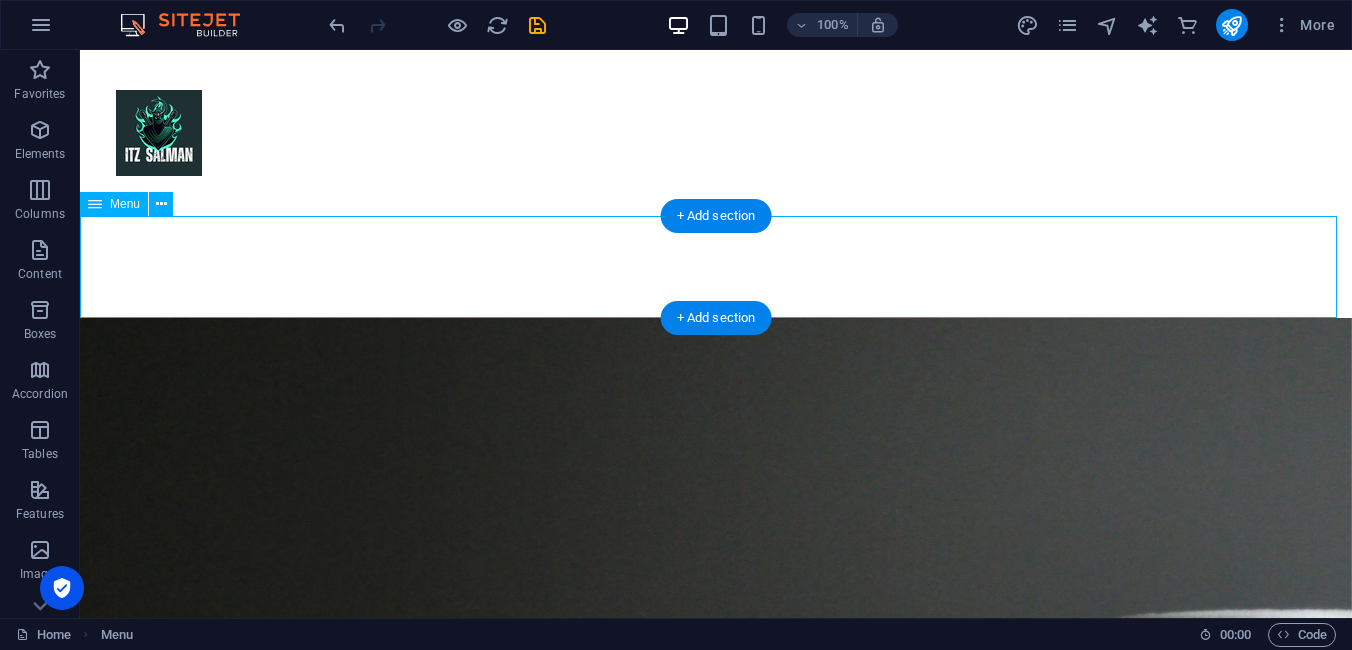 drag, startPoint x: 289, startPoint y: 218, endPoint x: 197, endPoint y: 245, distance: 95.880135 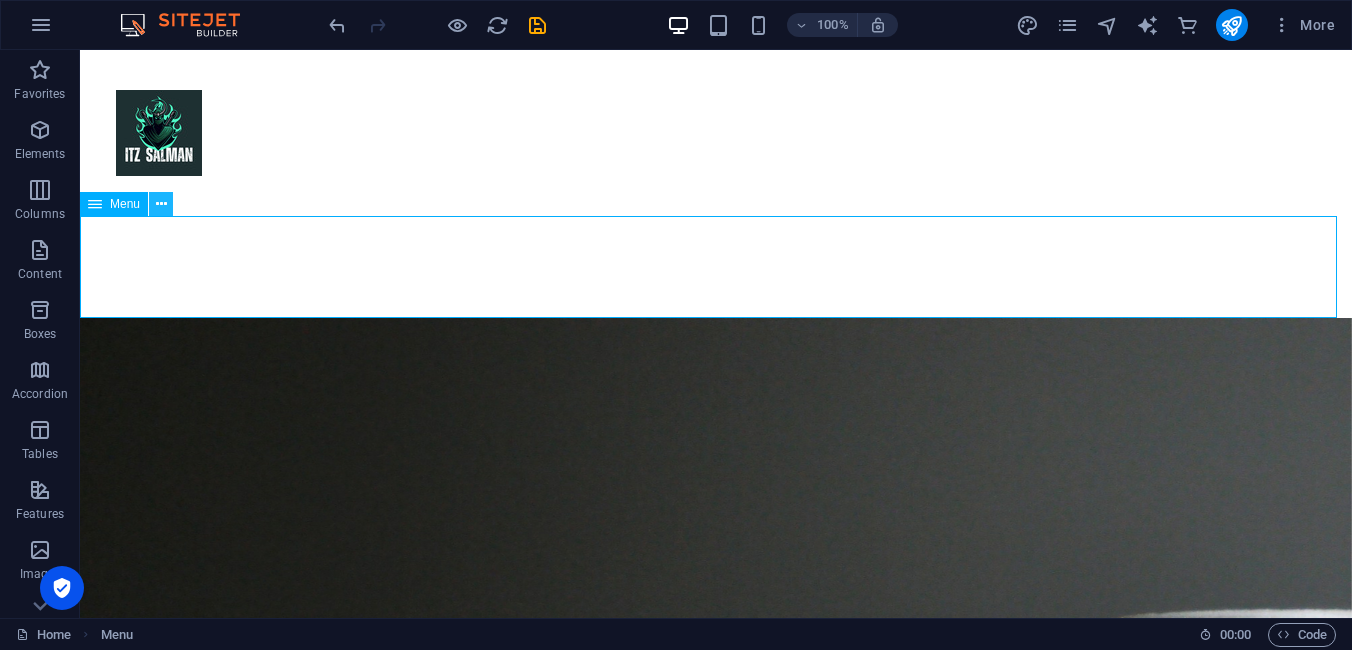 click at bounding box center (161, 204) 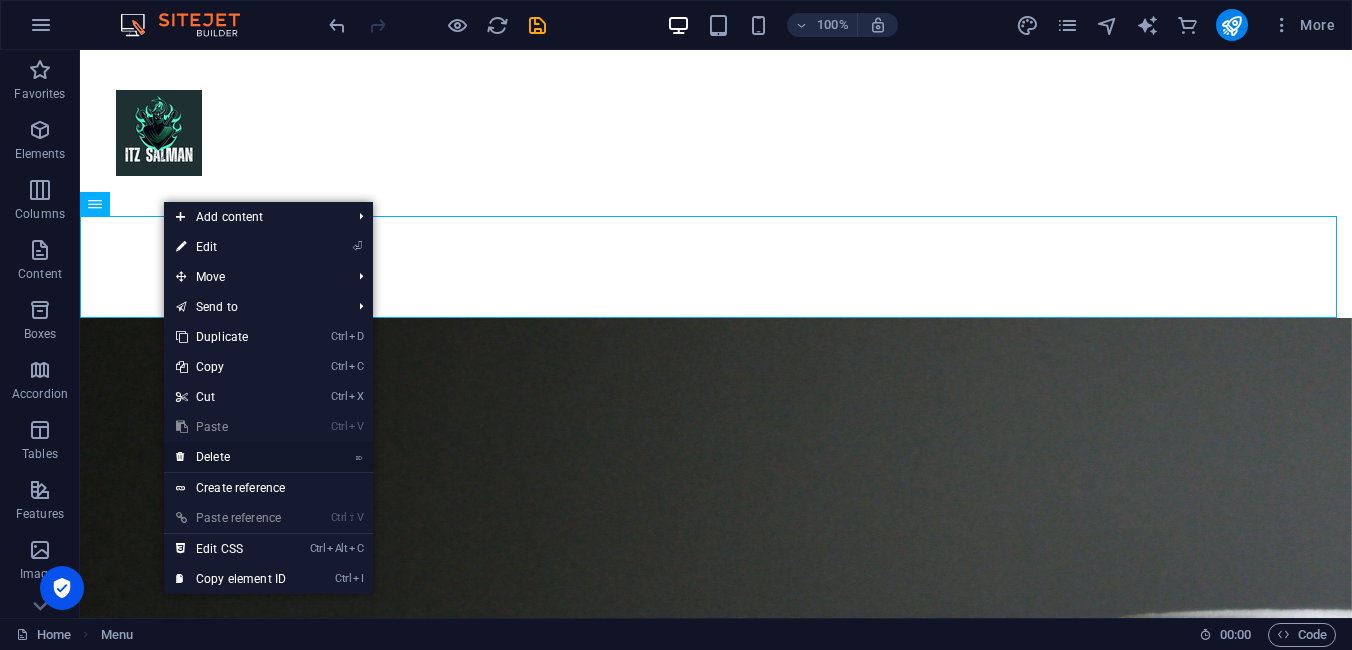 click on "⌦  Delete" at bounding box center [231, 457] 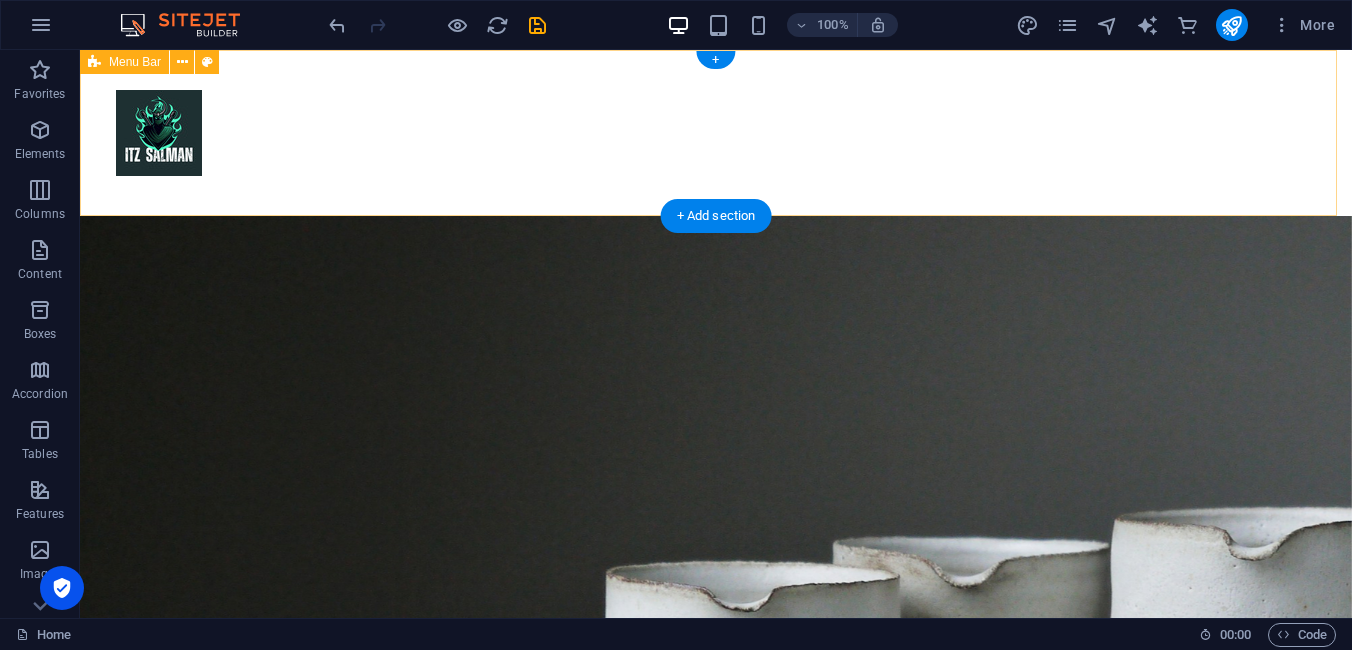 click at bounding box center (716, 133) 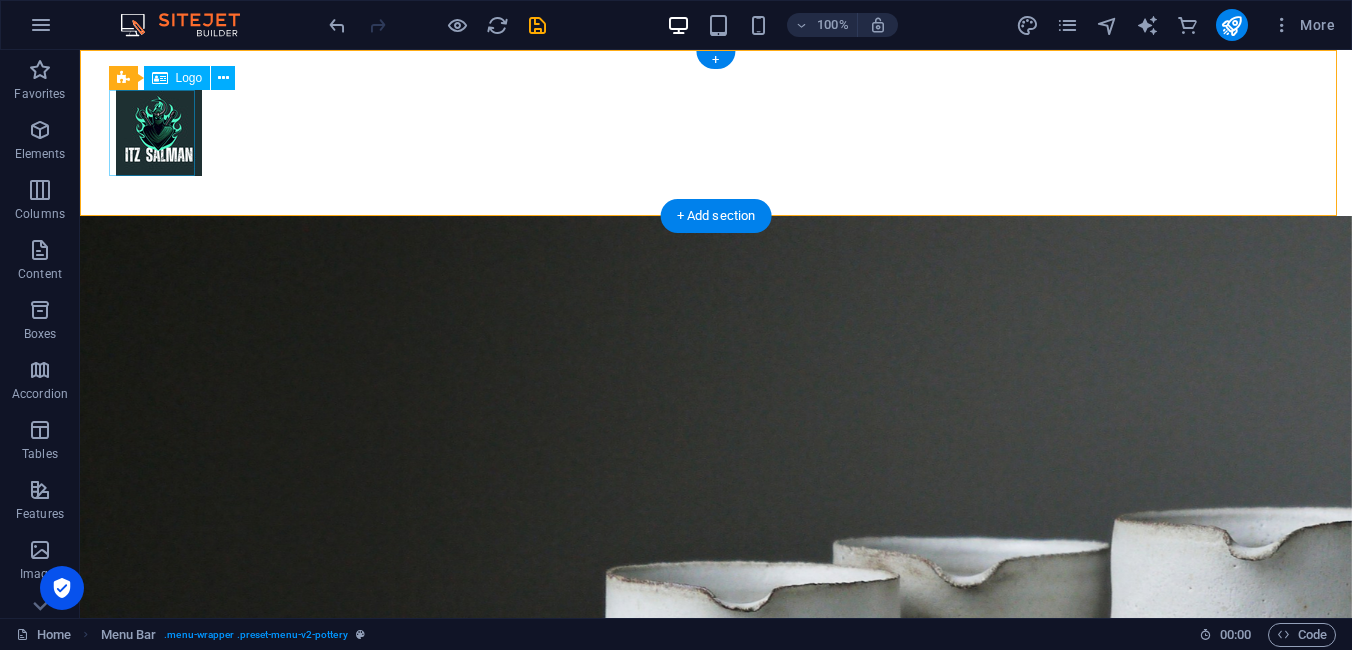 click at bounding box center (716, 133) 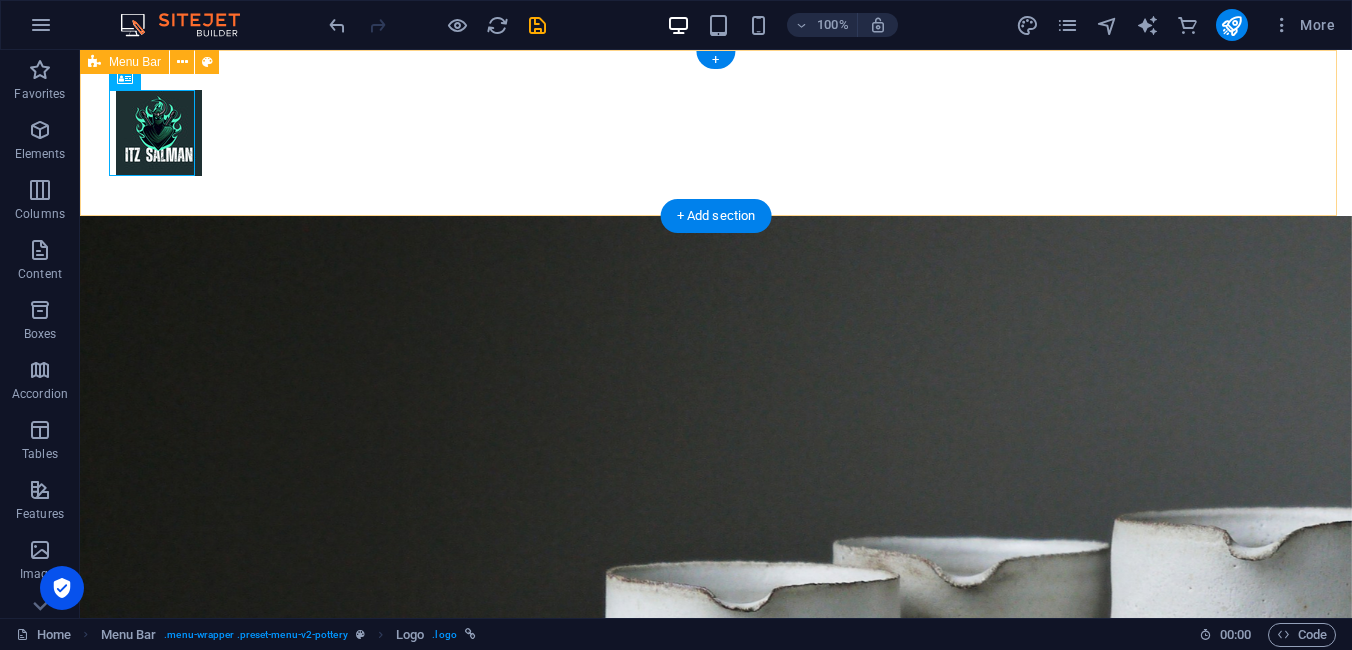 drag, startPoint x: 193, startPoint y: 171, endPoint x: 231, endPoint y: 199, distance: 47.201694 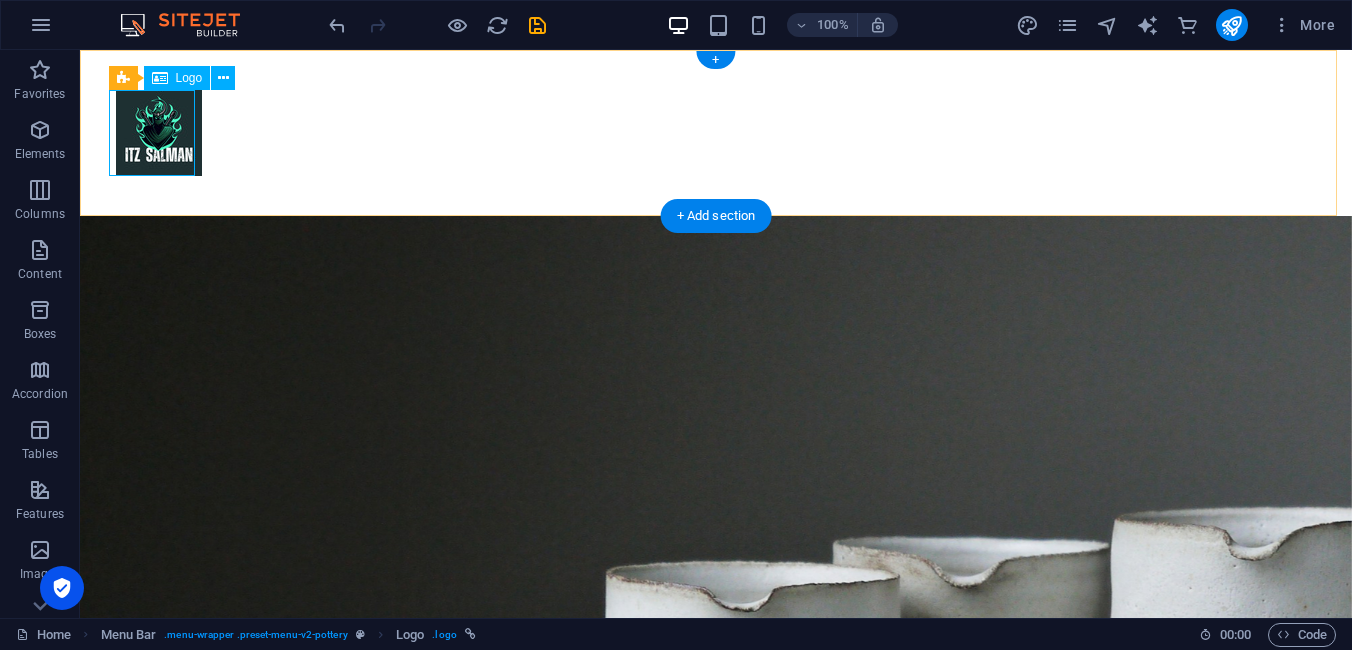 click at bounding box center (716, 133) 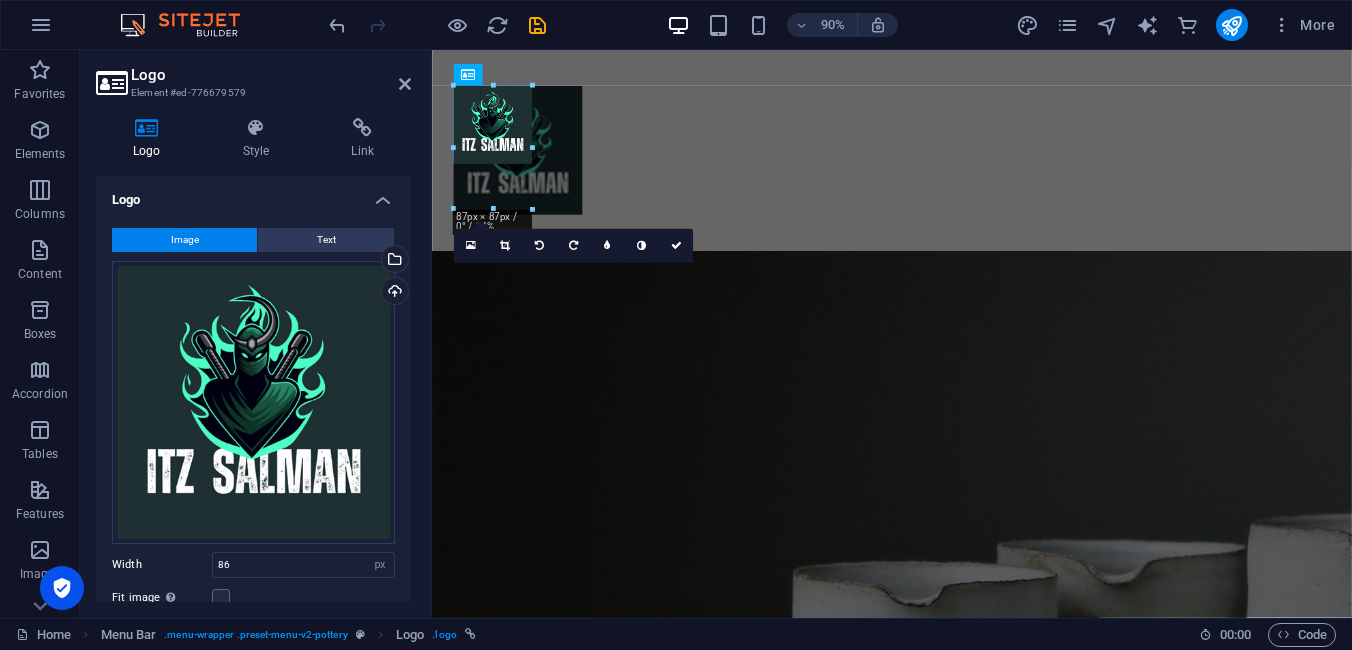 drag, startPoint x: 531, startPoint y: 163, endPoint x: 588, endPoint y: 202, distance: 69.065186 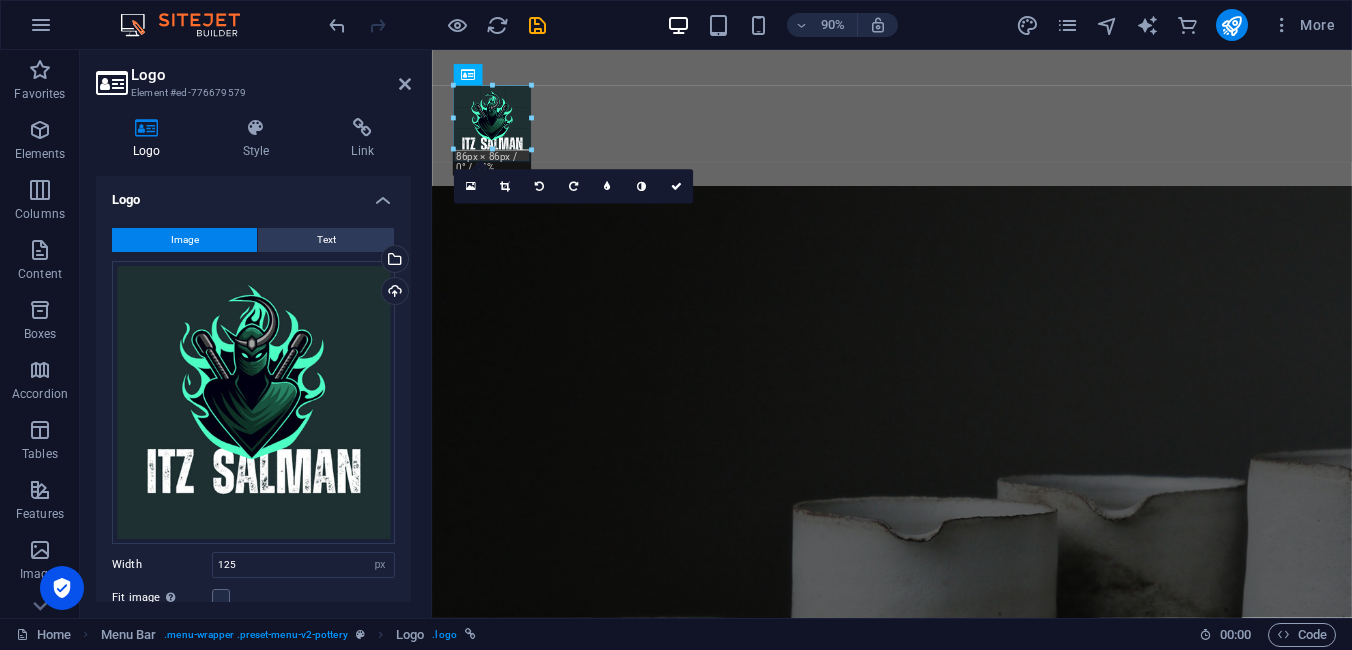 drag, startPoint x: 565, startPoint y: 198, endPoint x: 87, endPoint y: 86, distance: 490.946 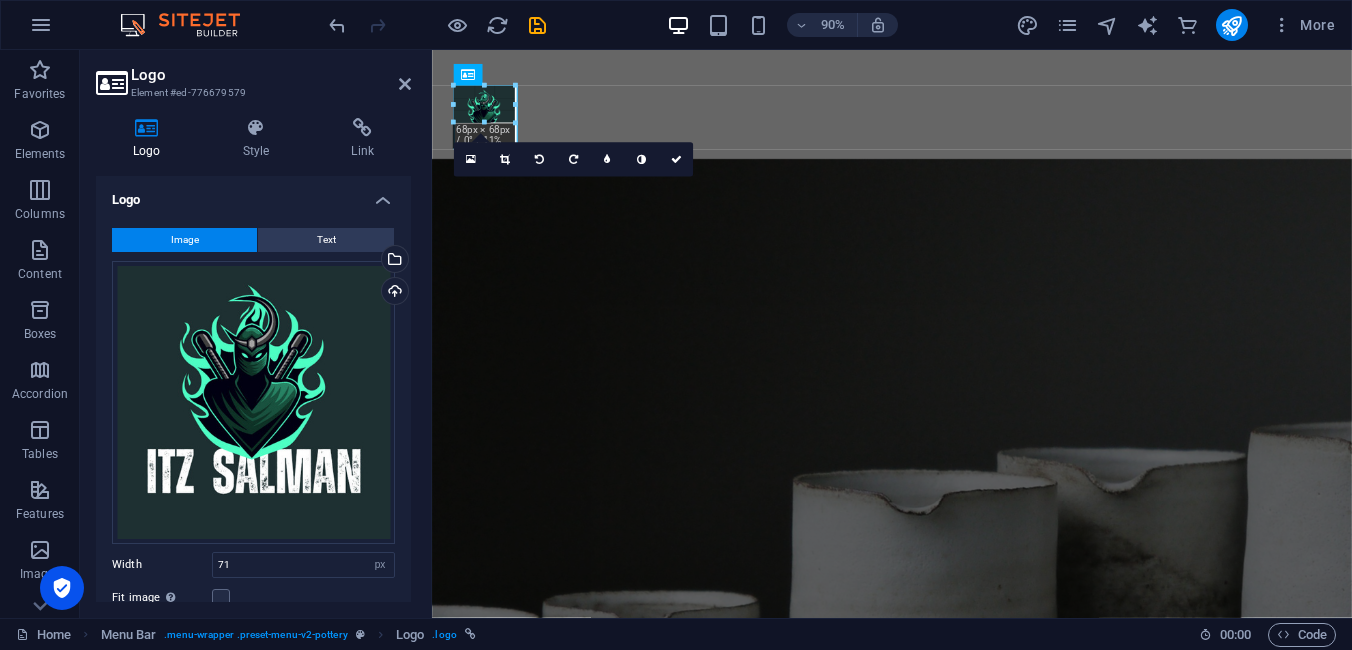 drag, startPoint x: 518, startPoint y: 148, endPoint x: 487, endPoint y: 107, distance: 51.40039 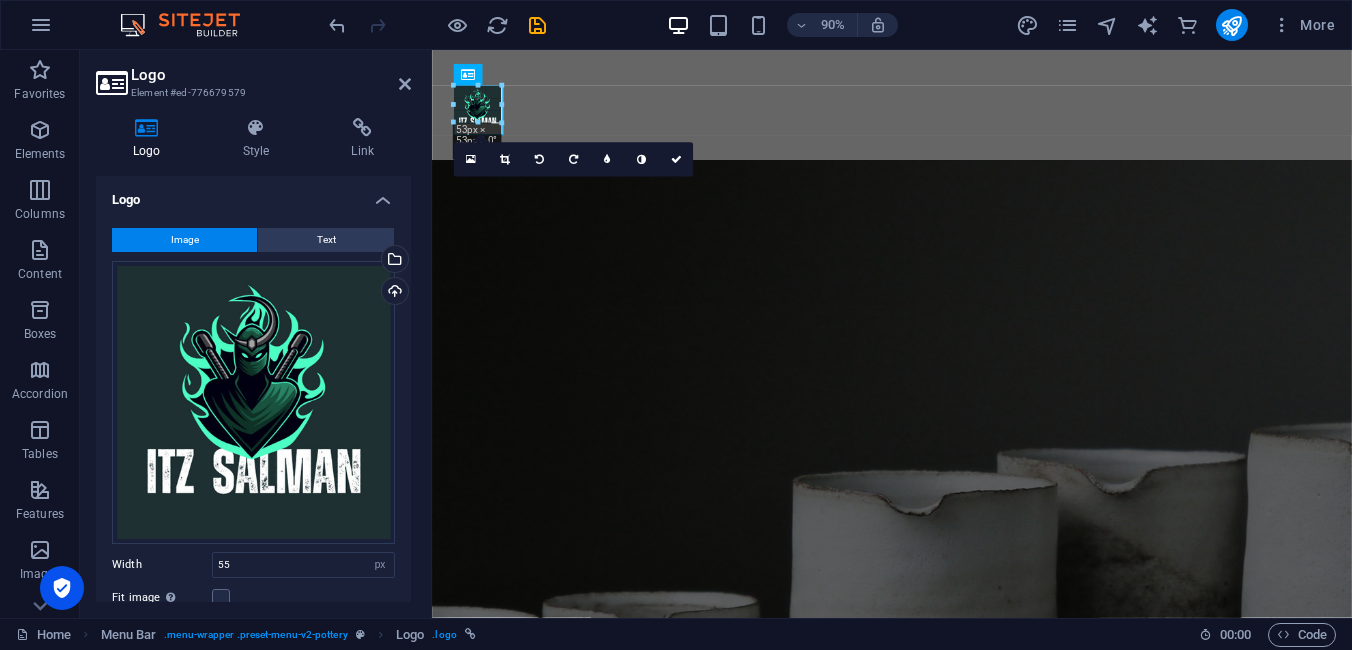 drag, startPoint x: 499, startPoint y: 134, endPoint x: 481, endPoint y: 99, distance: 39.357338 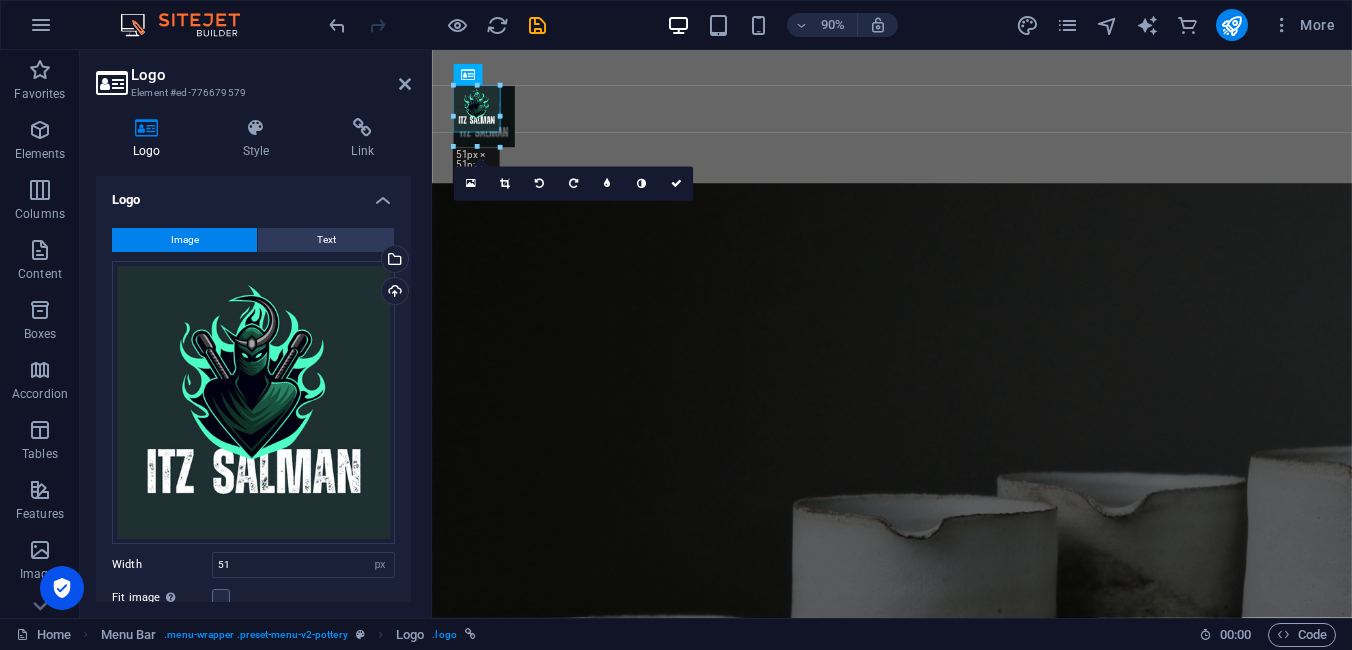 drag, startPoint x: 500, startPoint y: 112, endPoint x: 78, endPoint y: 82, distance: 423.065 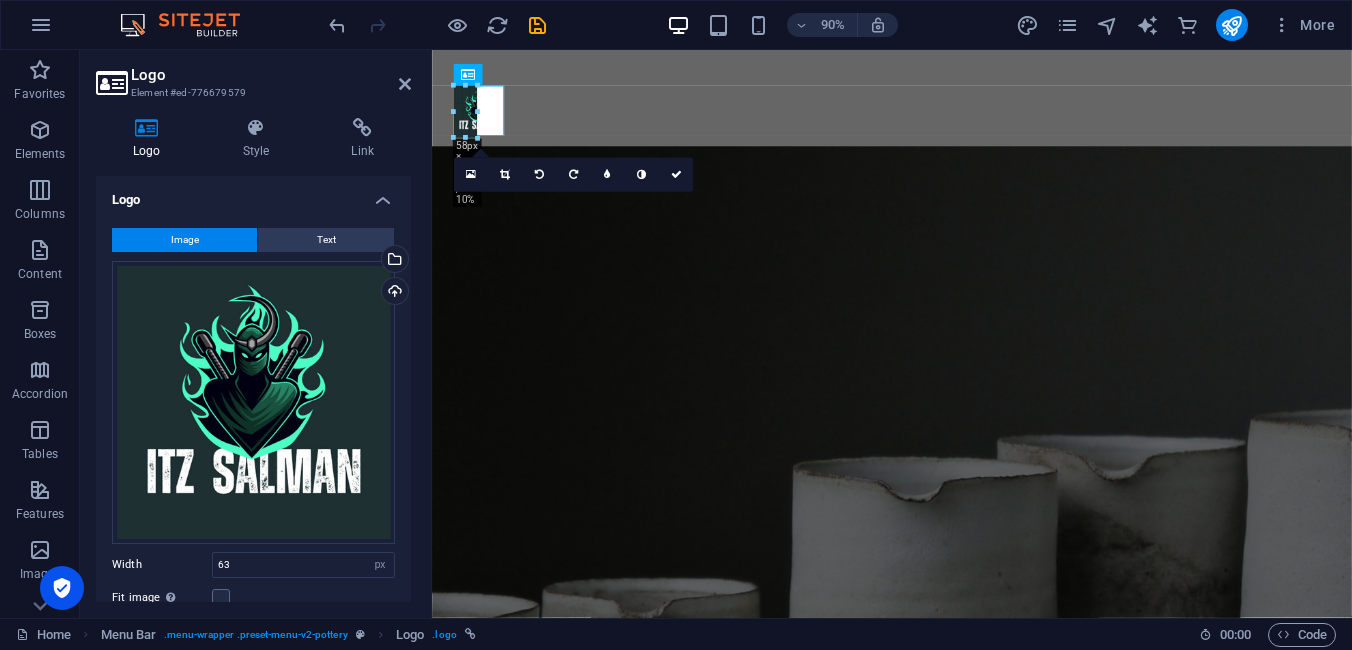 drag, startPoint x: 485, startPoint y: 141, endPoint x: 68, endPoint y: 58, distance: 425.17996 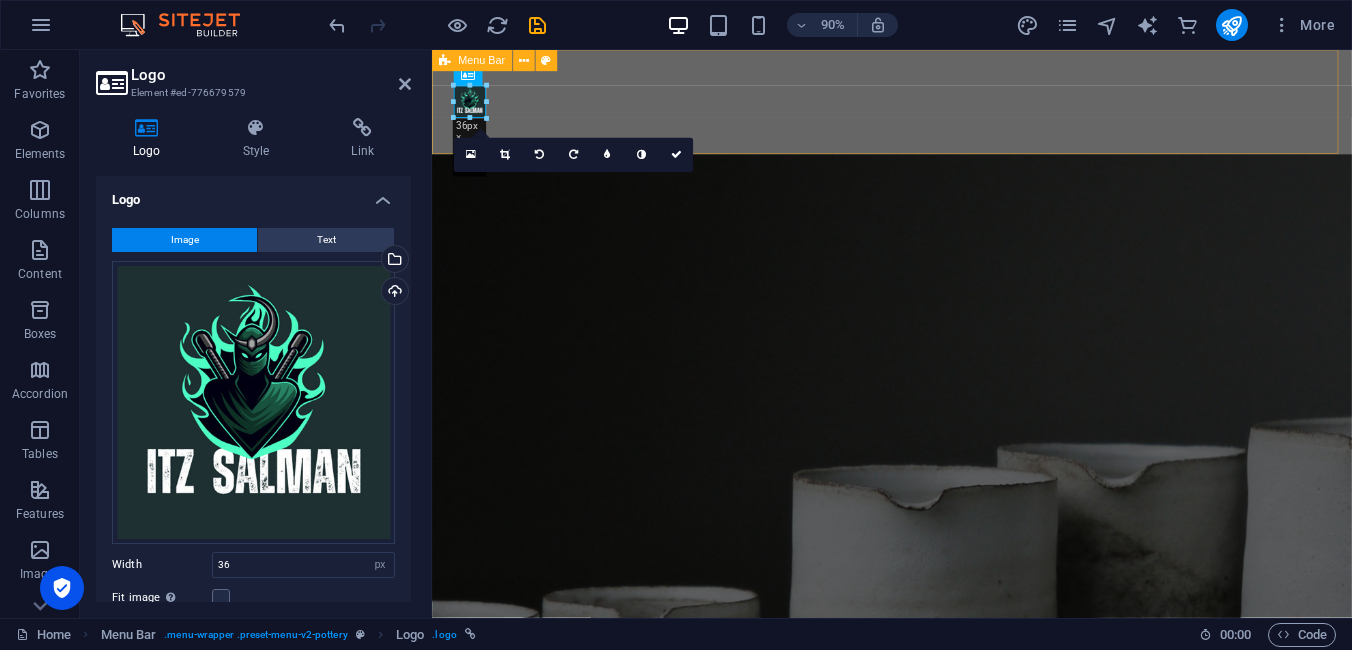 click at bounding box center (943, 108) 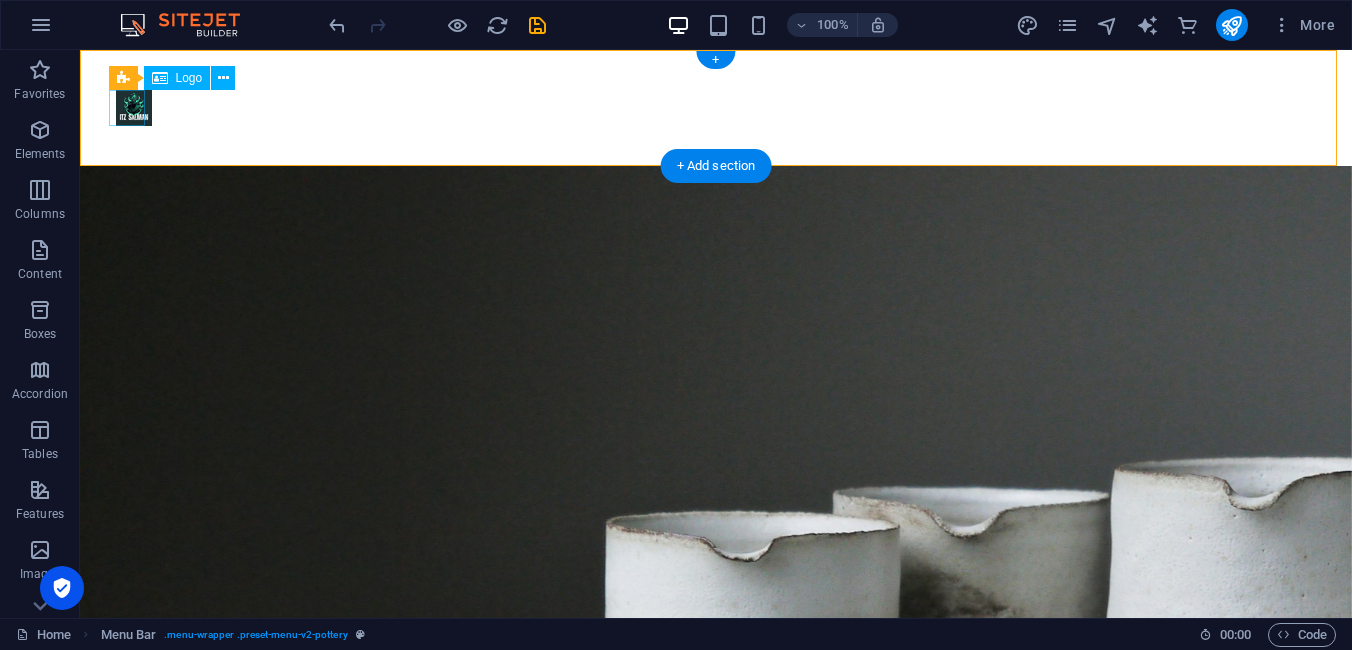 click at bounding box center [716, 108] 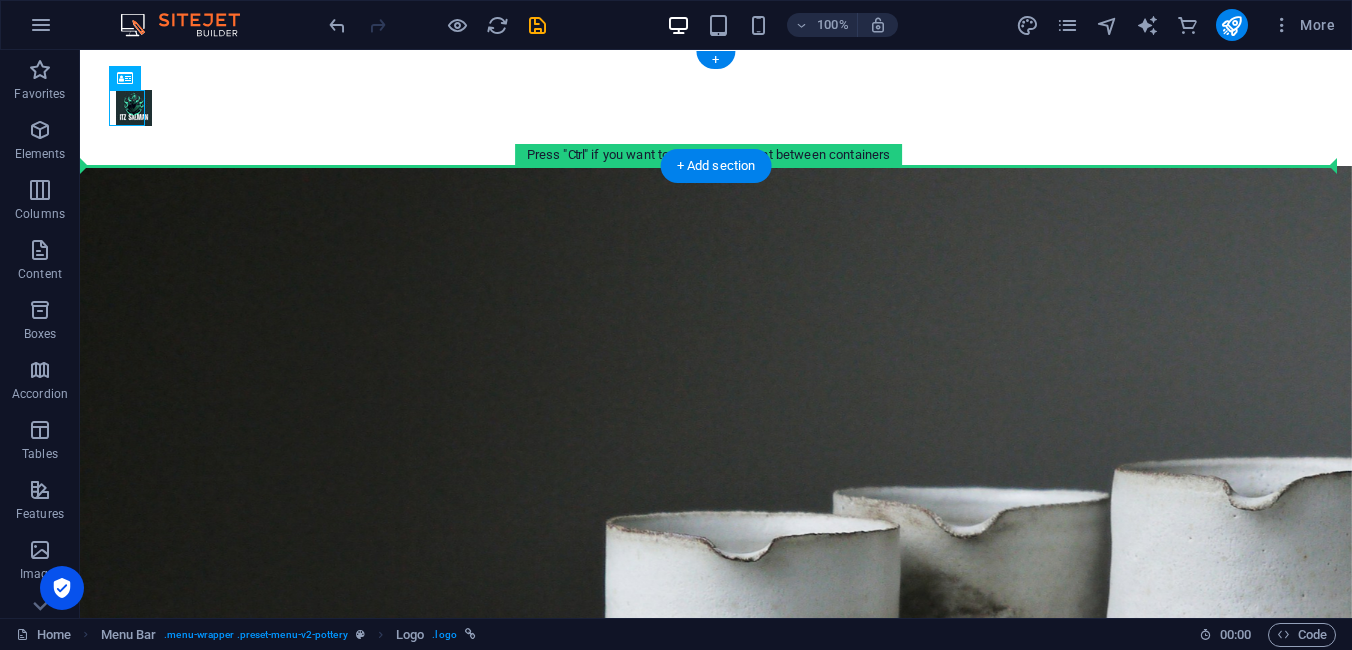 drag, startPoint x: 127, startPoint y: 106, endPoint x: 236, endPoint y: 109, distance: 109.041275 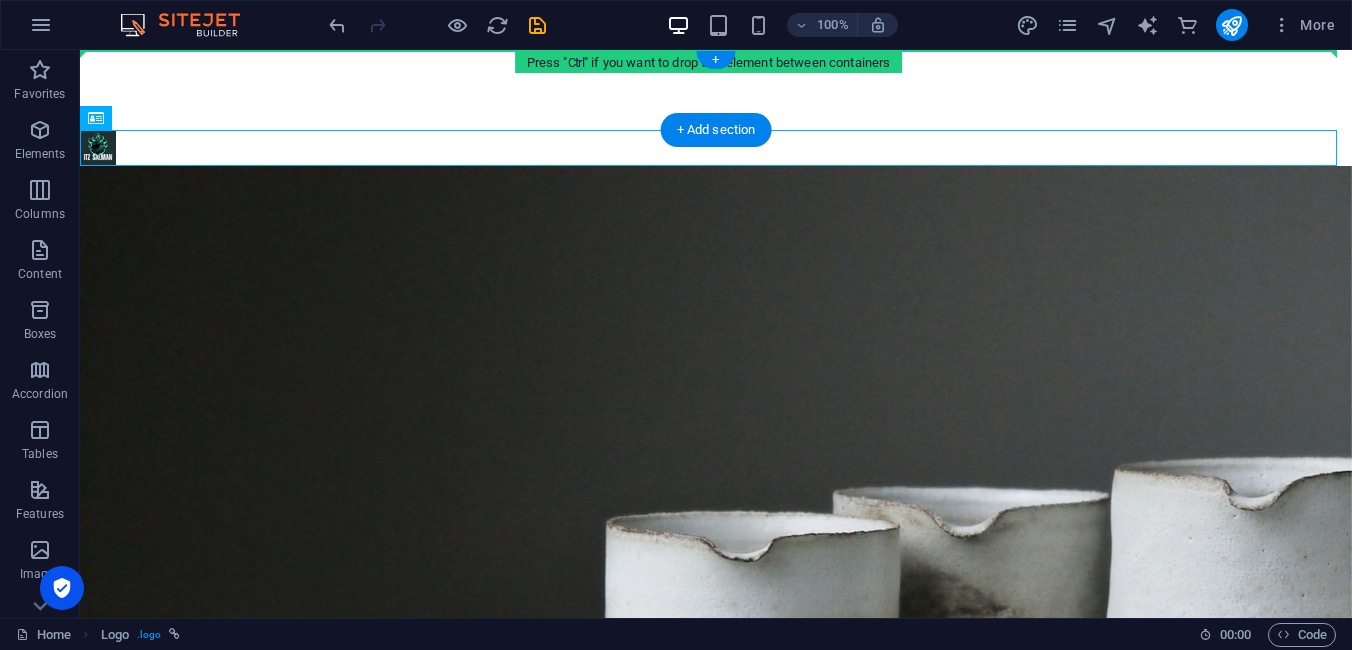 drag, startPoint x: 203, startPoint y: 101, endPoint x: 219, endPoint y: 59, distance: 44.94441 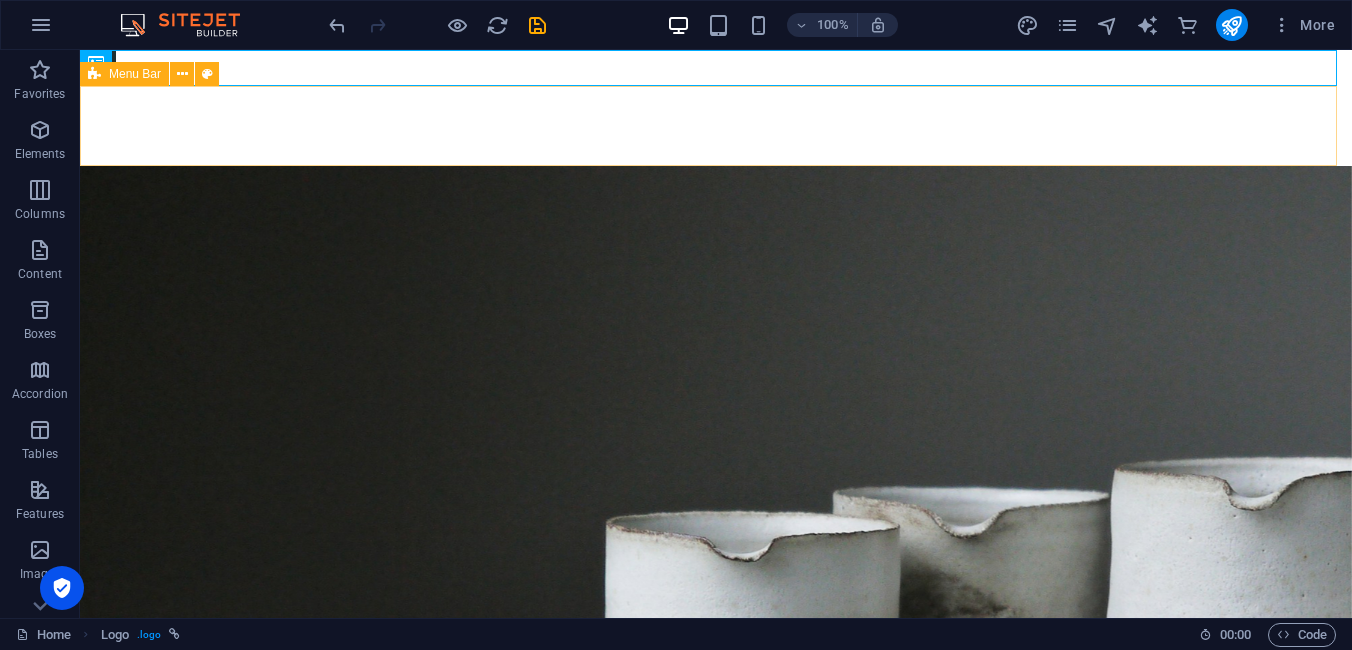 click at bounding box center (716, 68) 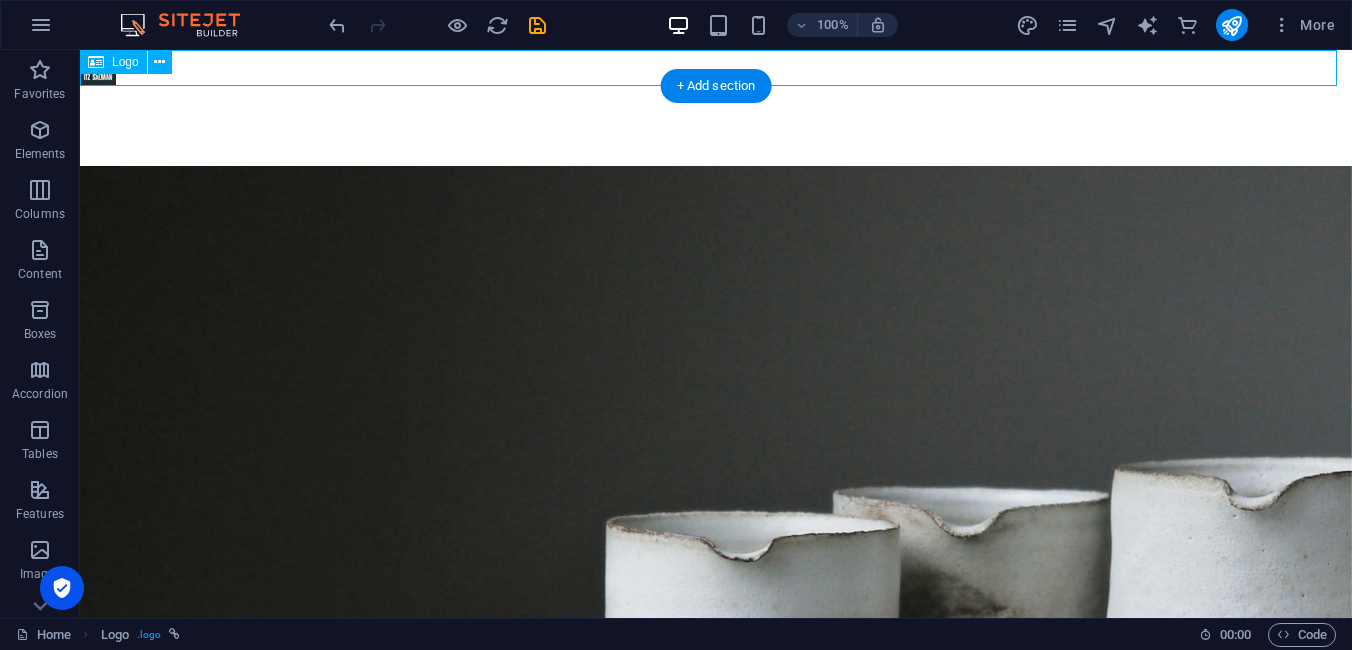 click at bounding box center [716, 68] 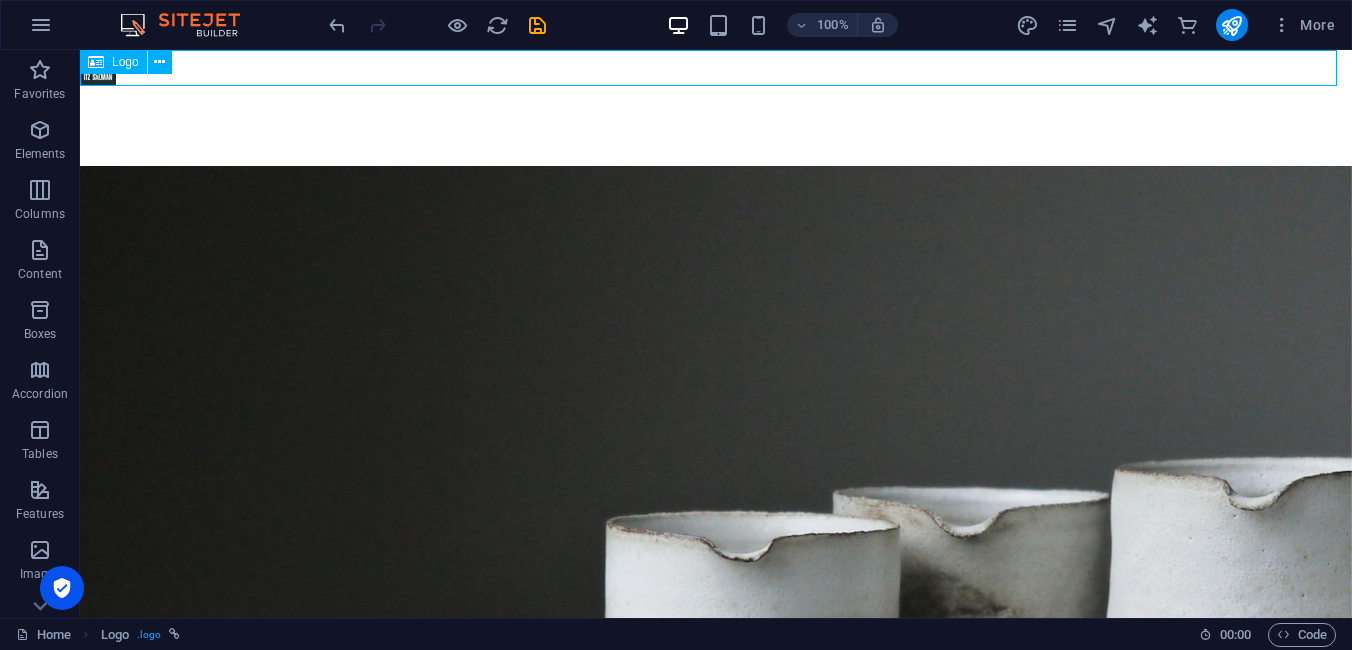 click at bounding box center [96, 62] 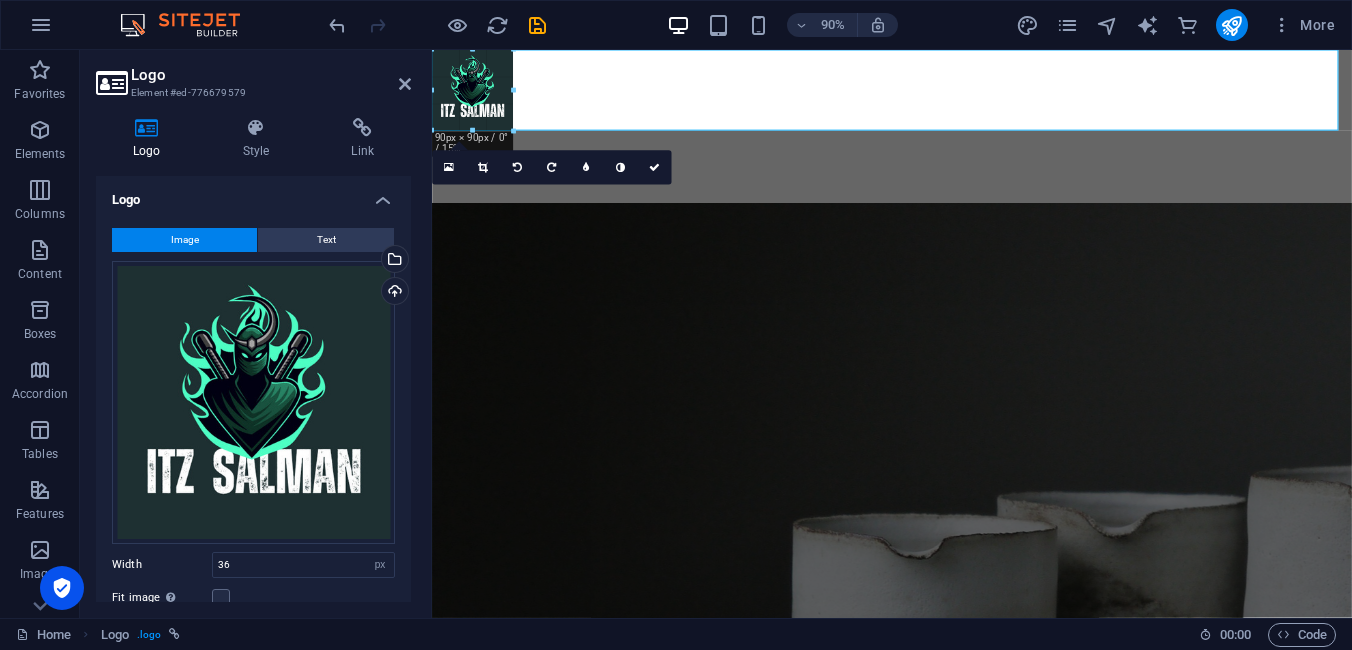 drag, startPoint x: 463, startPoint y: 83, endPoint x: 97, endPoint y: 65, distance: 366.44235 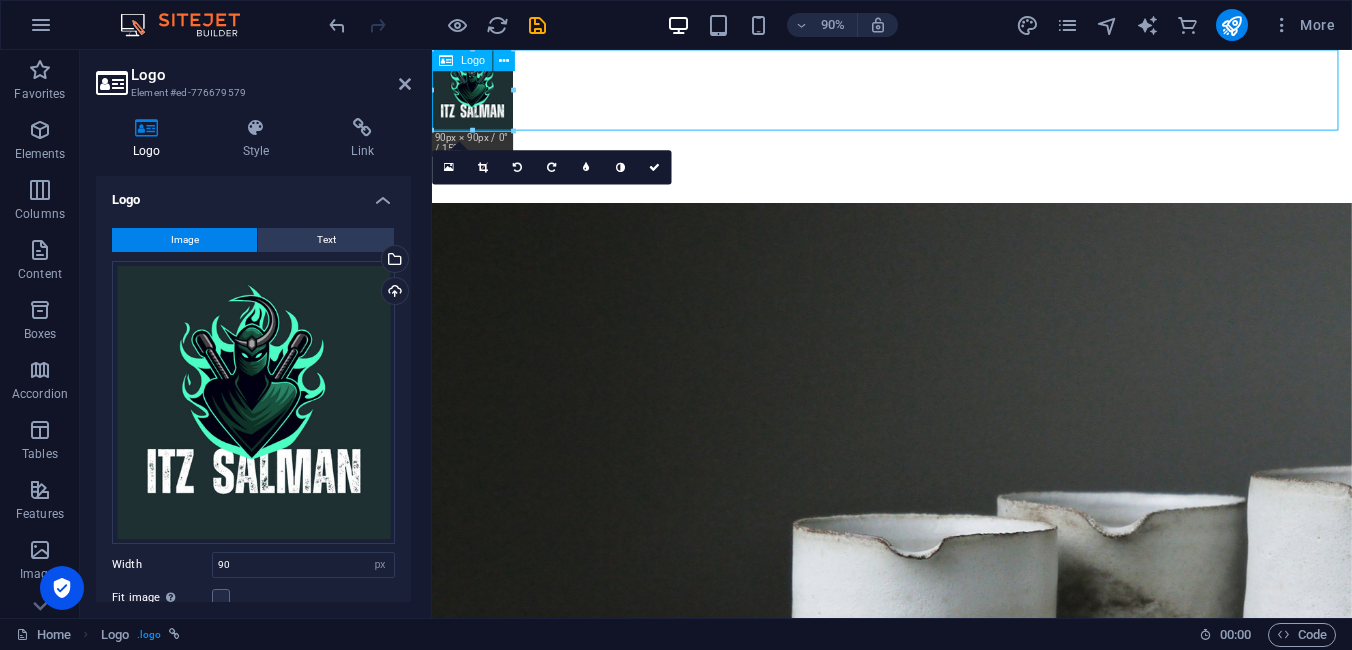 drag, startPoint x: 497, startPoint y: 94, endPoint x: 564, endPoint y: 99, distance: 67.18631 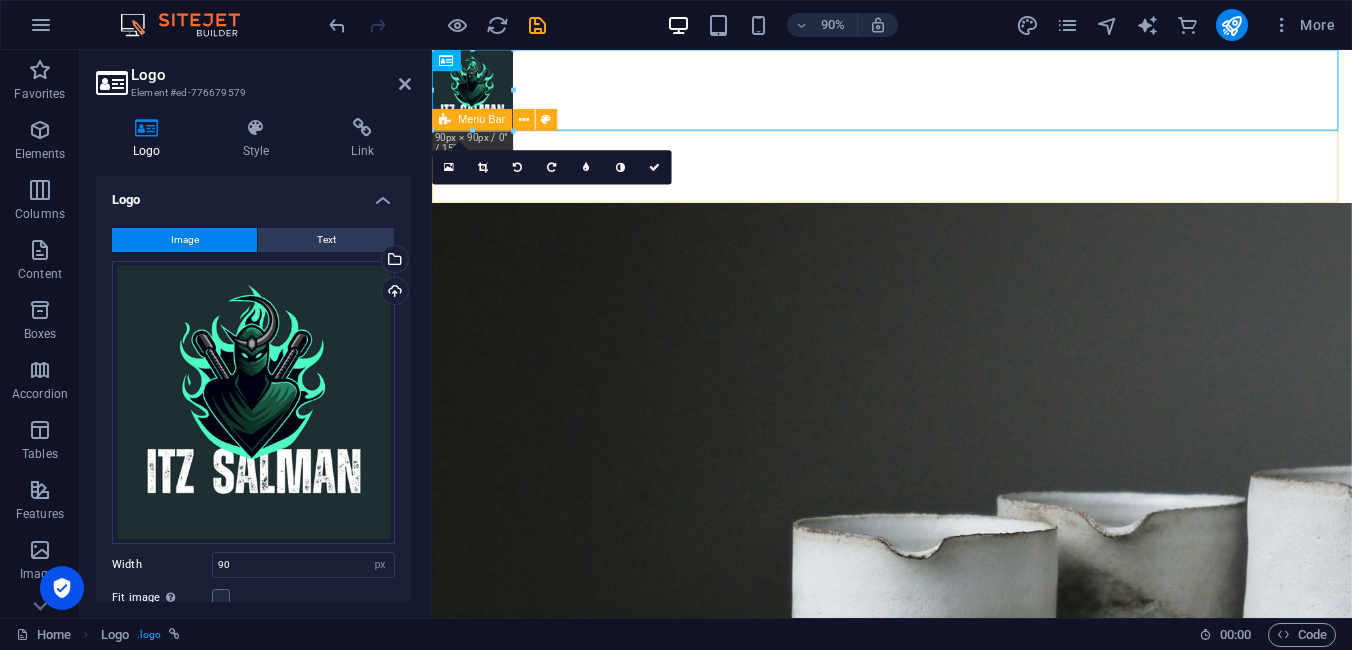 click at bounding box center (943, 180) 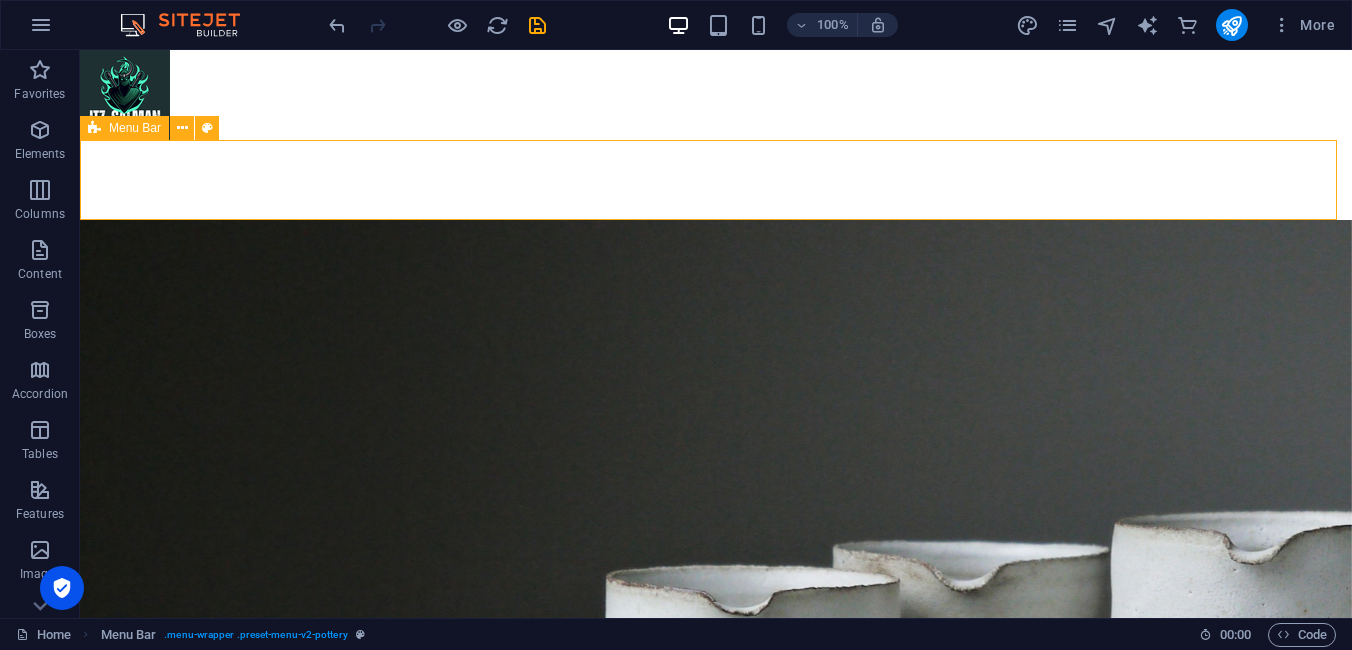 click at bounding box center (716, 180) 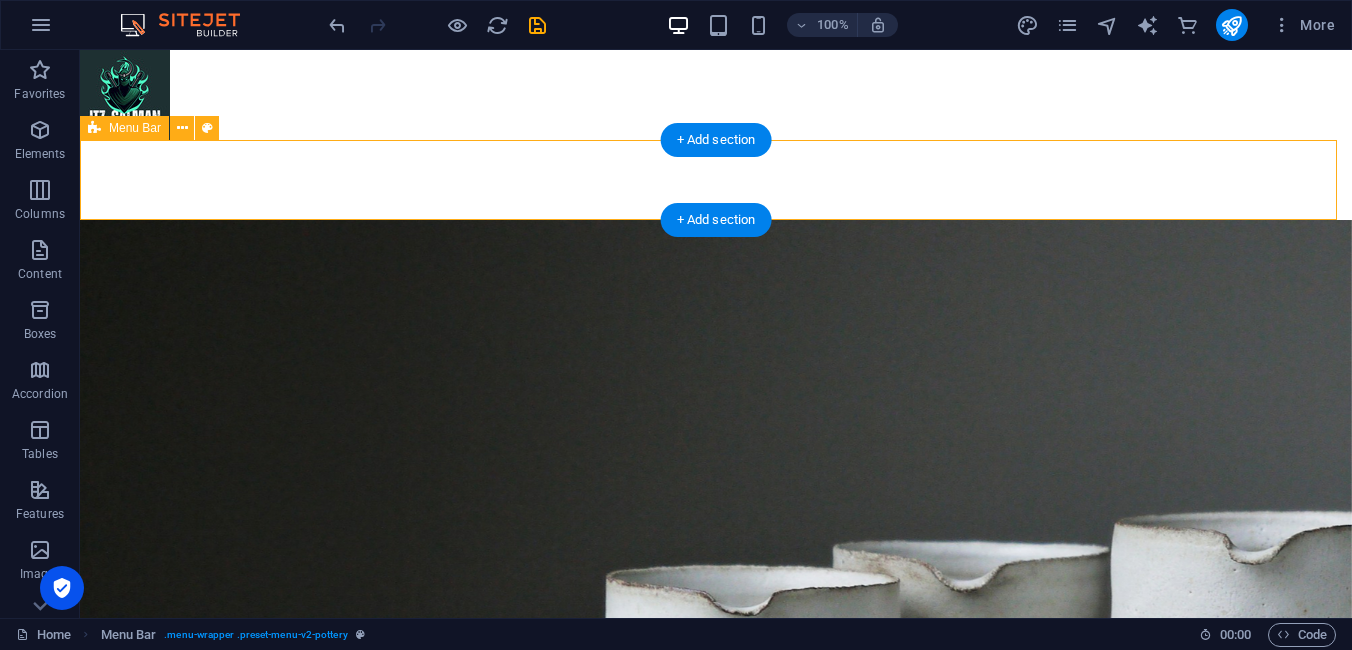 click at bounding box center [716, 180] 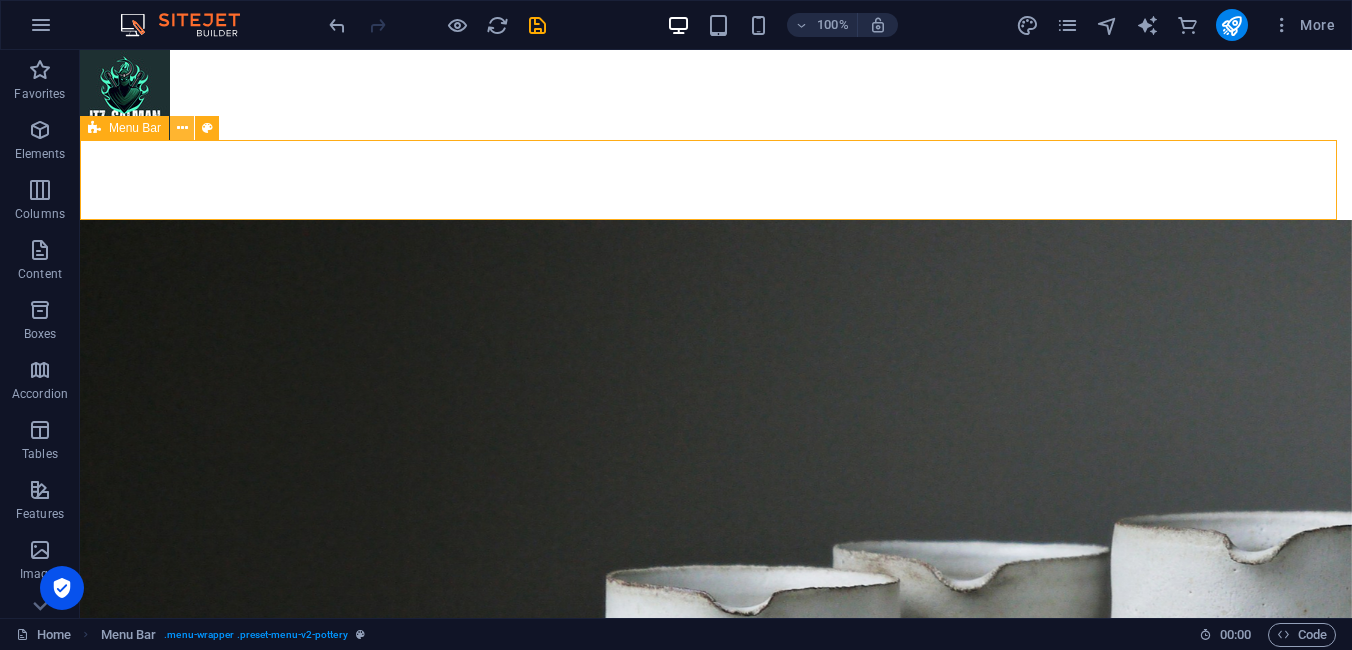 click at bounding box center (182, 128) 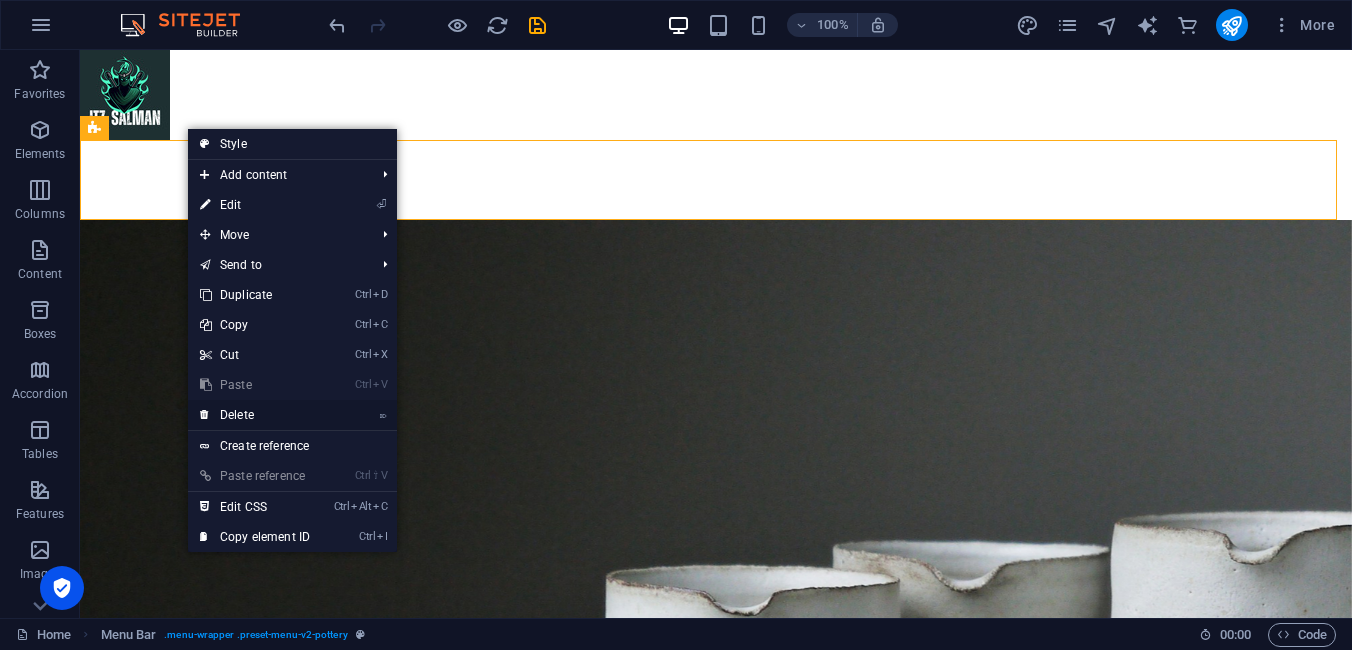 click on "⌦  Delete" at bounding box center [255, 415] 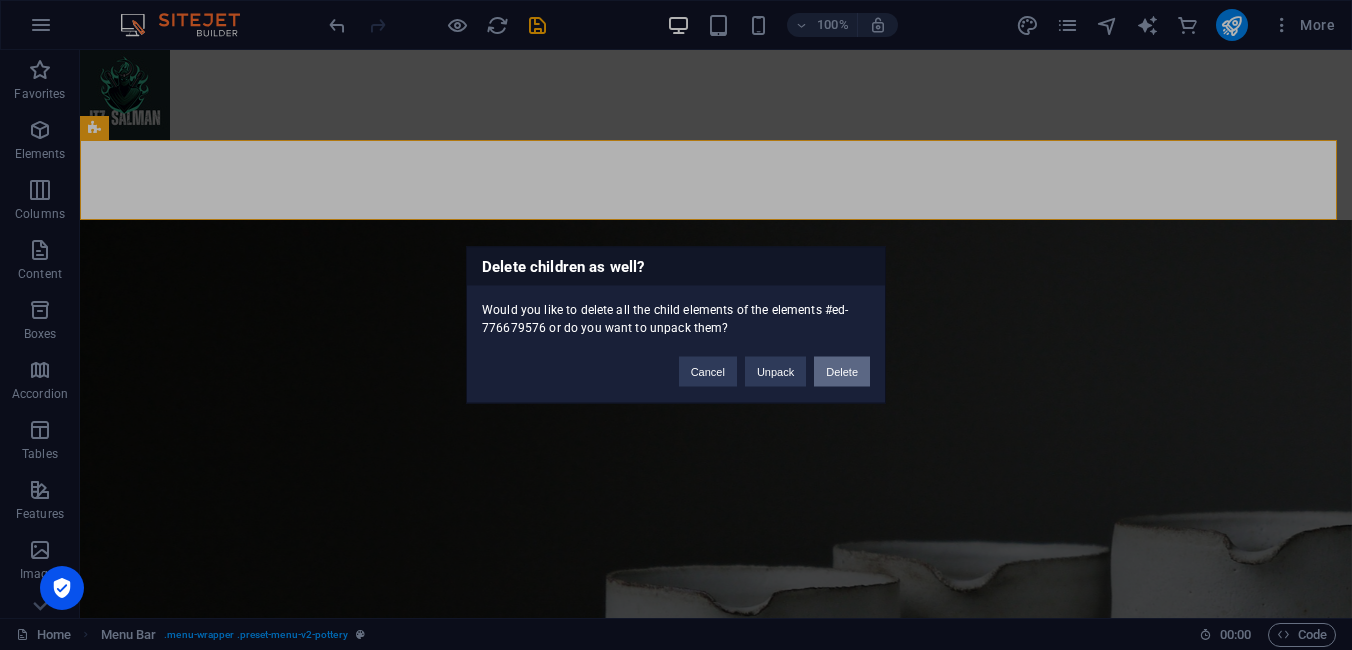 click on "Delete" at bounding box center [842, 372] 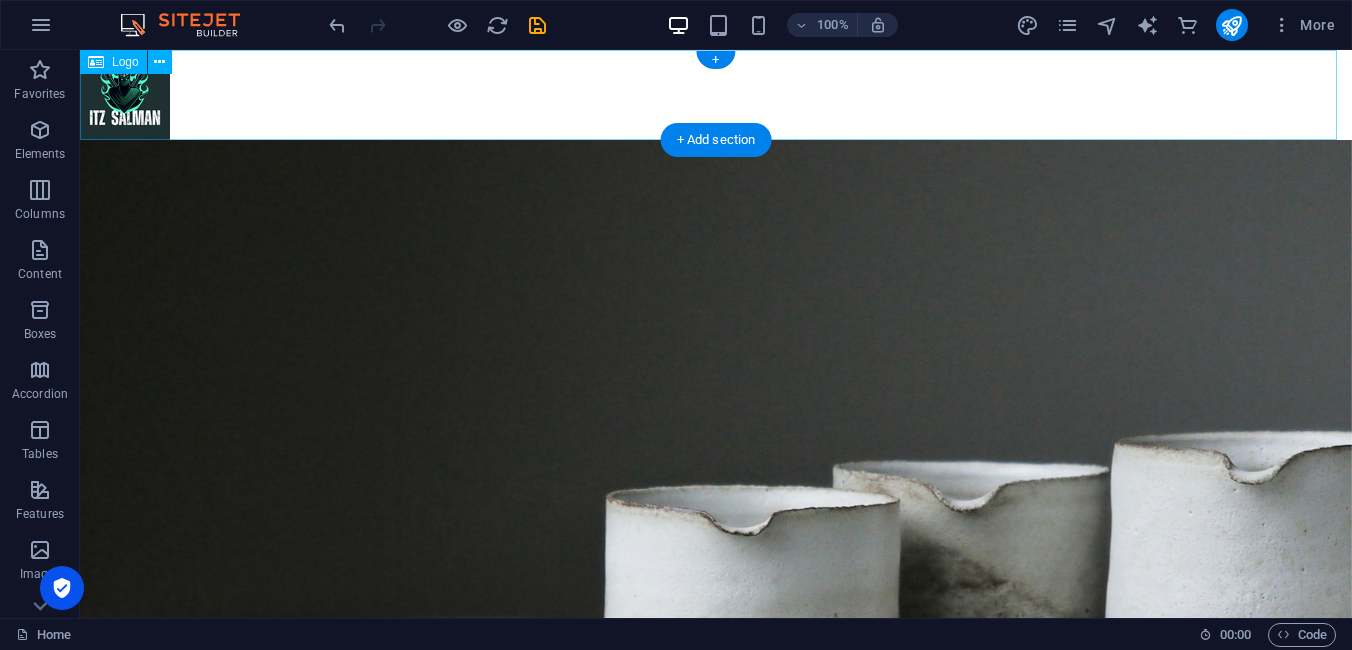 click at bounding box center (716, 95) 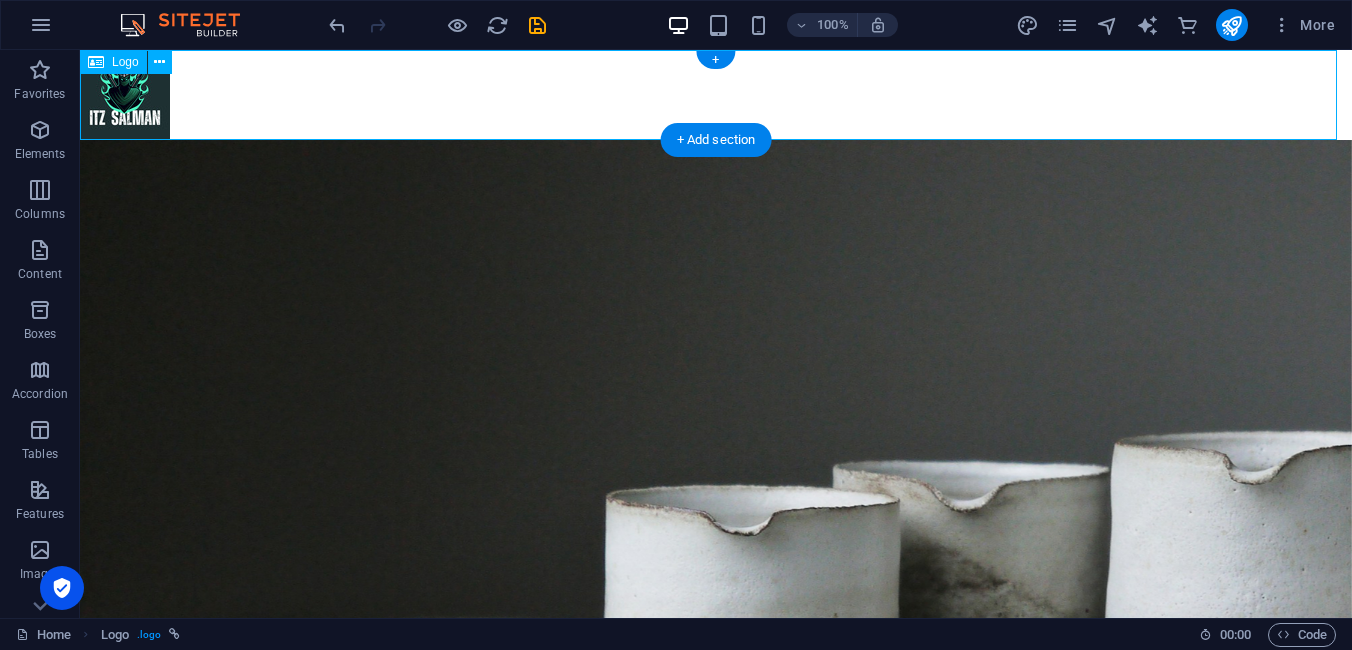 drag, startPoint x: 116, startPoint y: 104, endPoint x: 279, endPoint y: 94, distance: 163.30646 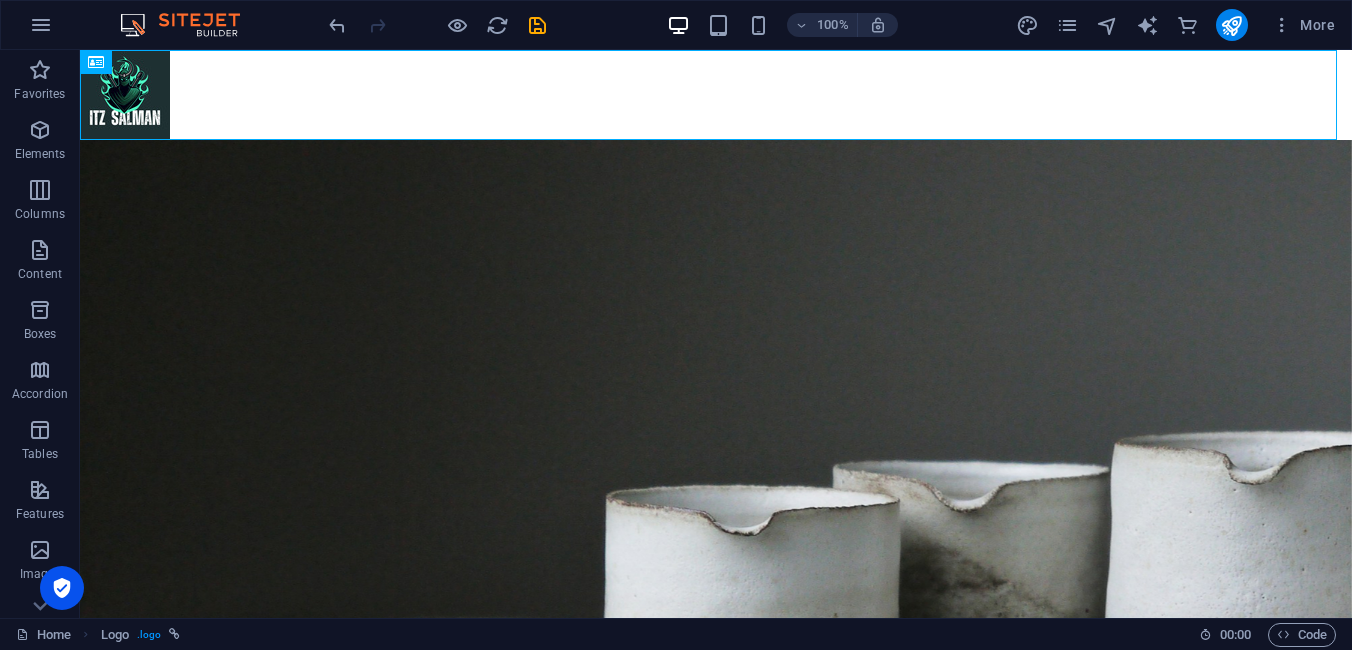 click on "100%" at bounding box center [782, 25] 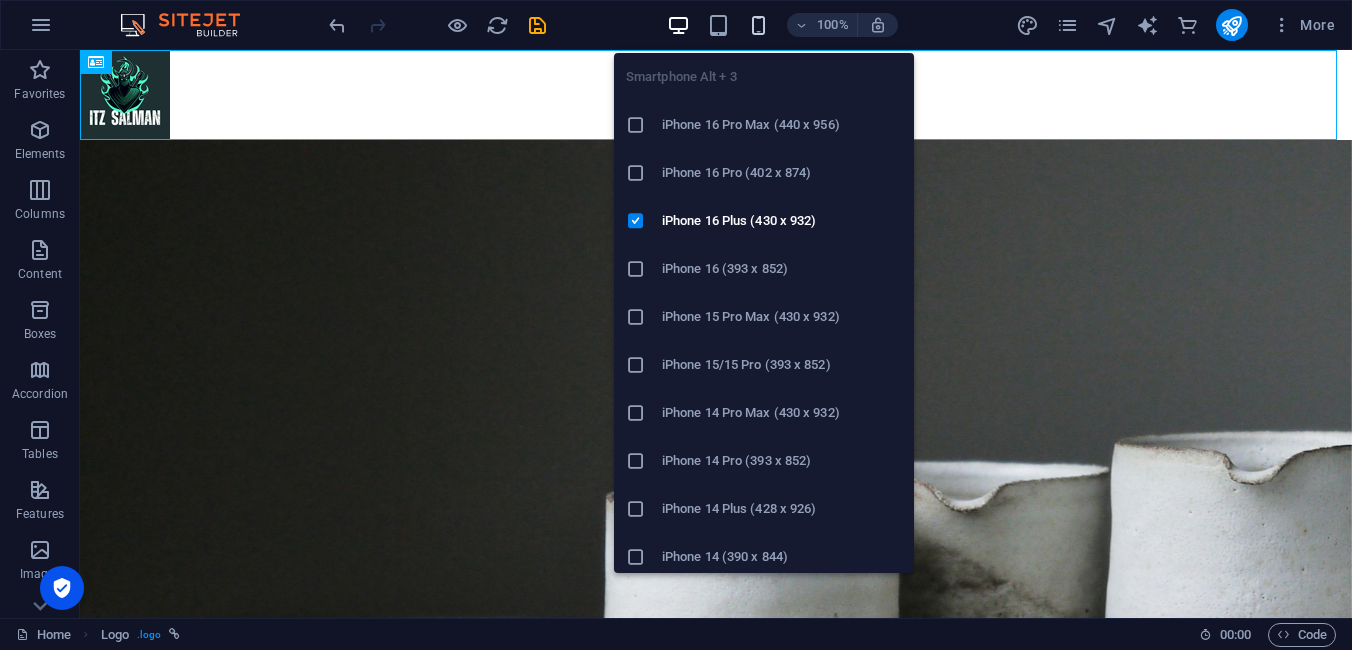 click at bounding box center [758, 25] 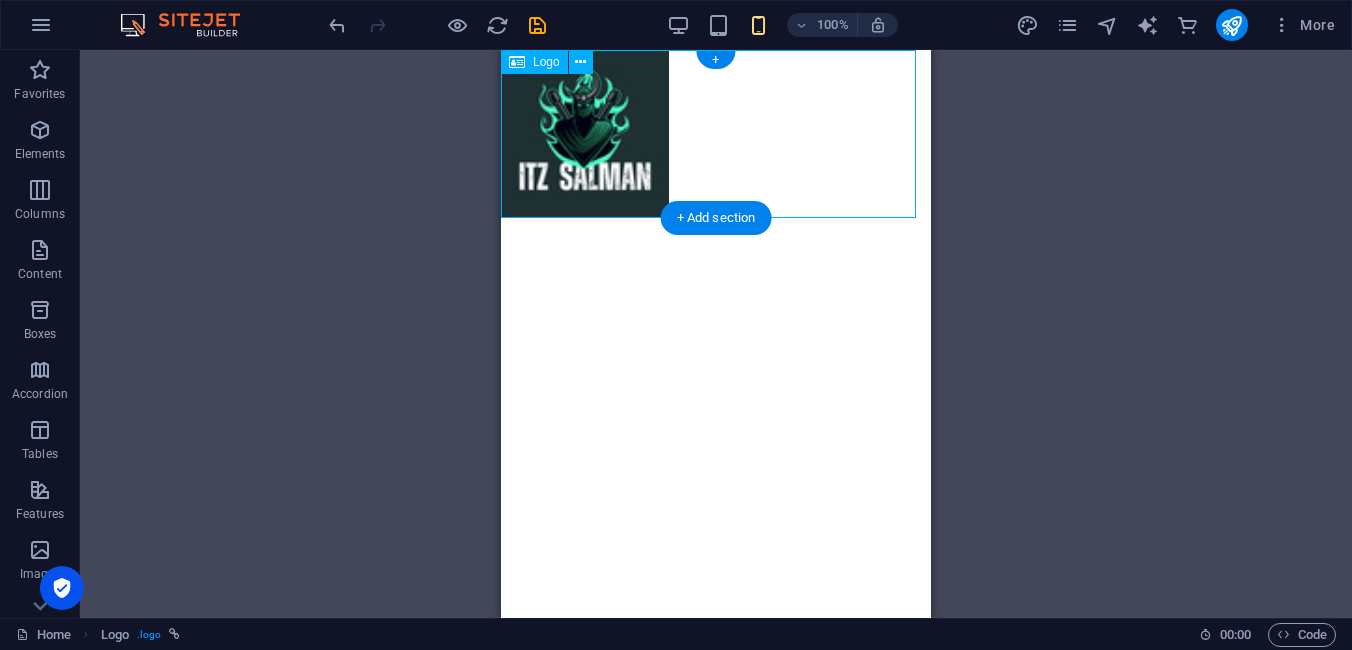 click at bounding box center [716, 134] 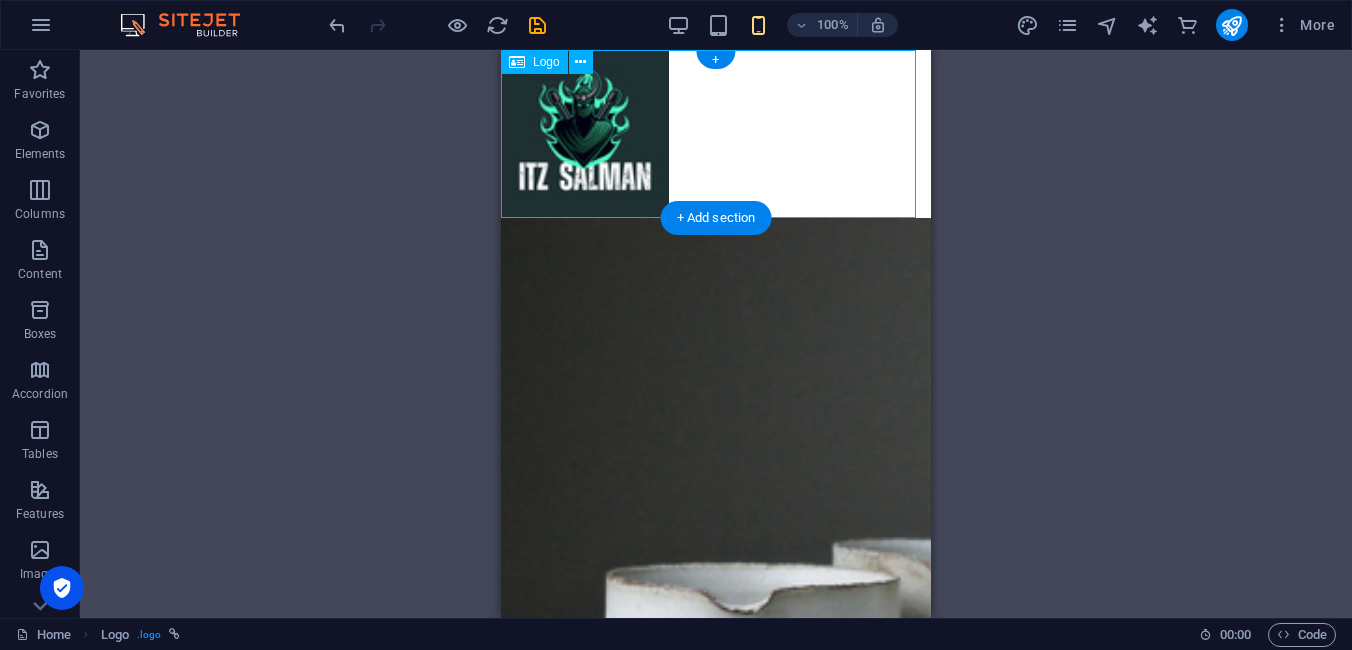 drag, startPoint x: 643, startPoint y: 216, endPoint x: 606, endPoint y: 166, distance: 62.201286 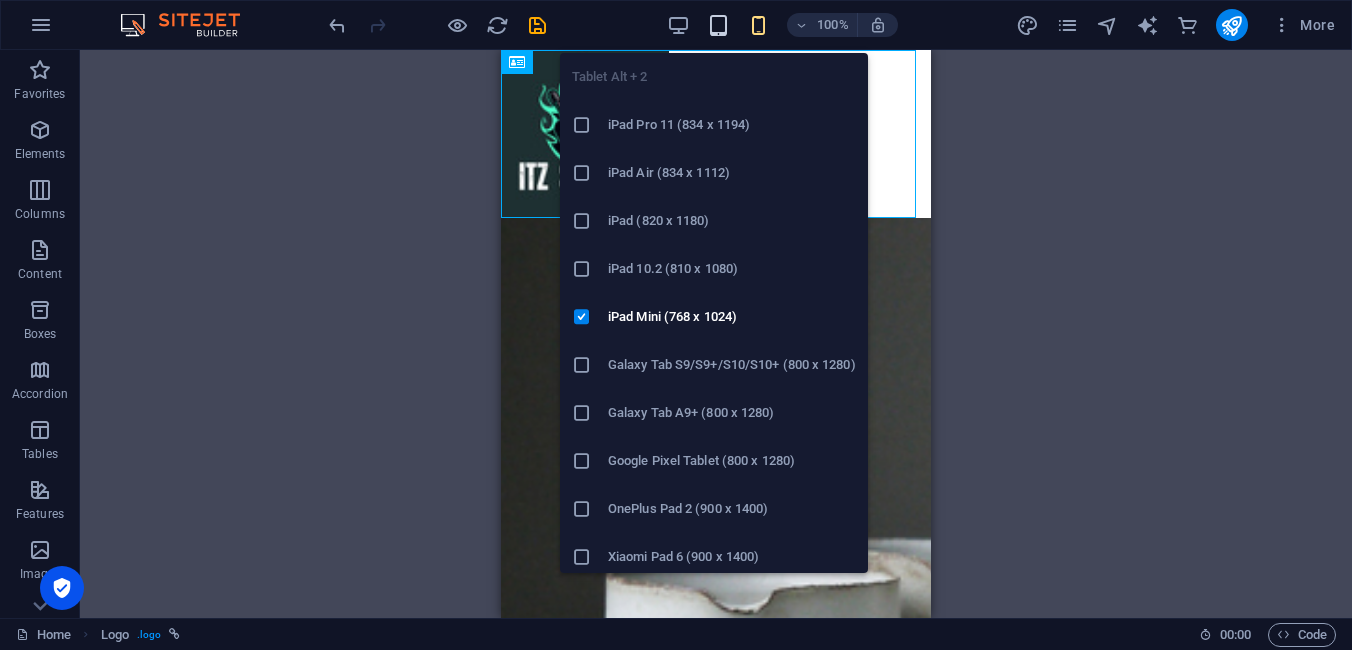 click at bounding box center [718, 25] 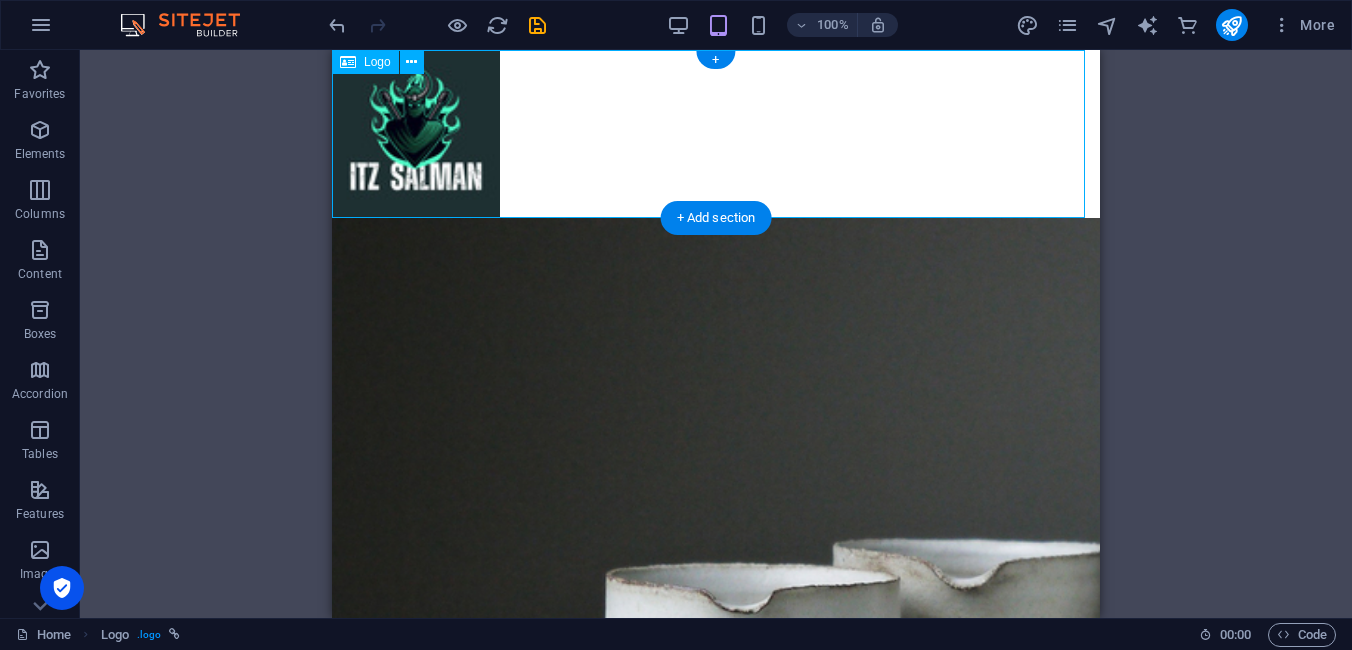 drag, startPoint x: 473, startPoint y: 139, endPoint x: 760, endPoint y: 143, distance: 287.02786 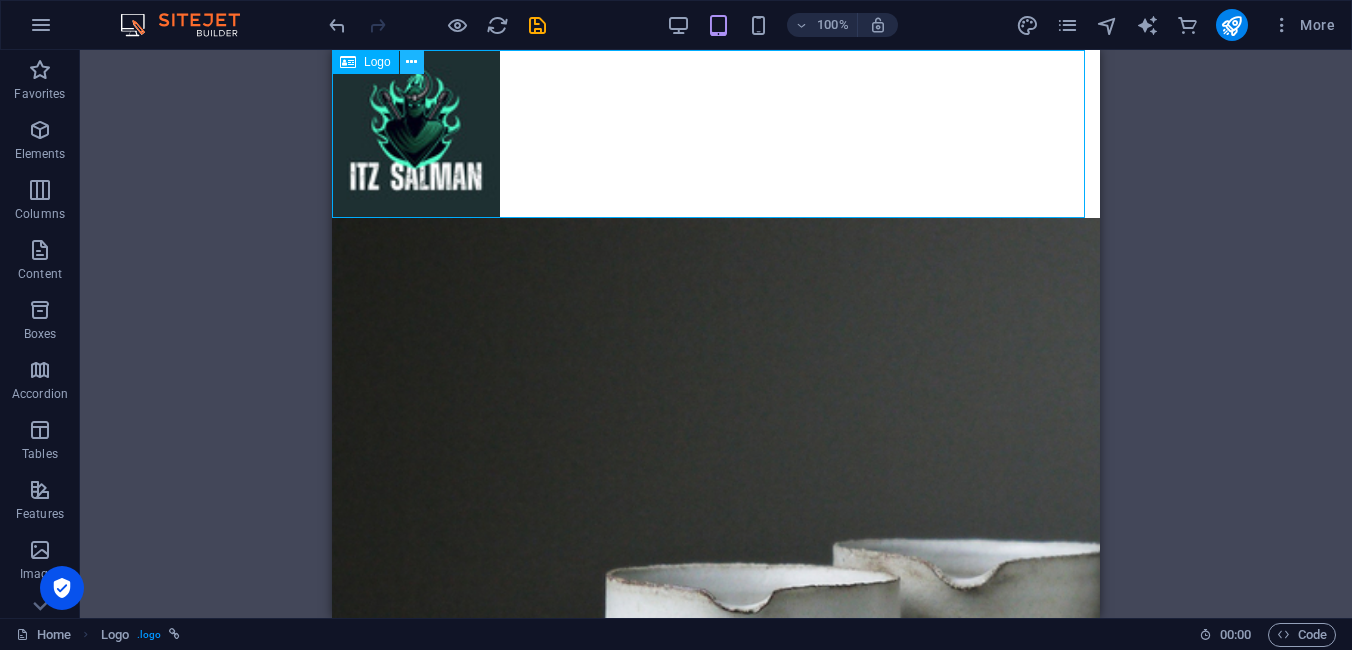 click at bounding box center [411, 62] 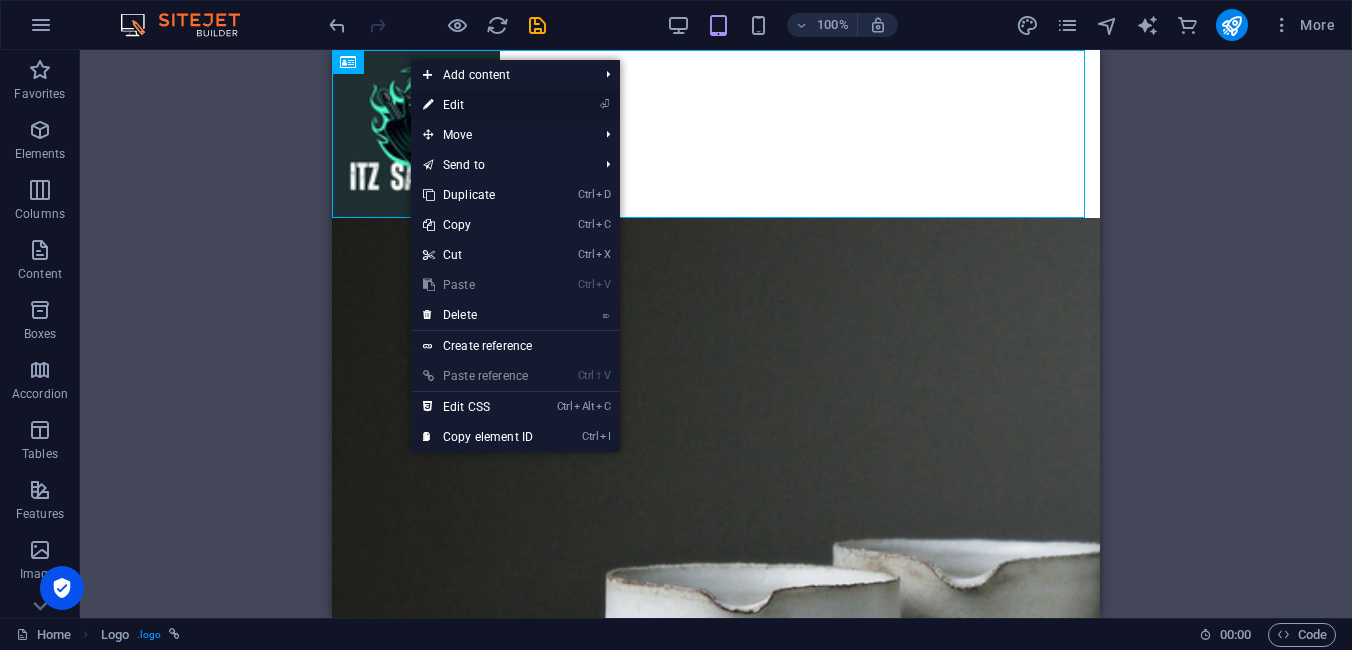 click on "⏎  Edit" at bounding box center [478, 105] 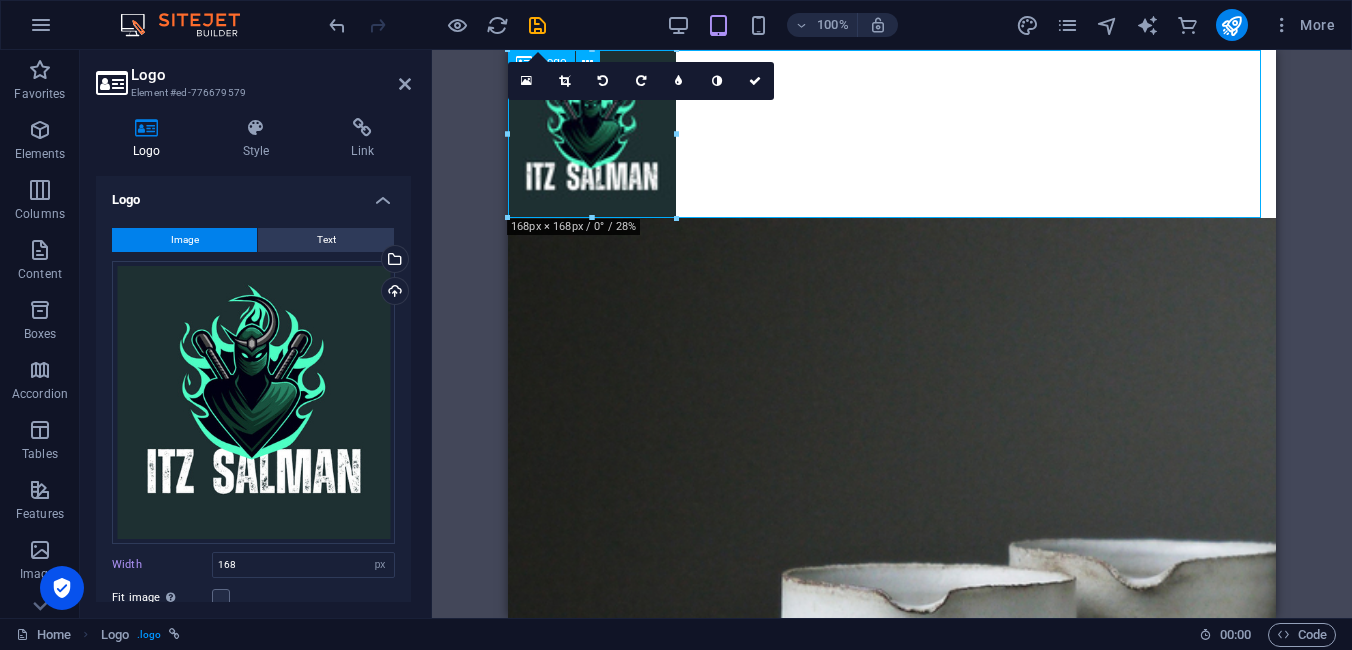 drag, startPoint x: 556, startPoint y: 119, endPoint x: 811, endPoint y: 123, distance: 255.03137 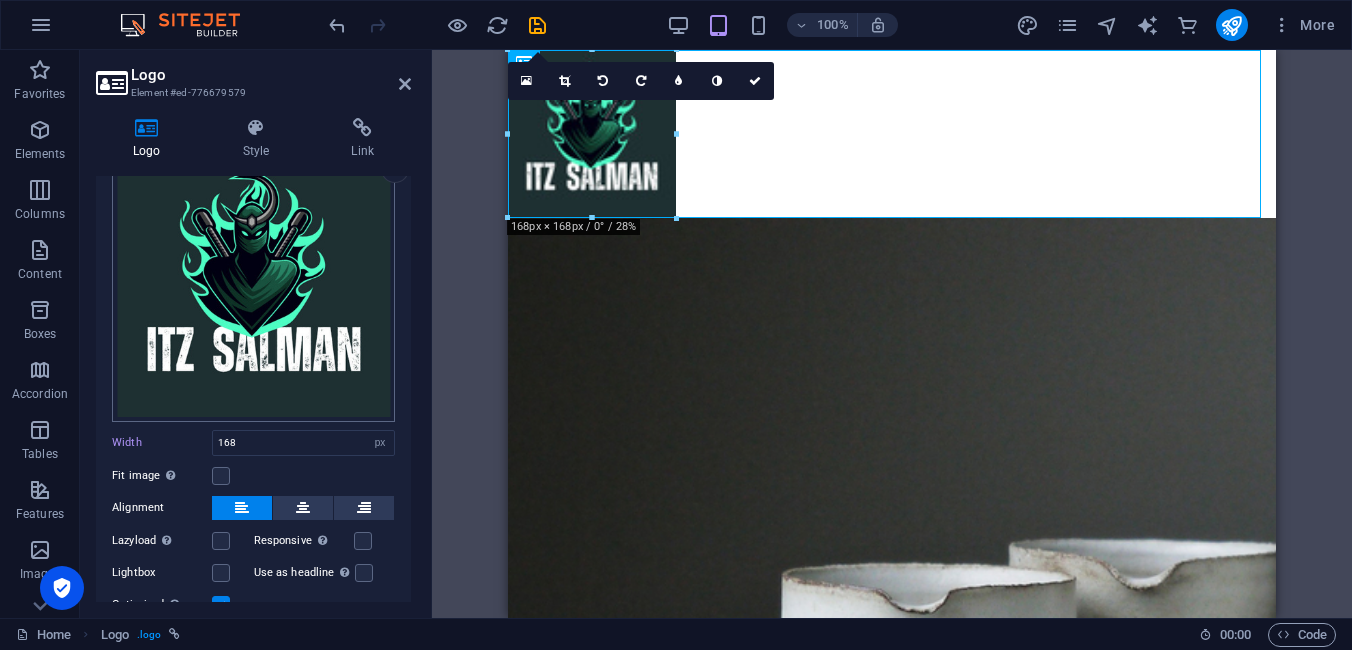 scroll, scrollTop: 253, scrollLeft: 0, axis: vertical 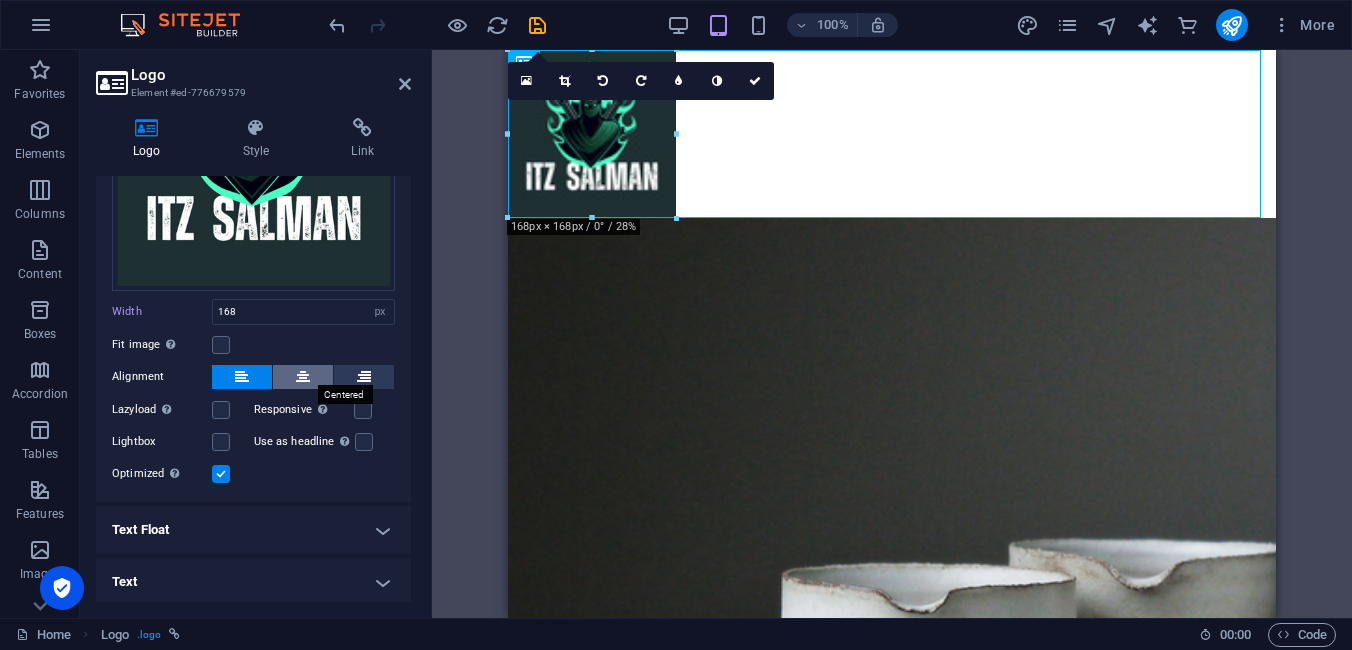 click at bounding box center [303, 377] 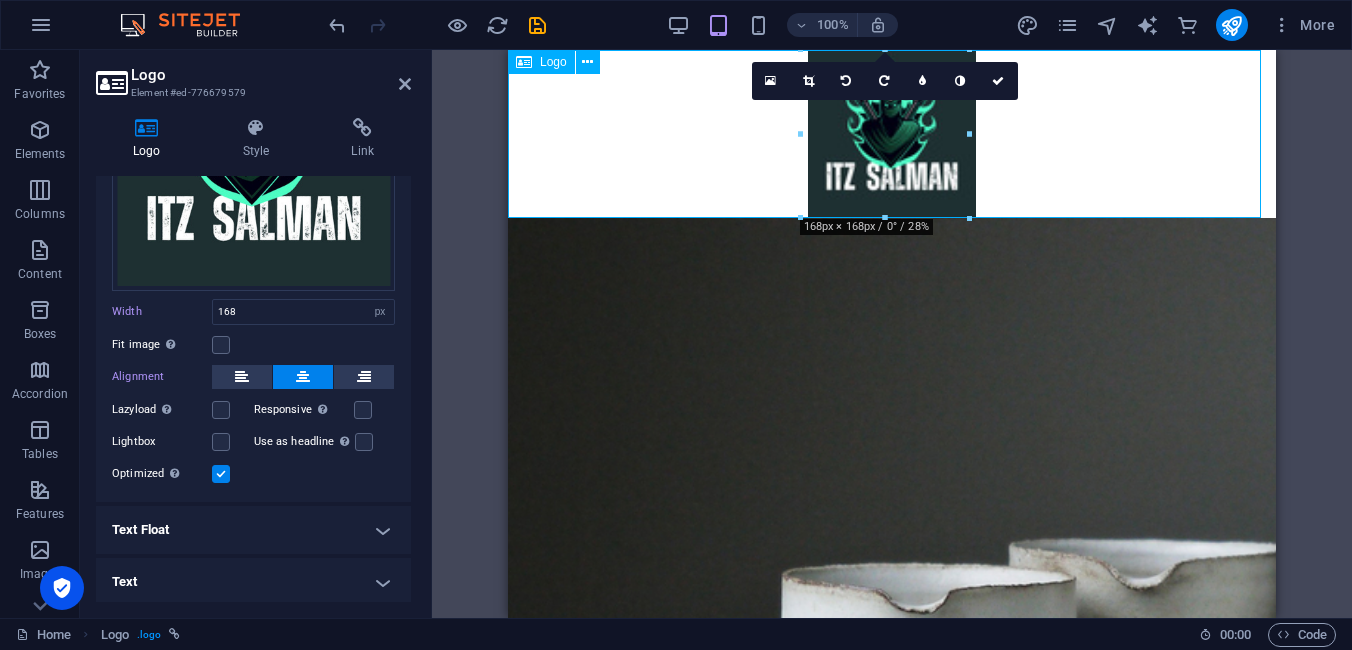 click at bounding box center (892, 134) 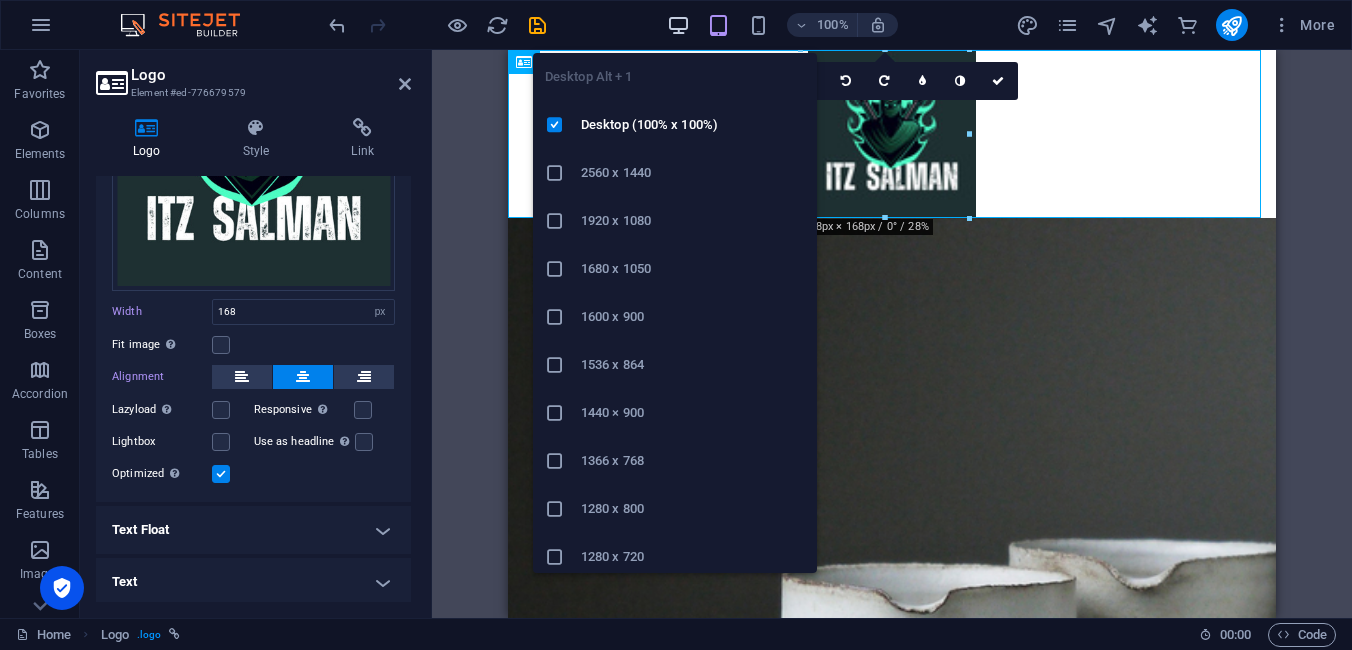 click at bounding box center [678, 25] 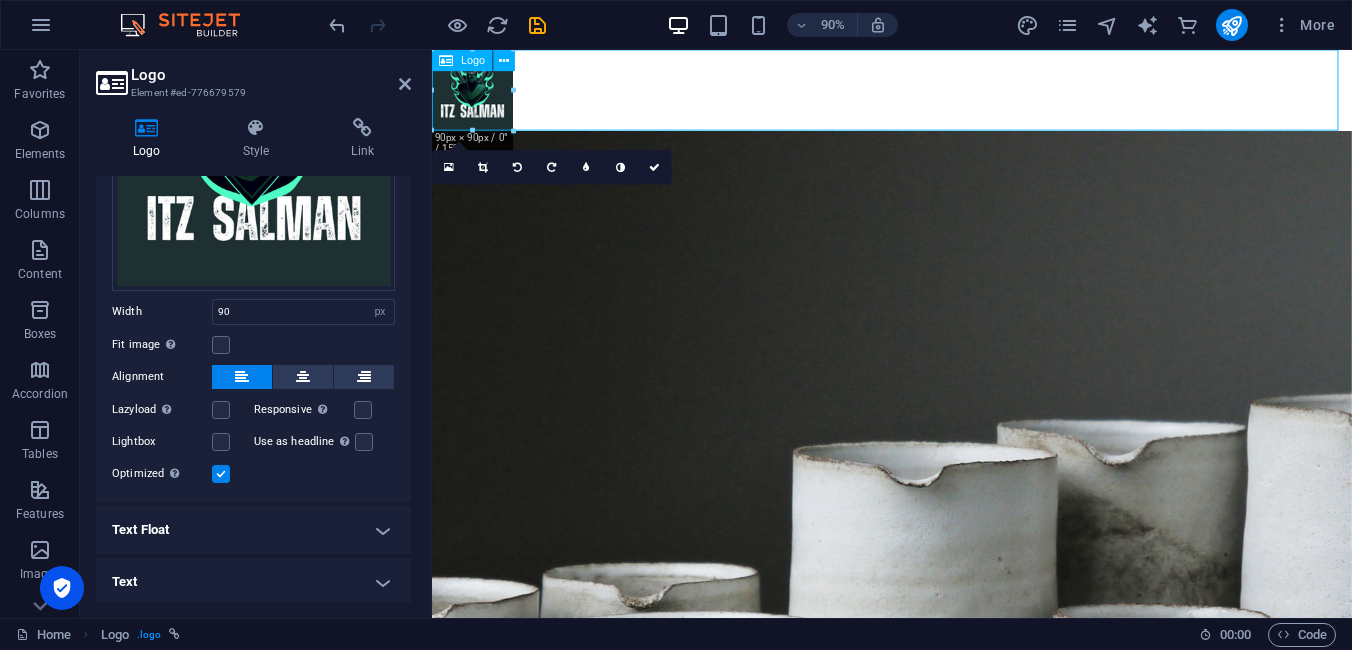 click at bounding box center [943, 95] 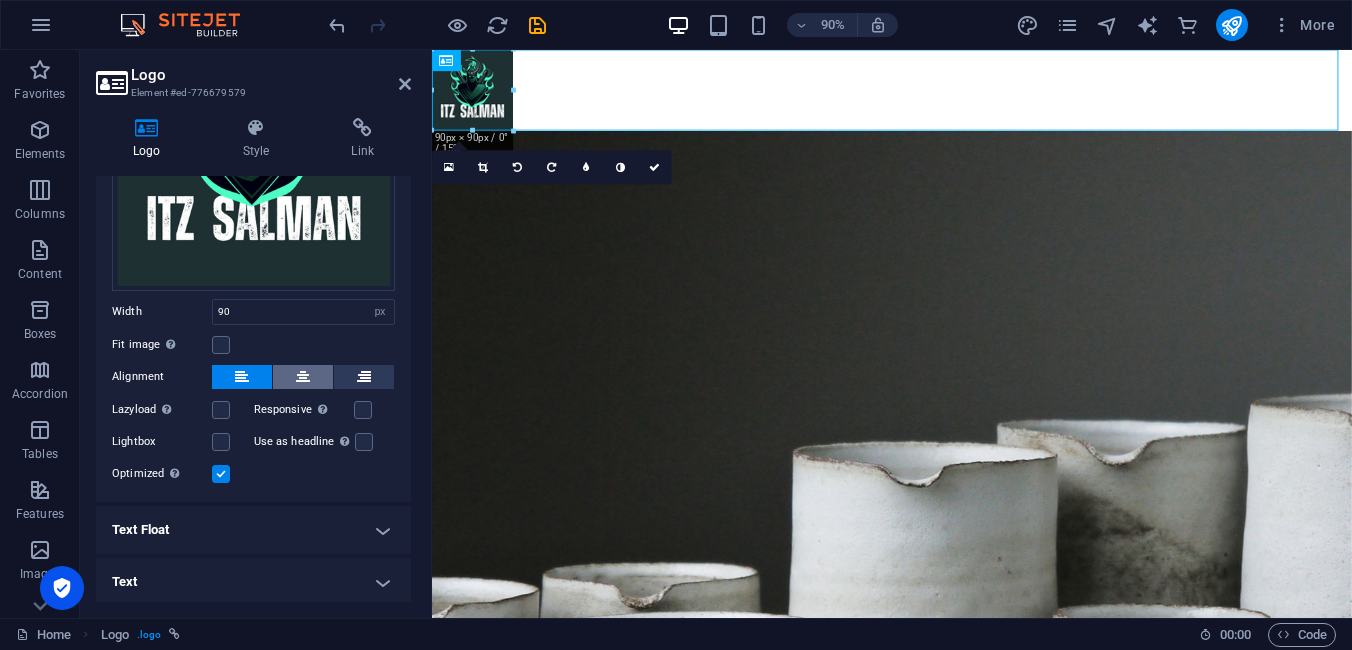 click at bounding box center [303, 377] 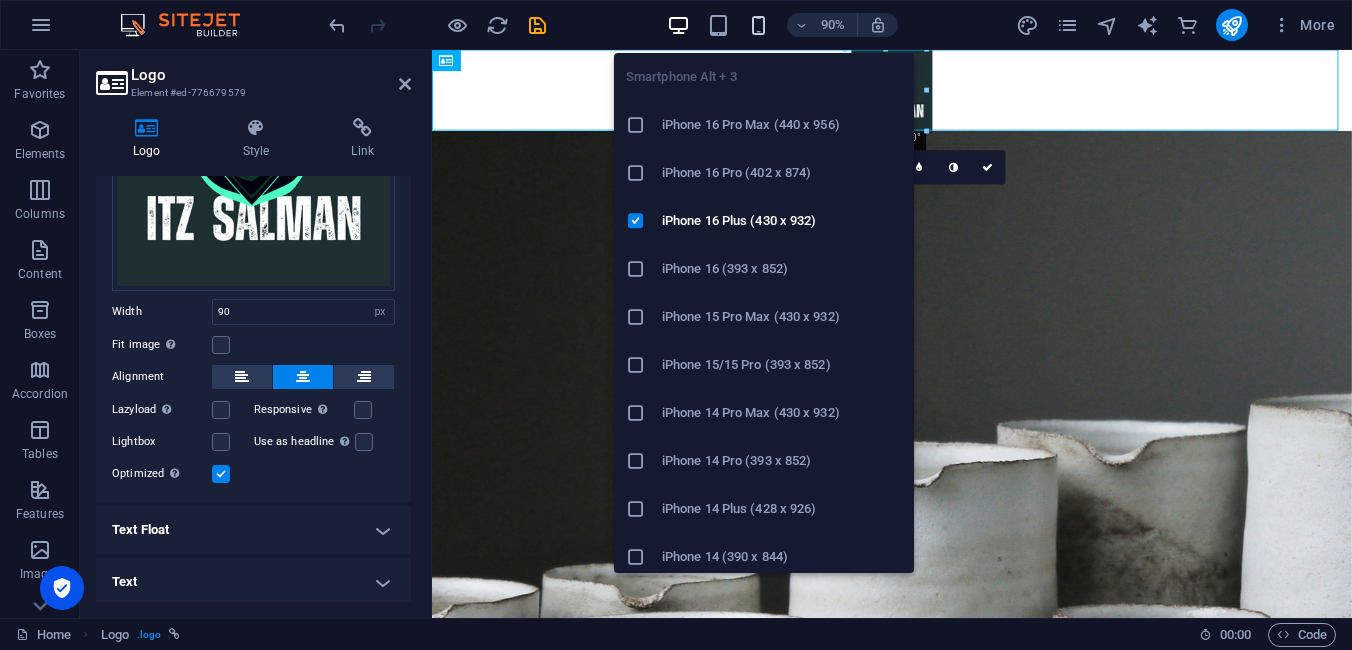 click at bounding box center [758, 25] 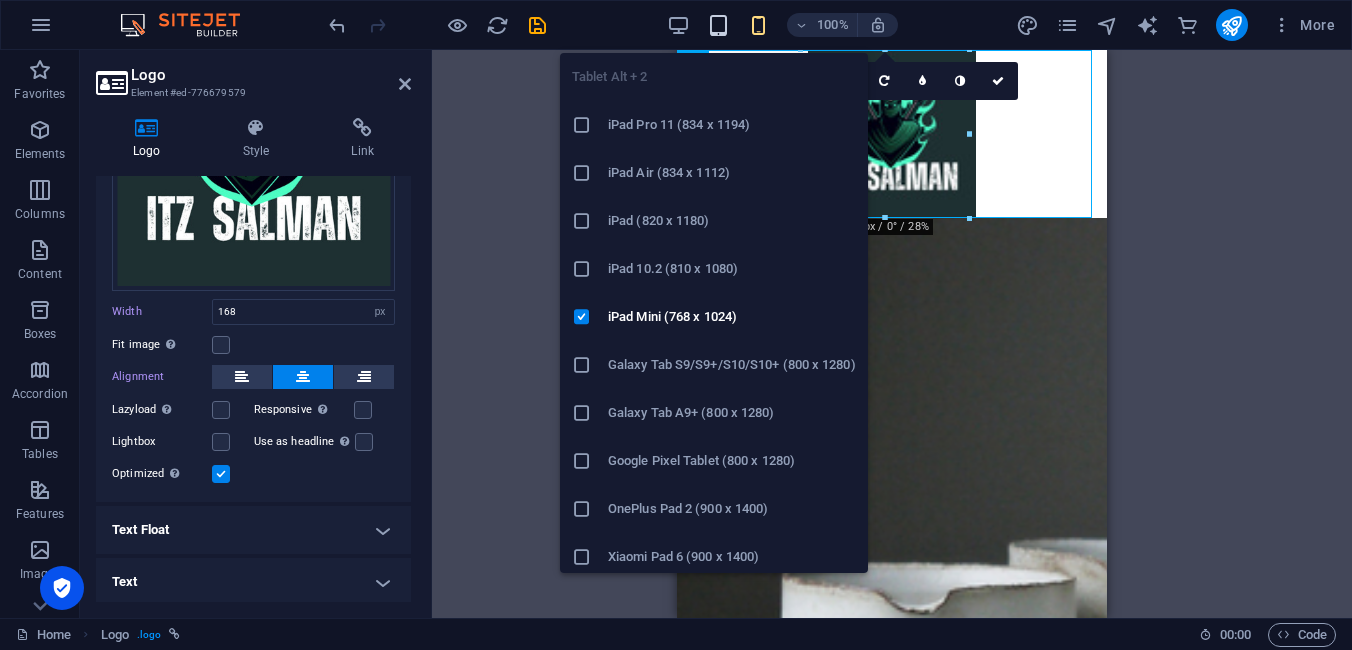 click at bounding box center [718, 25] 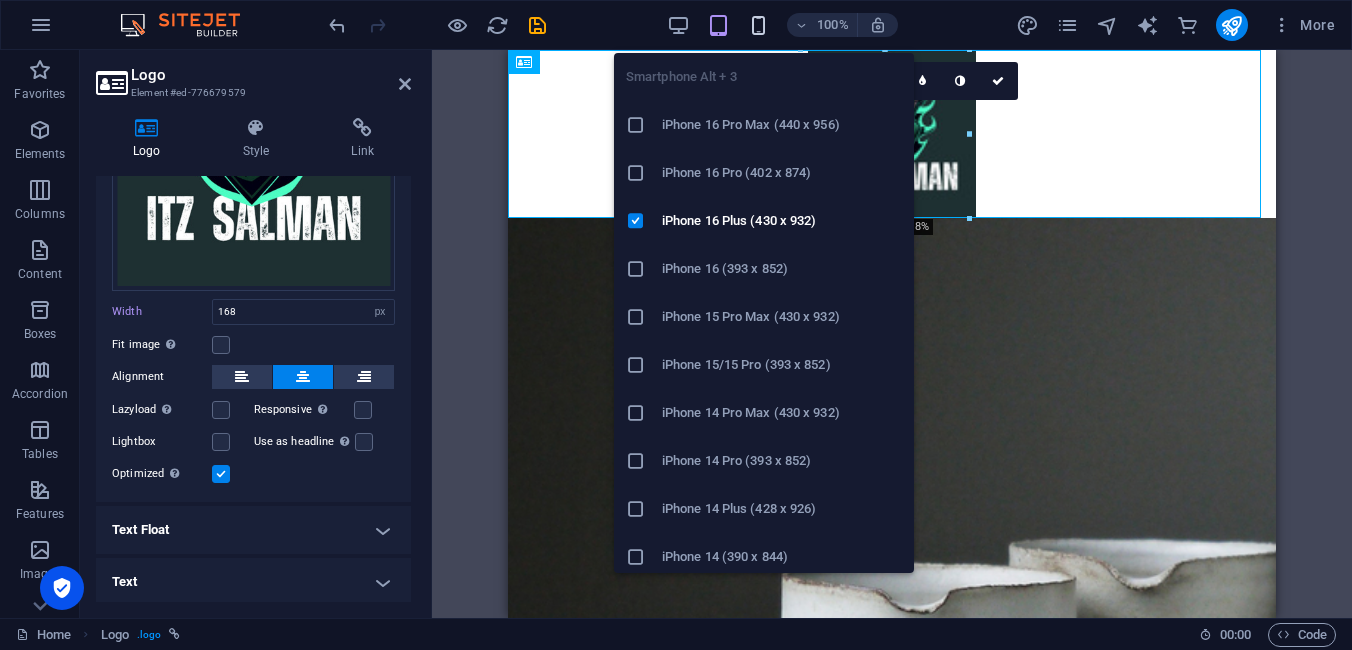 click at bounding box center [758, 25] 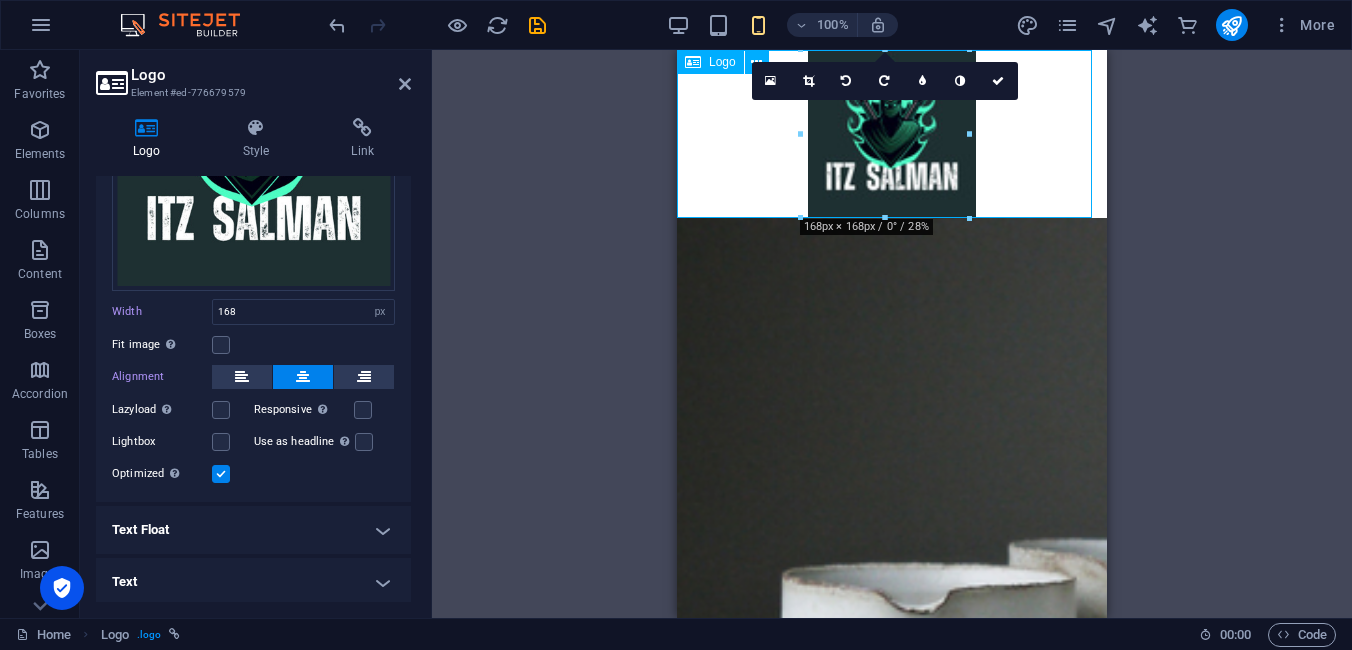 click at bounding box center (892, 134) 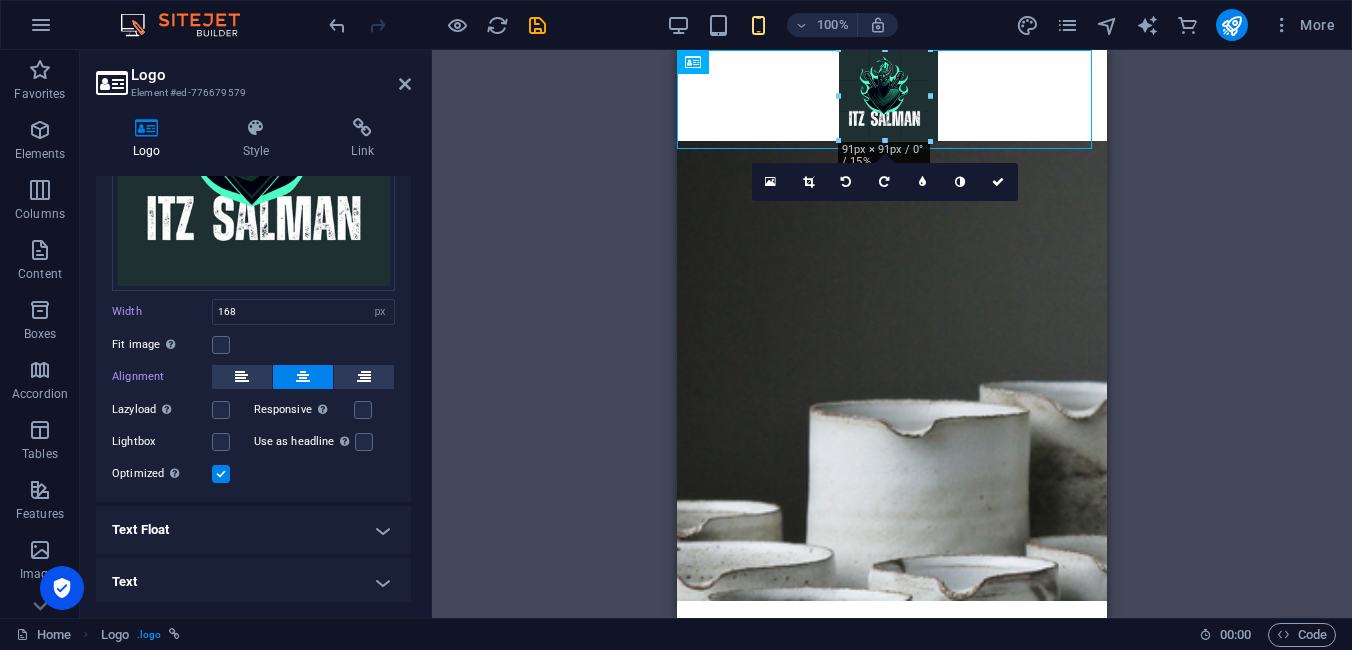 drag, startPoint x: 973, startPoint y: 220, endPoint x: 211, endPoint y: 48, distance: 781.1709 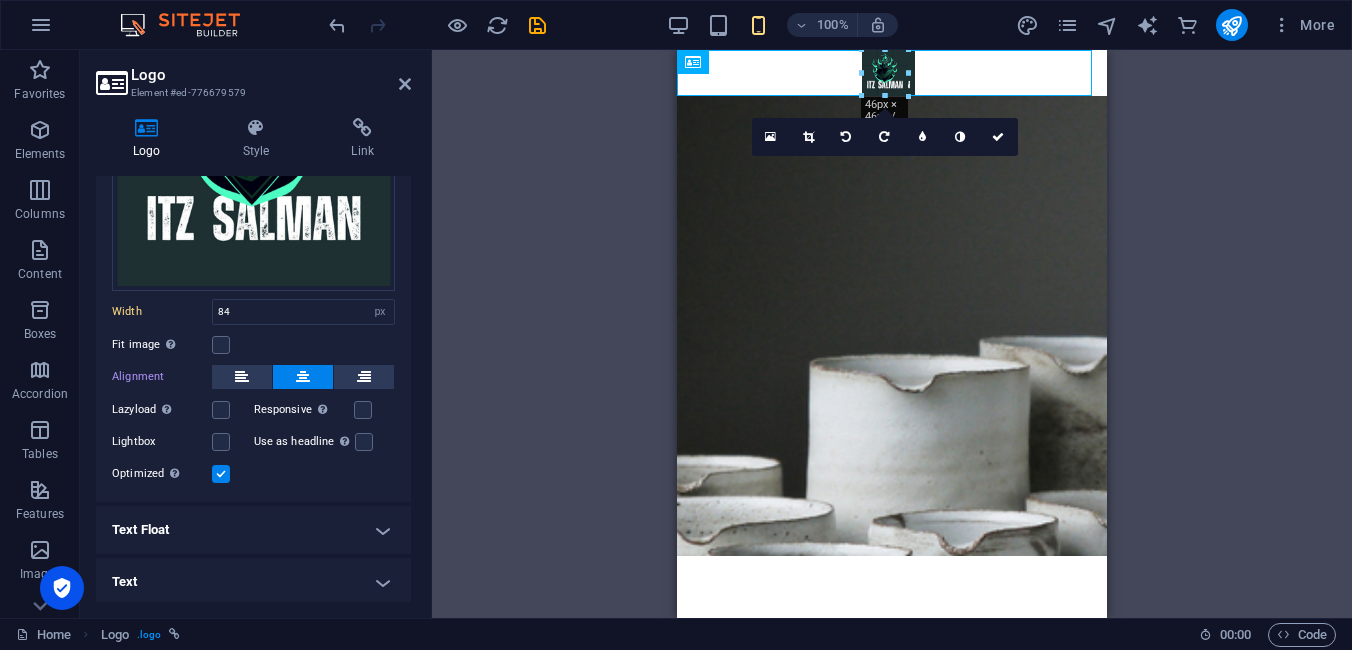 drag, startPoint x: 926, startPoint y: 131, endPoint x: 215, endPoint y: 29, distance: 718.2792 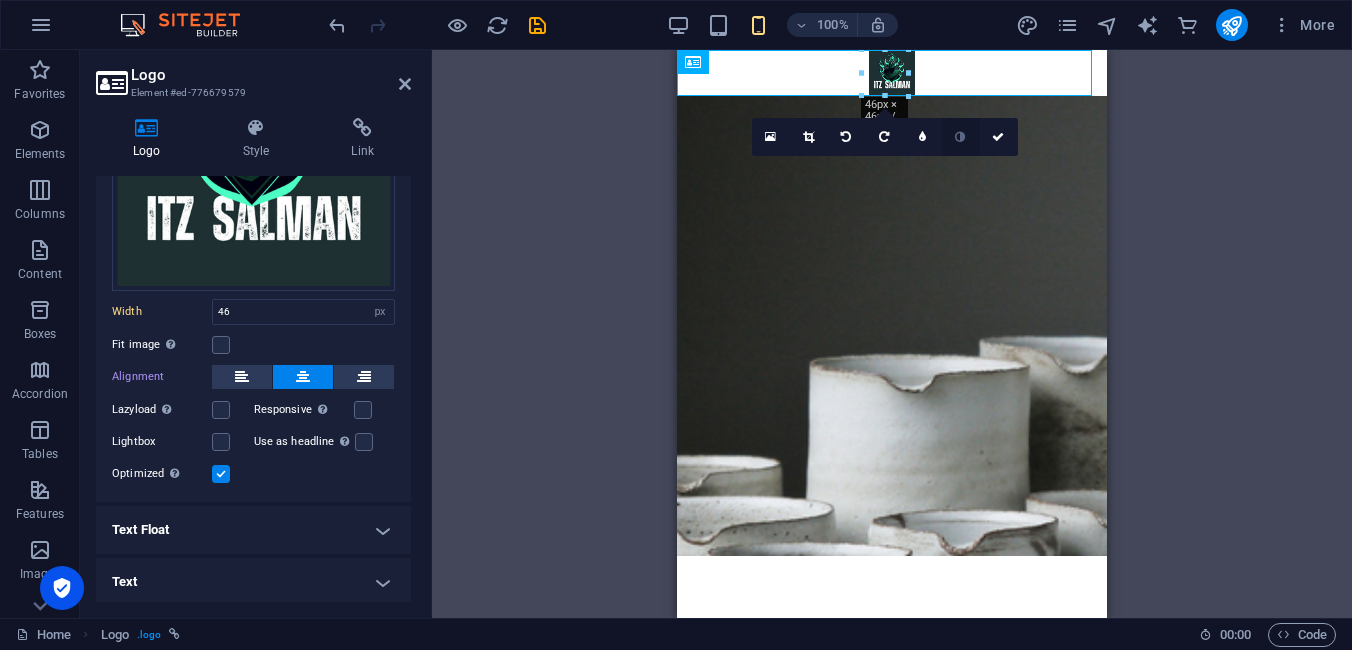 click at bounding box center (961, 137) 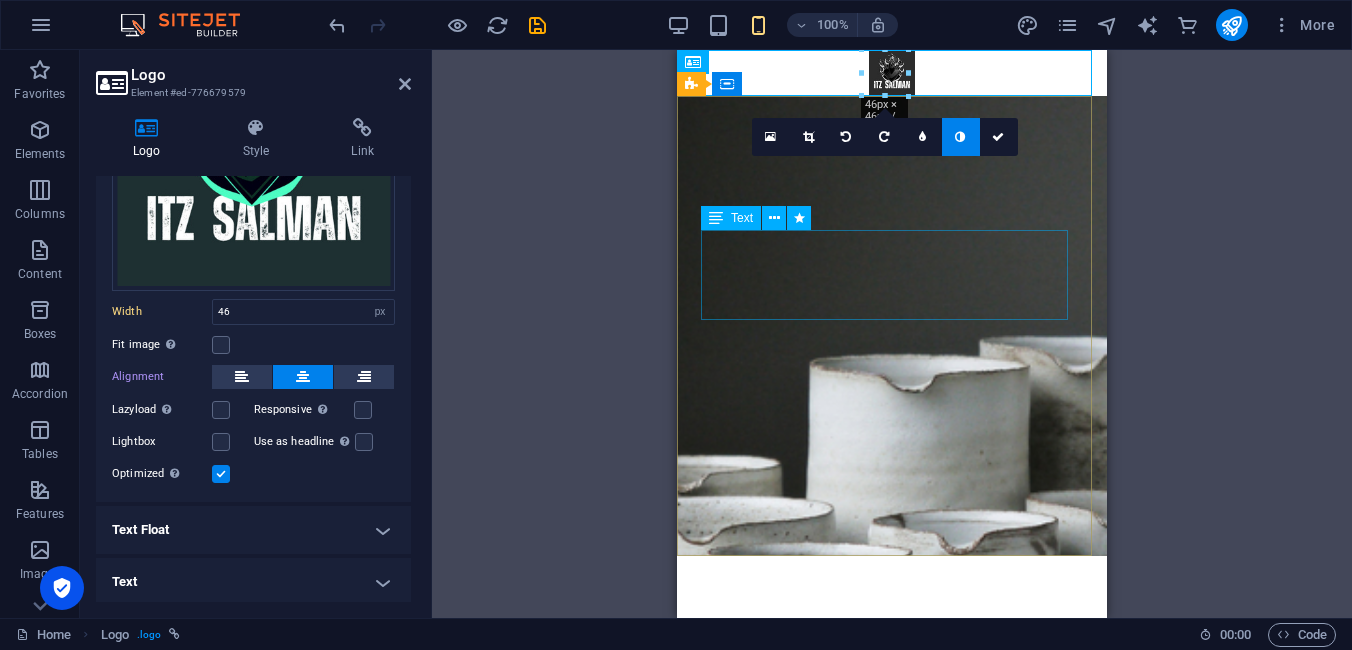 click on "This website is the official home of the popular Facebook page  "Itz Salman" , followed by over 130,000+ people who believe in real stories, bold ideas, and content that makes a difference." at bounding box center (892, 771) 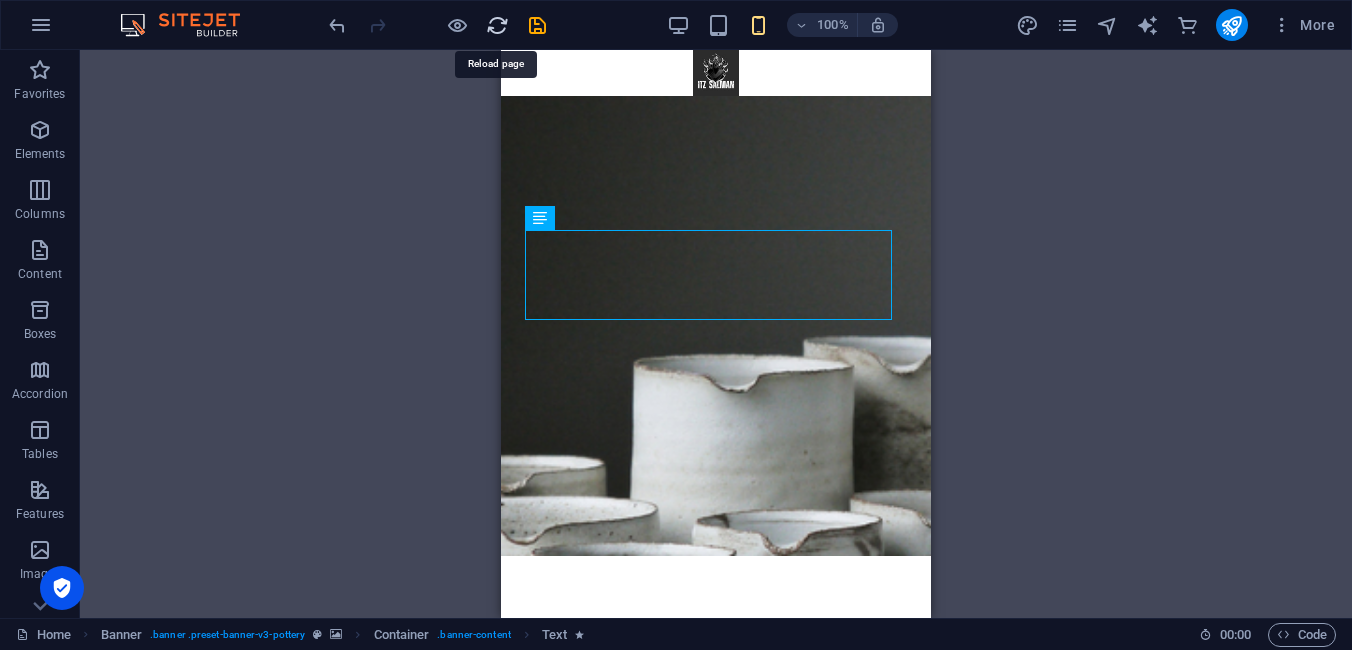 click at bounding box center (497, 25) 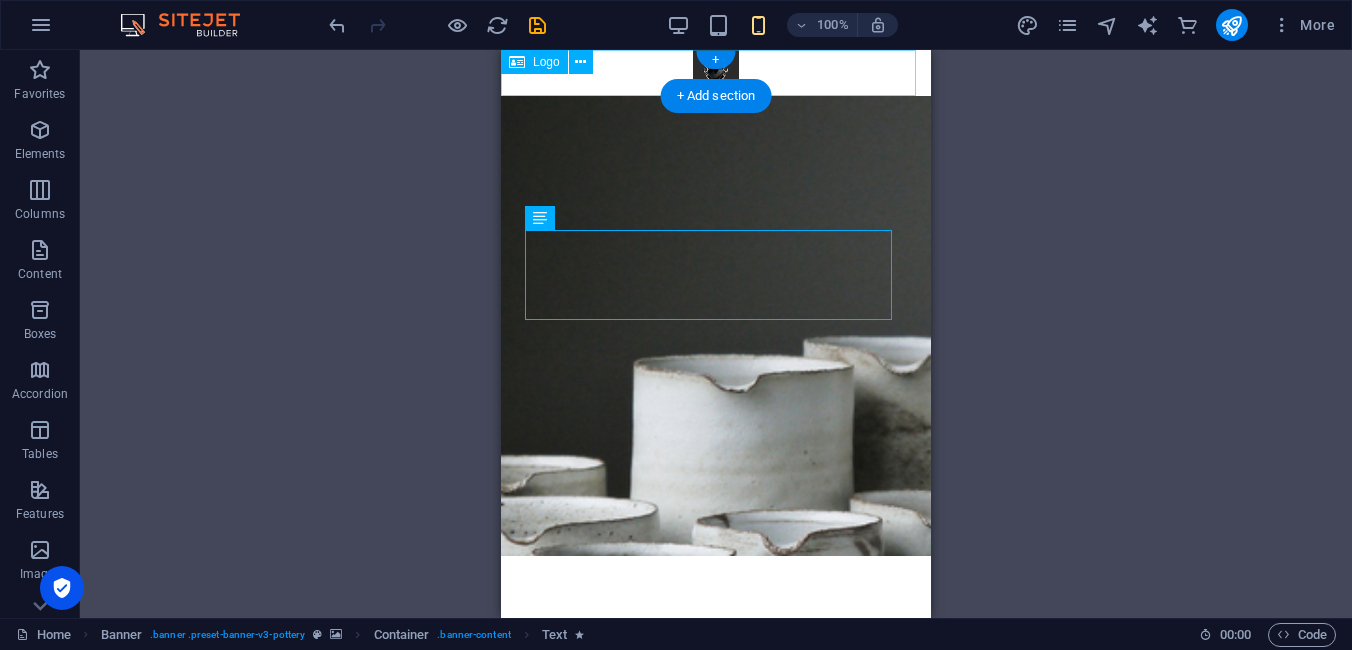 click at bounding box center (716, 73) 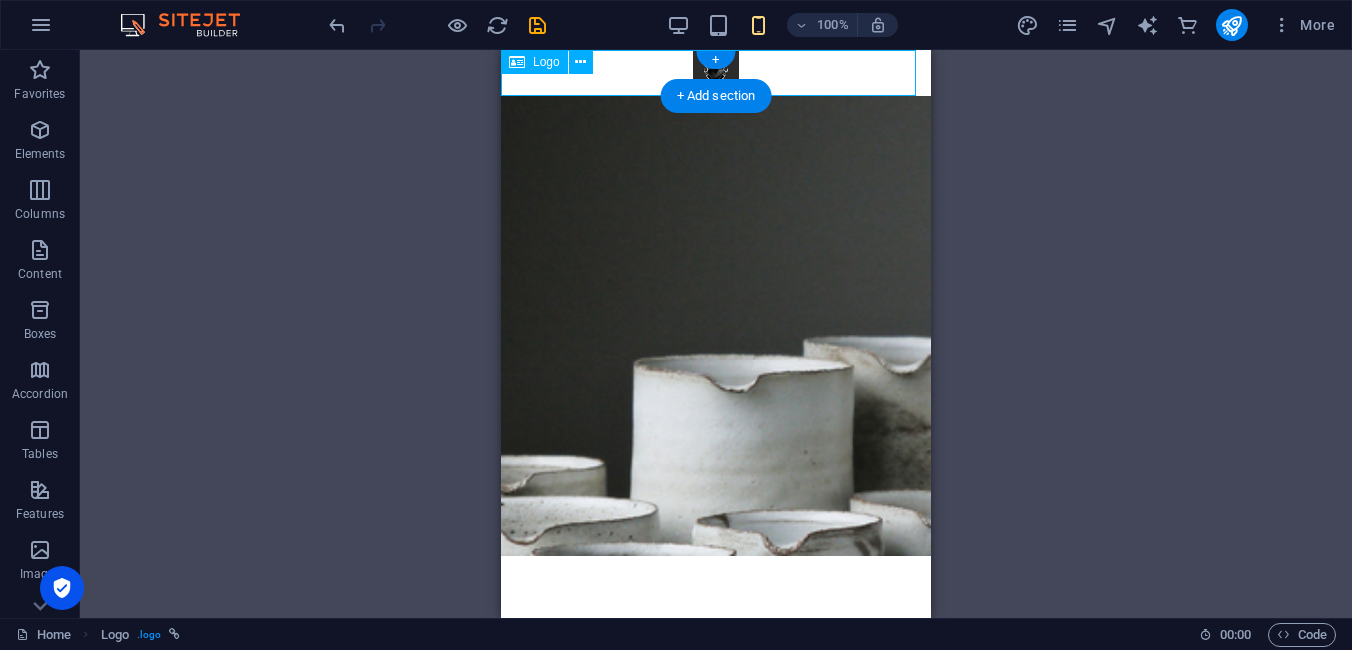 click at bounding box center [716, 73] 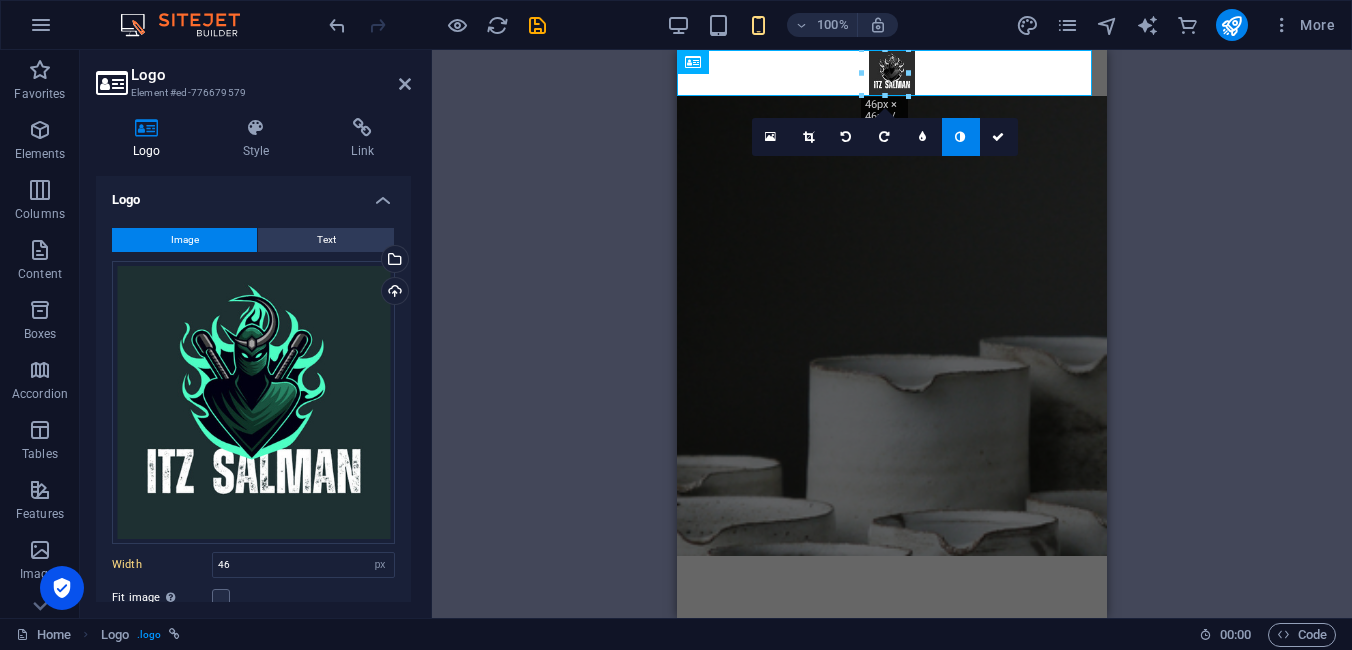 click at bounding box center [960, 137] 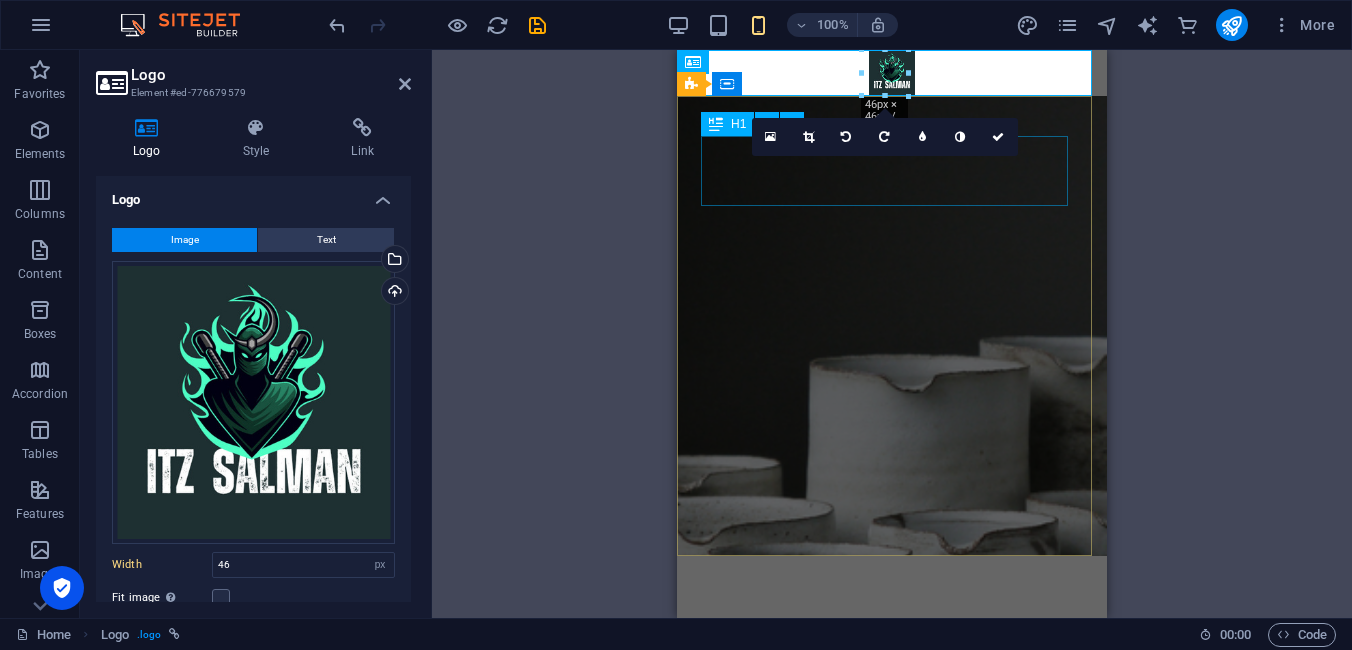 click on "Best Gaming Content Creator in [GEOGRAPHIC_DATA]" at bounding box center [892, 649] 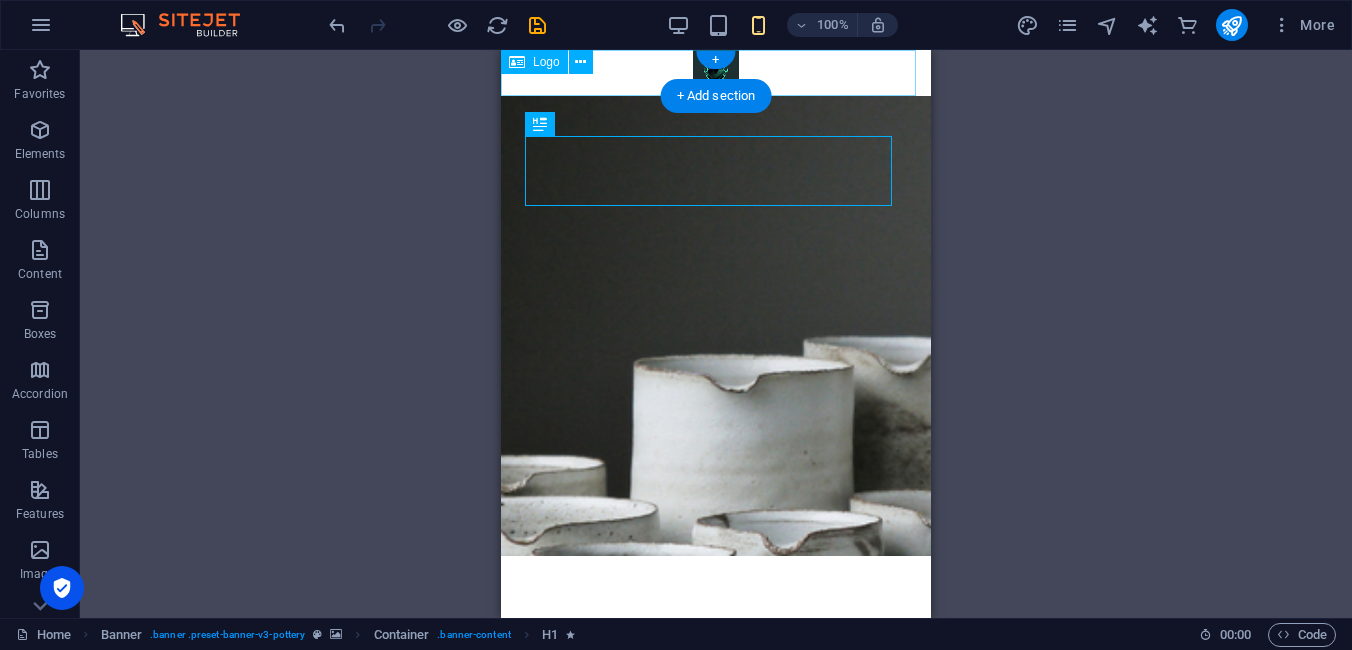 click at bounding box center (716, 73) 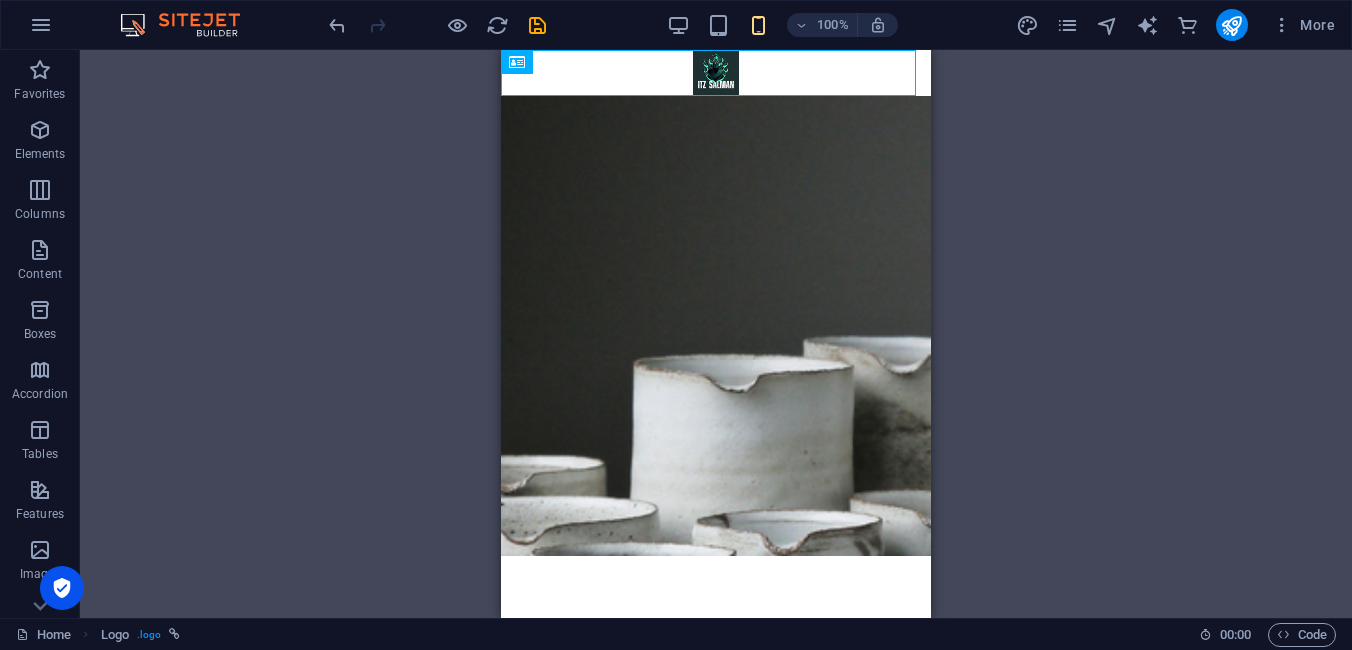 click on "H1   Banner   Banner   Container   Menu Bar   Menu   Text   Spacer   Spacer   Button   Container   Products   Text   H2   Logo" at bounding box center [716, 334] 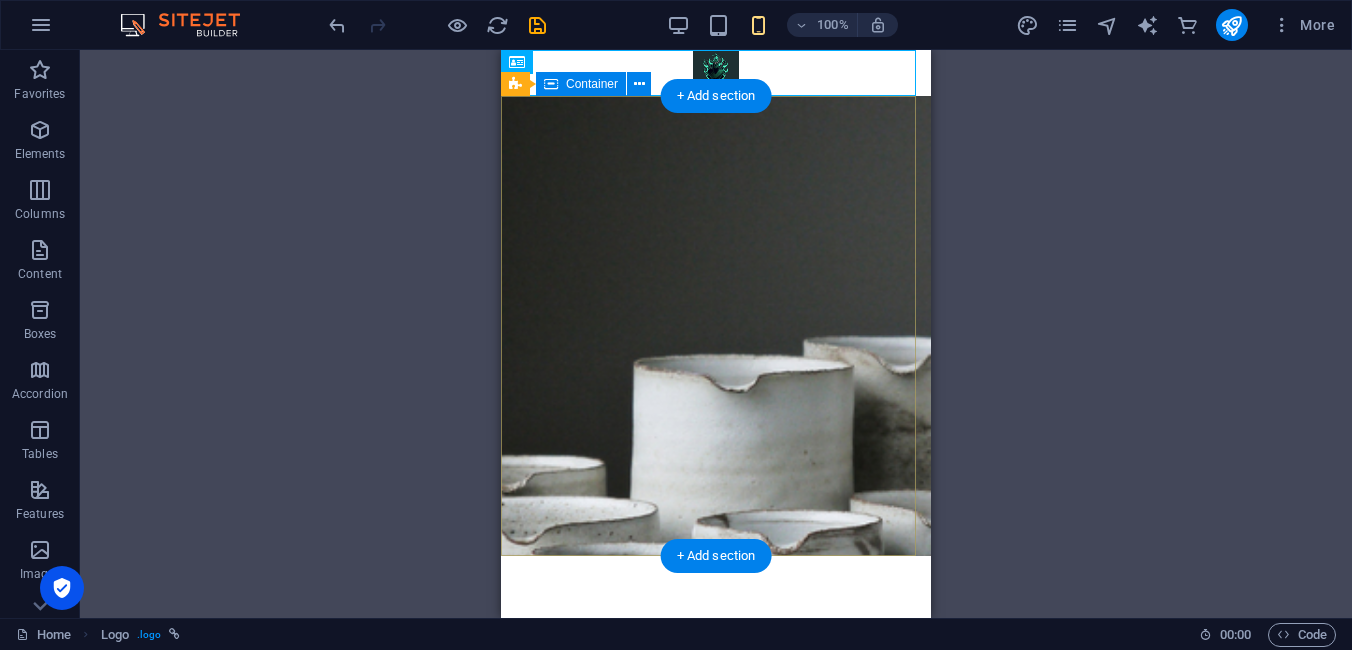 click on "Best Gaming Content Creator in Bangladesh This website is the official home of the popular Facebook page  "Itz Salman" , followed by over 130,000+ people who believe in real stories, bold ideas, and content that makes a difference. Explore" at bounding box center [716, 746] 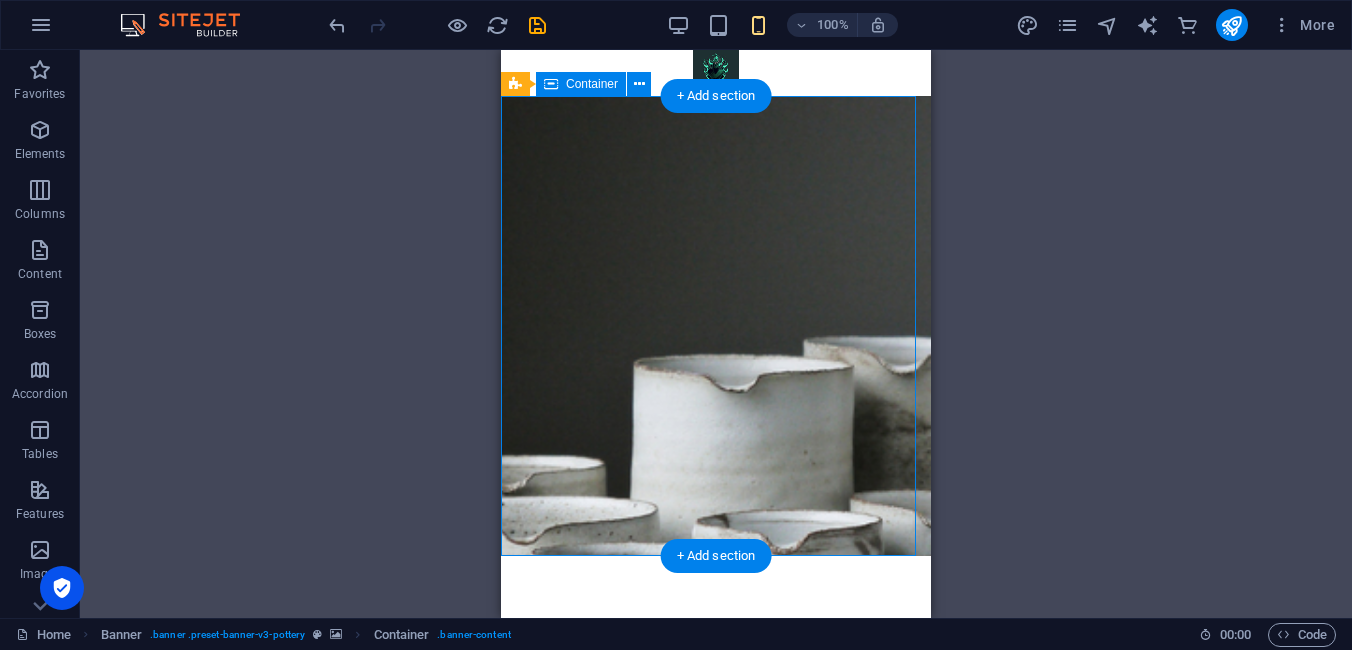 click on "Best Gaming Content Creator in Bangladesh This website is the official home of the popular Facebook page  "Itz Salman" , followed by over 130,000+ people who believe in real stories, bold ideas, and content that makes a difference. Explore" at bounding box center (716, 746) 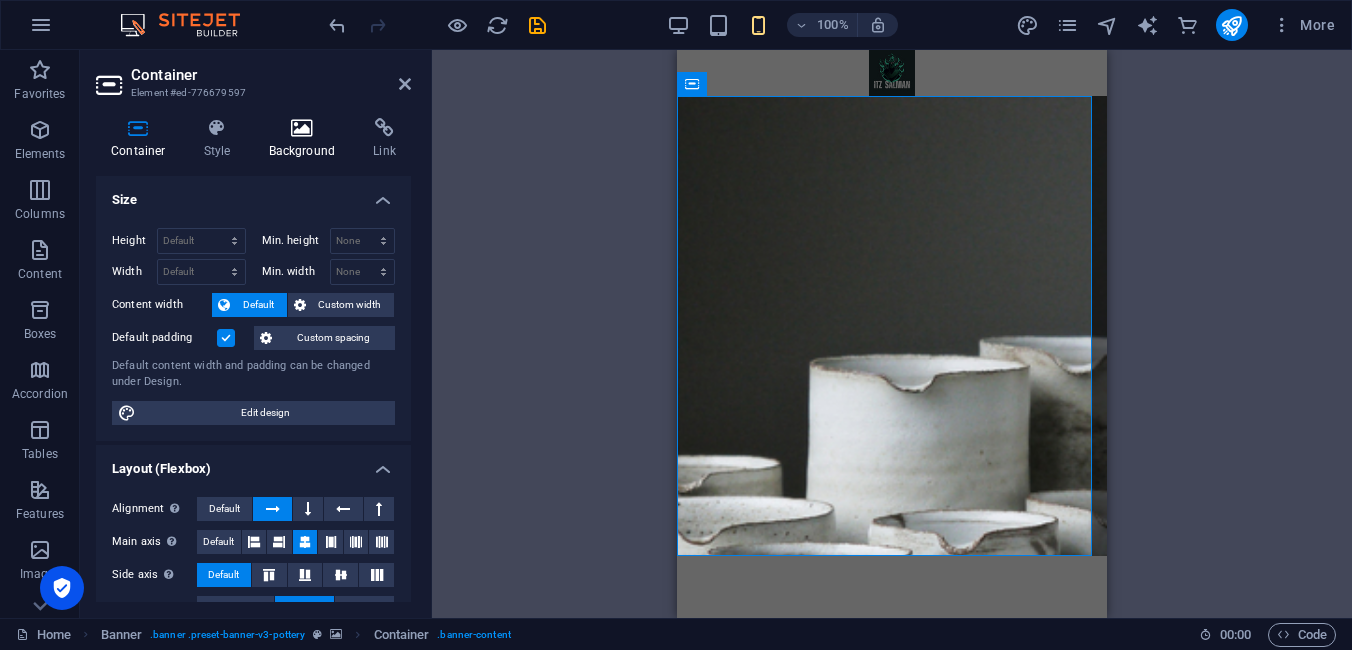 click on "Background" at bounding box center [306, 139] 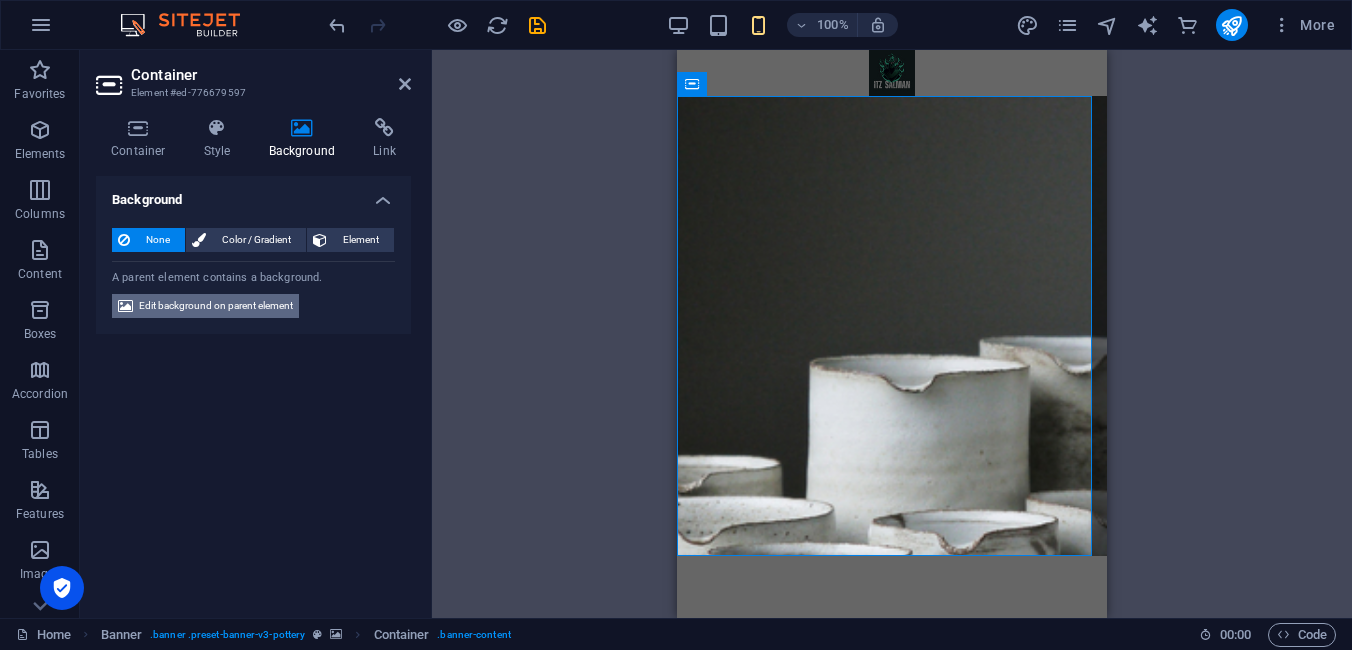 click on "Edit background on parent element" at bounding box center (216, 306) 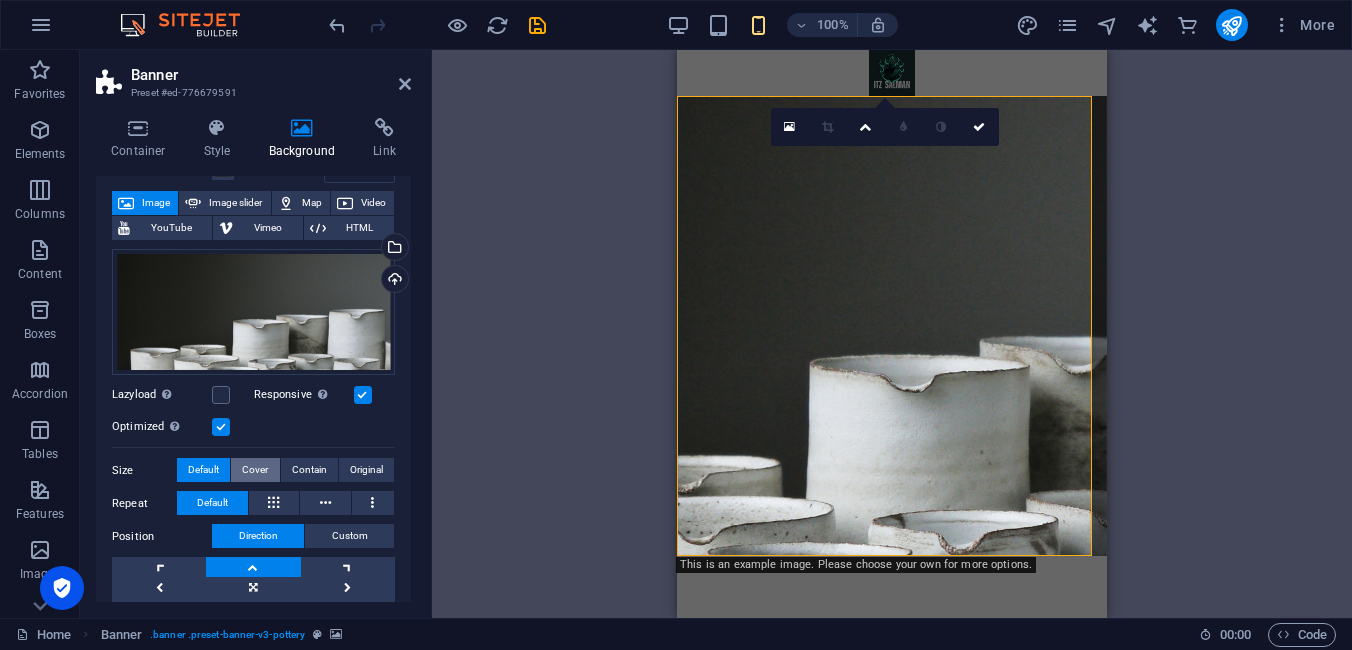 scroll, scrollTop: 200, scrollLeft: 0, axis: vertical 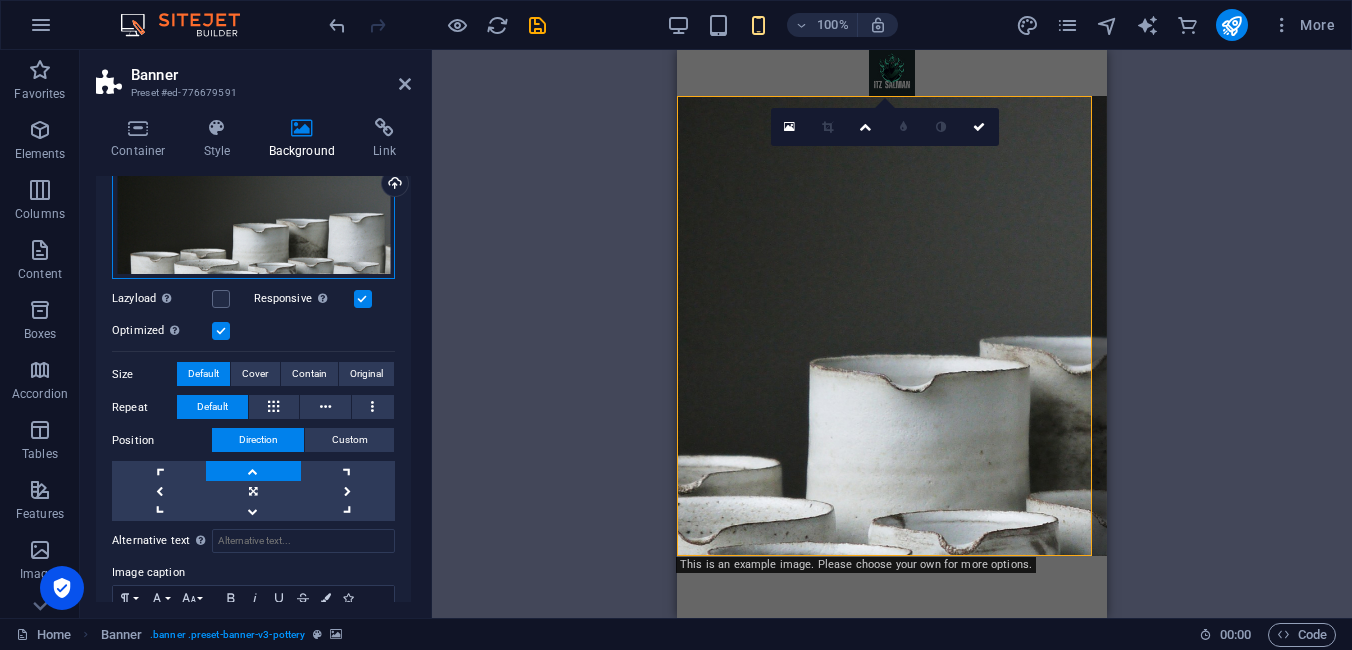 click on "Drag files here, click to choose files or select files from Files or our free stock photos & videos" at bounding box center (253, 216) 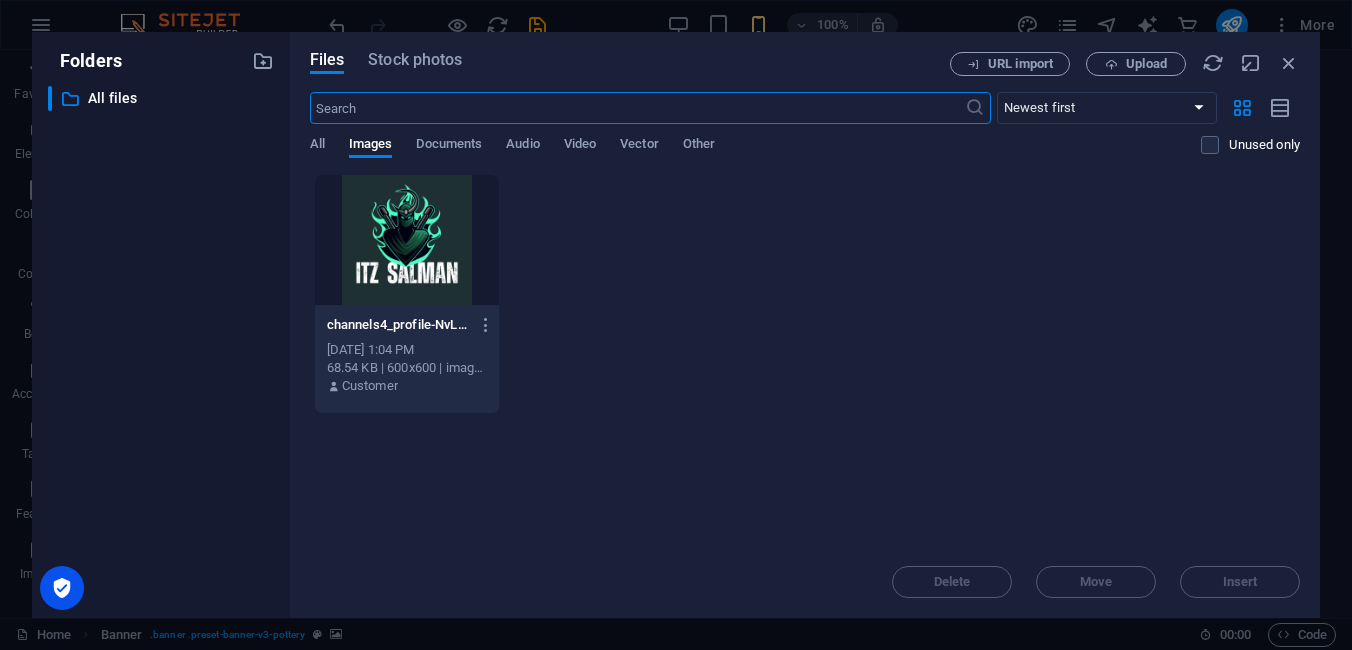 click at bounding box center (407, 240) 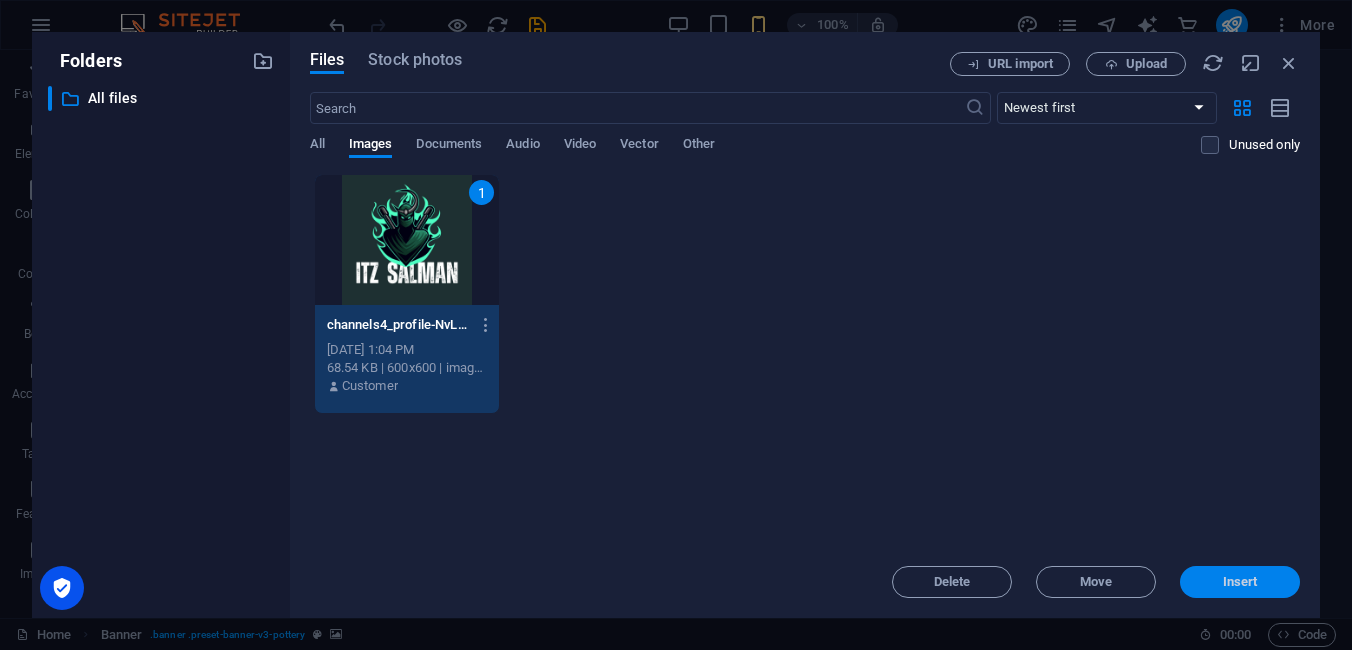 click on "Insert" at bounding box center (1240, 582) 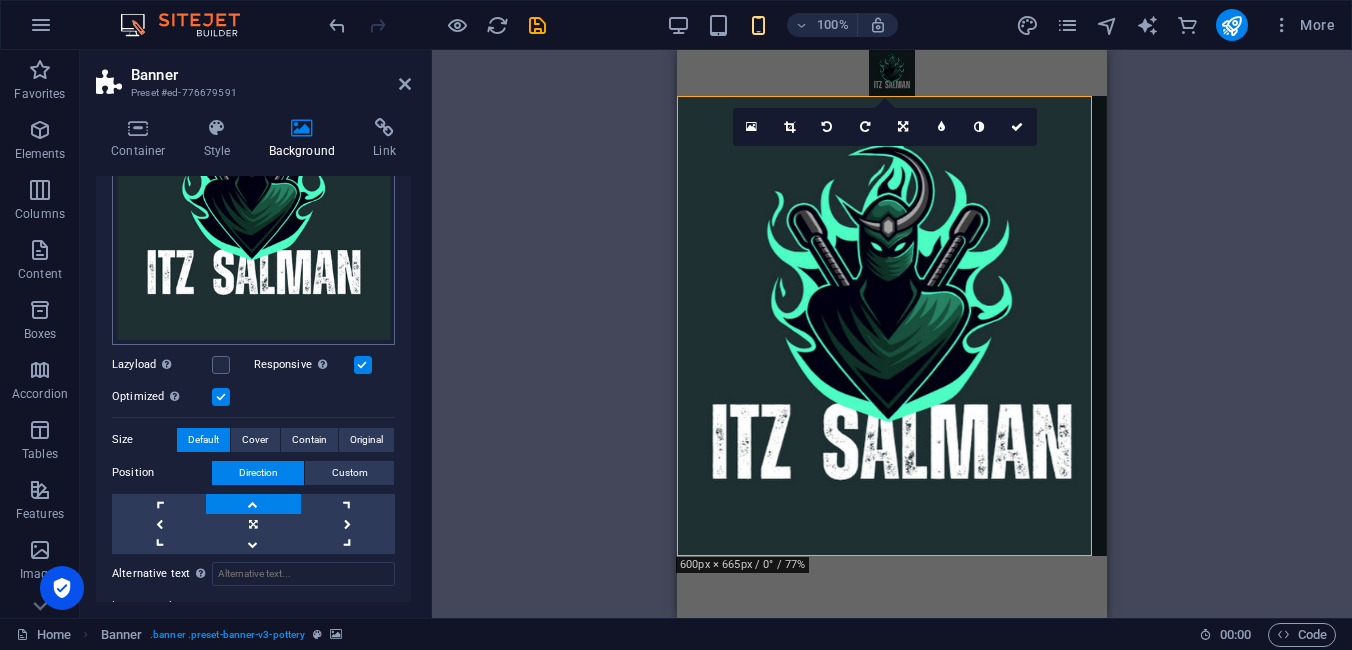 scroll, scrollTop: 400, scrollLeft: 0, axis: vertical 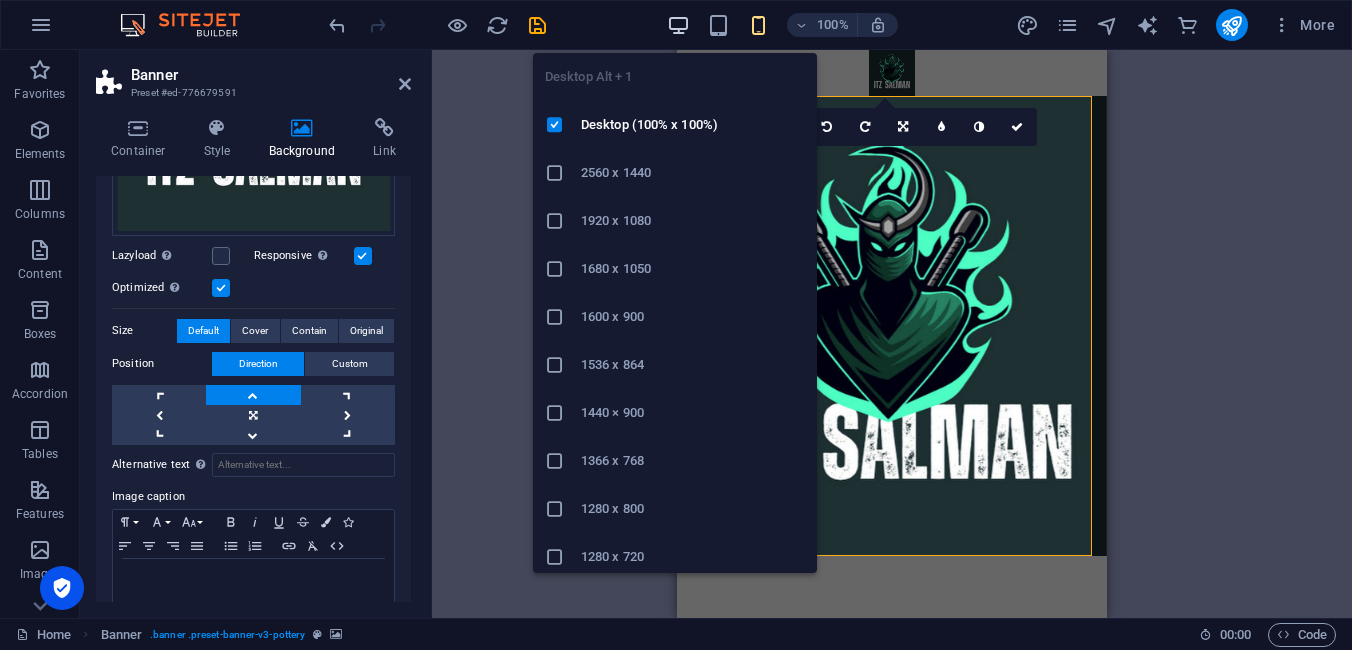 click at bounding box center (678, 25) 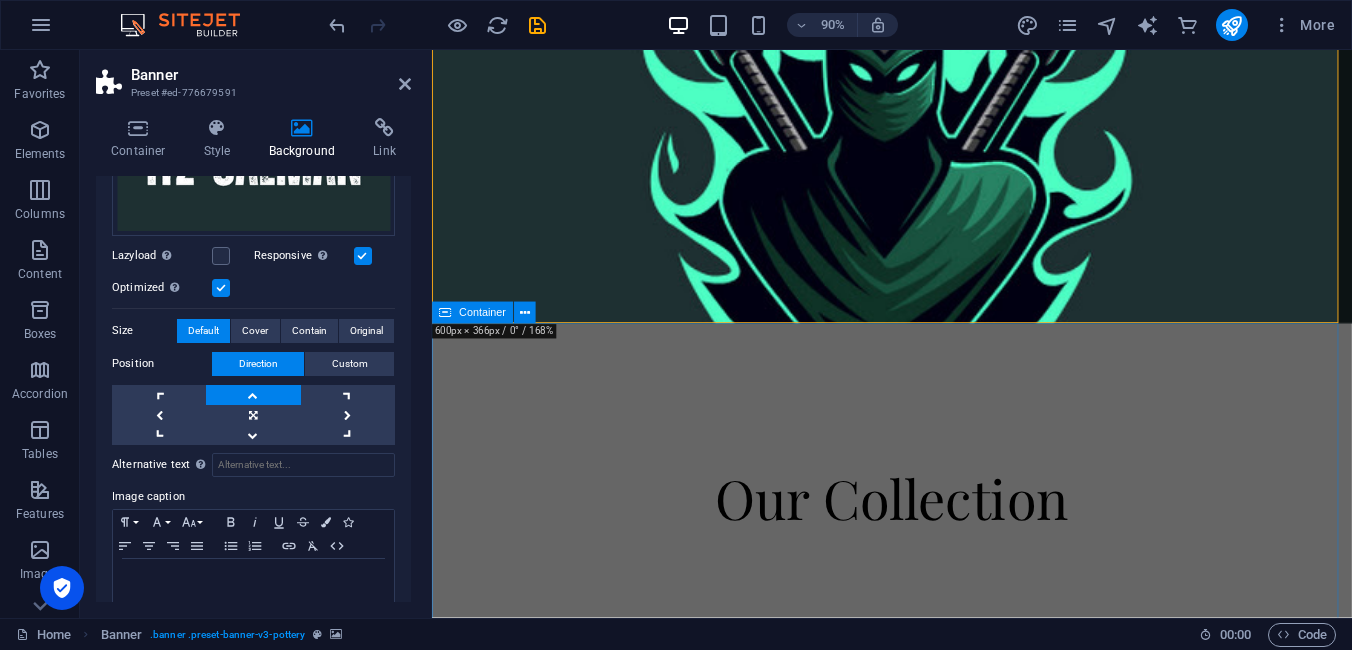 scroll, scrollTop: 300, scrollLeft: 0, axis: vertical 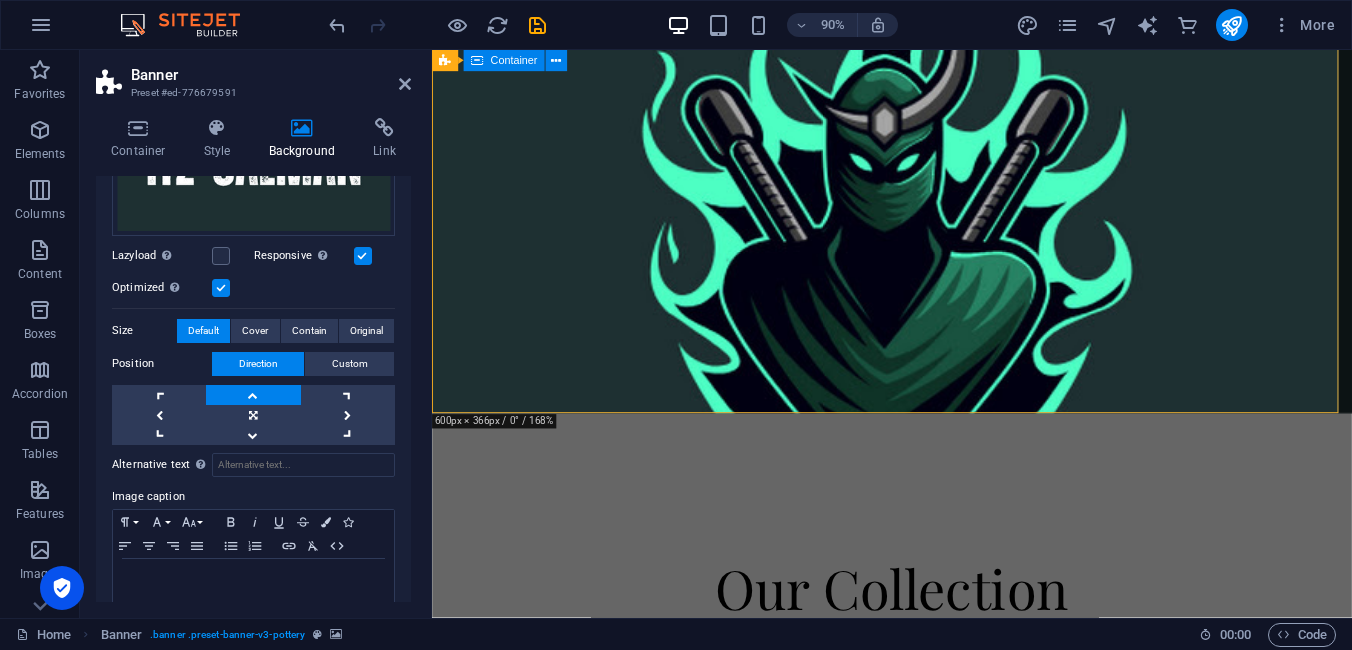 click on "Best Gaming Content Creator in Bangladesh This website is the official home of the popular Facebook page  "Itz Salman" , followed by over 130,000+ people who believe in real stories, bold ideas, and content that makes a difference. Explore" at bounding box center [943, 745] 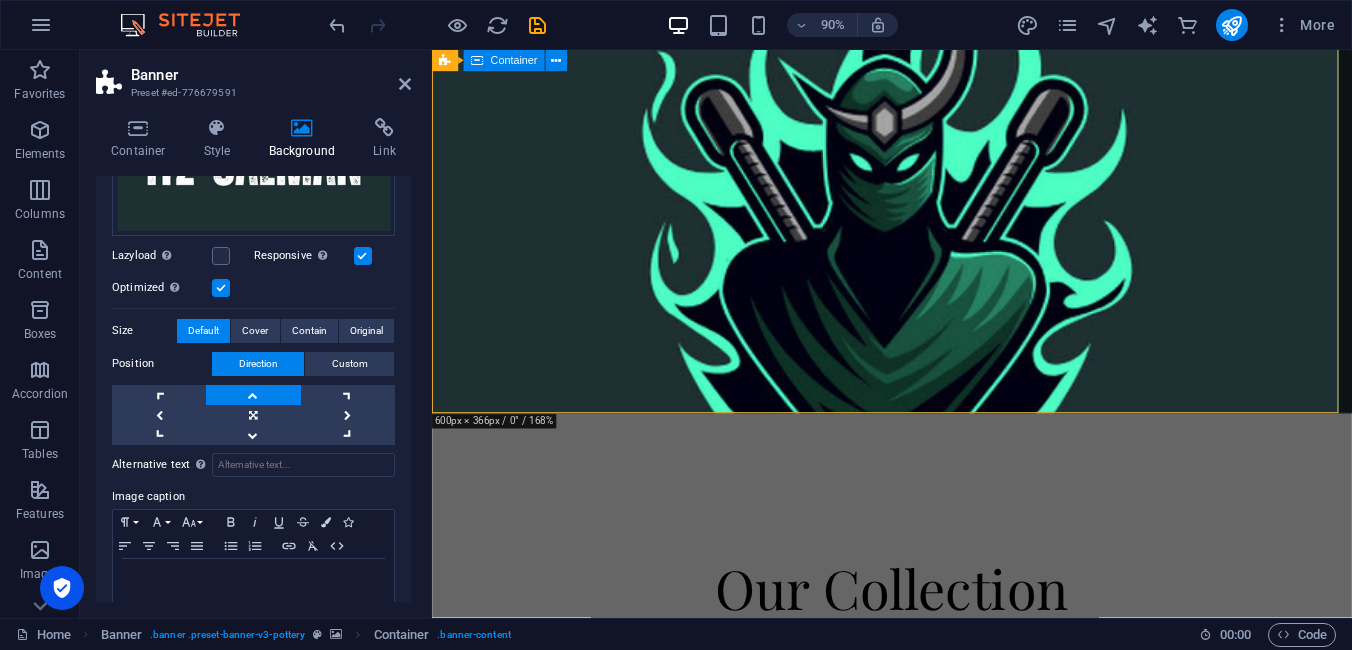 click on "Best Gaming Content Creator in Bangladesh This website is the official home of the popular Facebook page  "Itz Salman" , followed by over 130,000+ people who believe in real stories, bold ideas, and content that makes a difference. Explore" at bounding box center [943, 745] 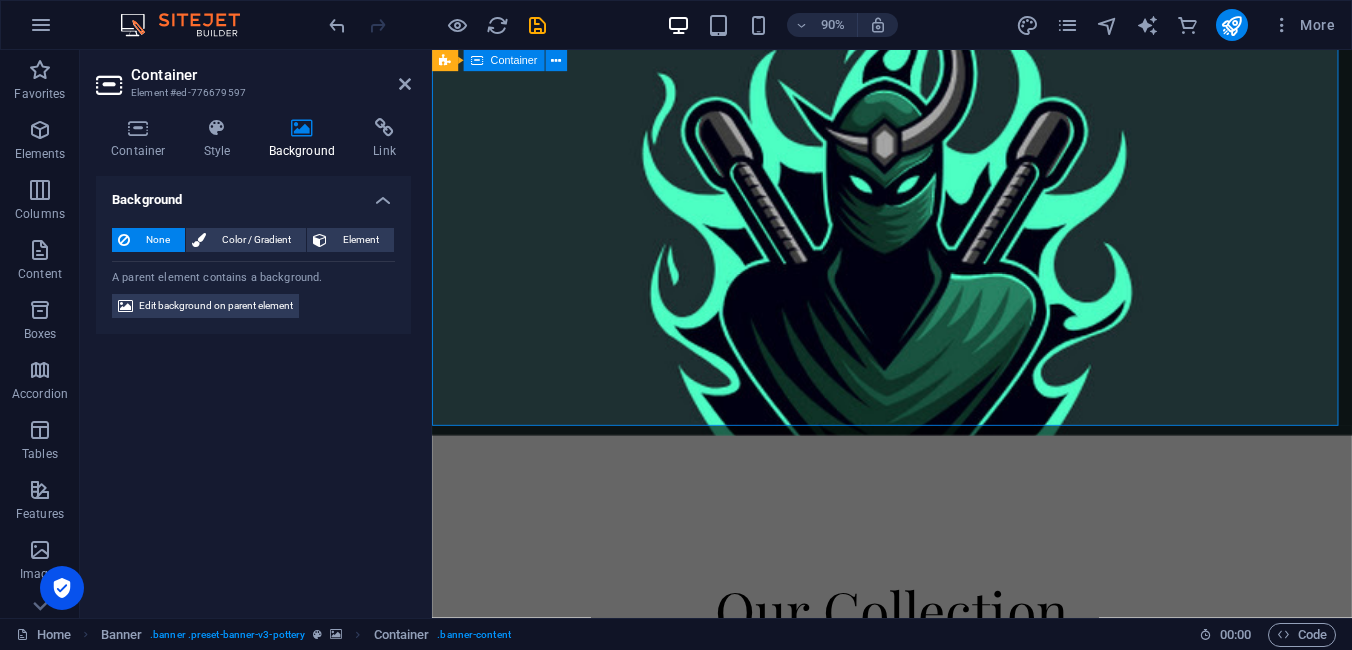 scroll, scrollTop: 200, scrollLeft: 0, axis: vertical 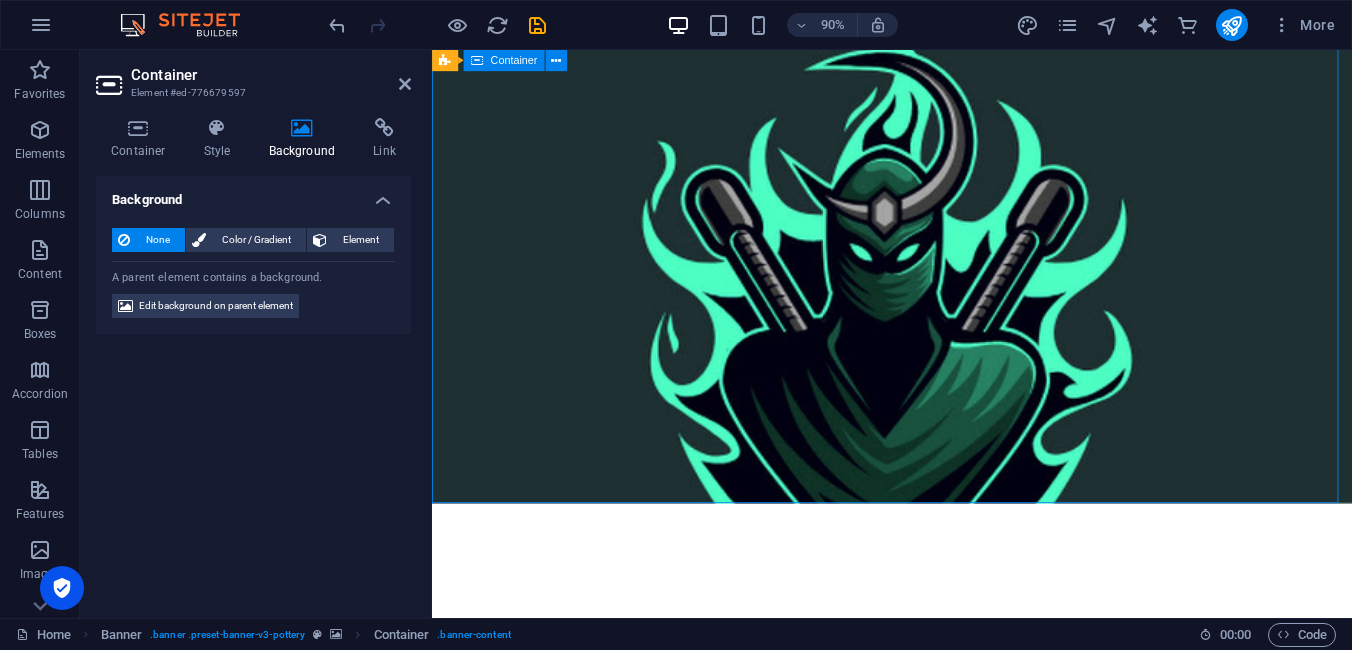 drag, startPoint x: 678, startPoint y: 428, endPoint x: 679, endPoint y: 341, distance: 87.005745 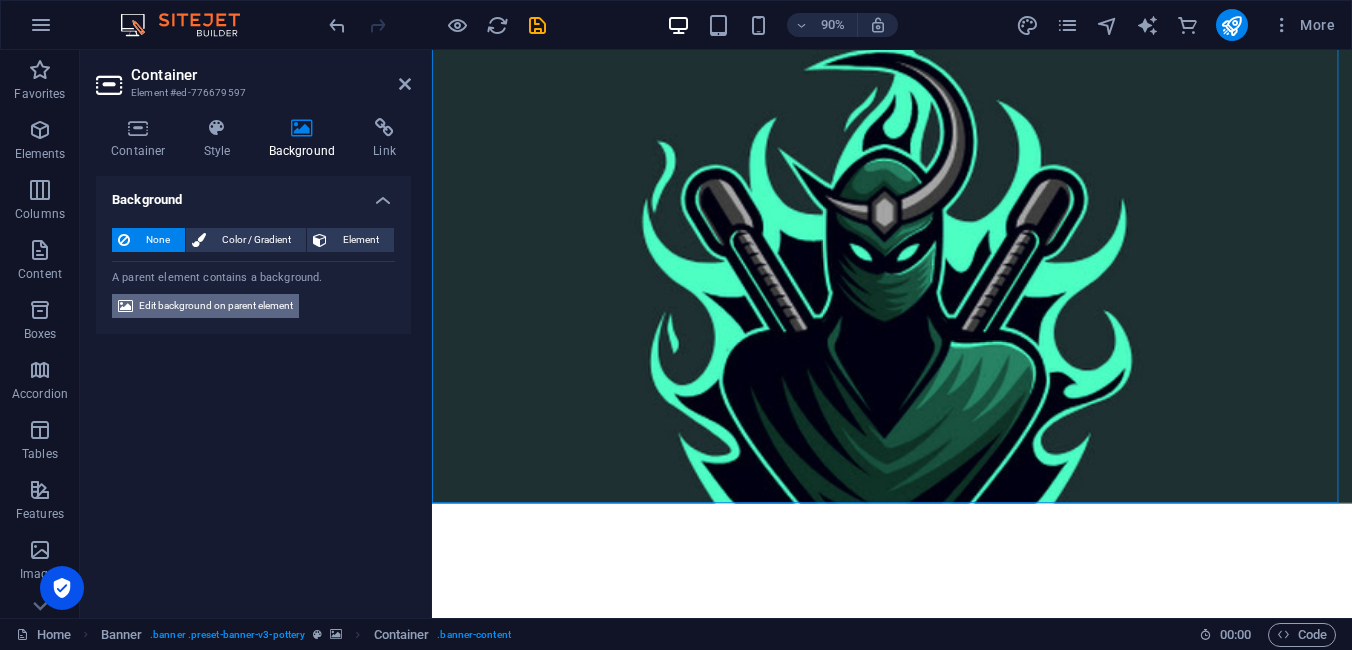 click on "Edit background on parent element" at bounding box center [216, 306] 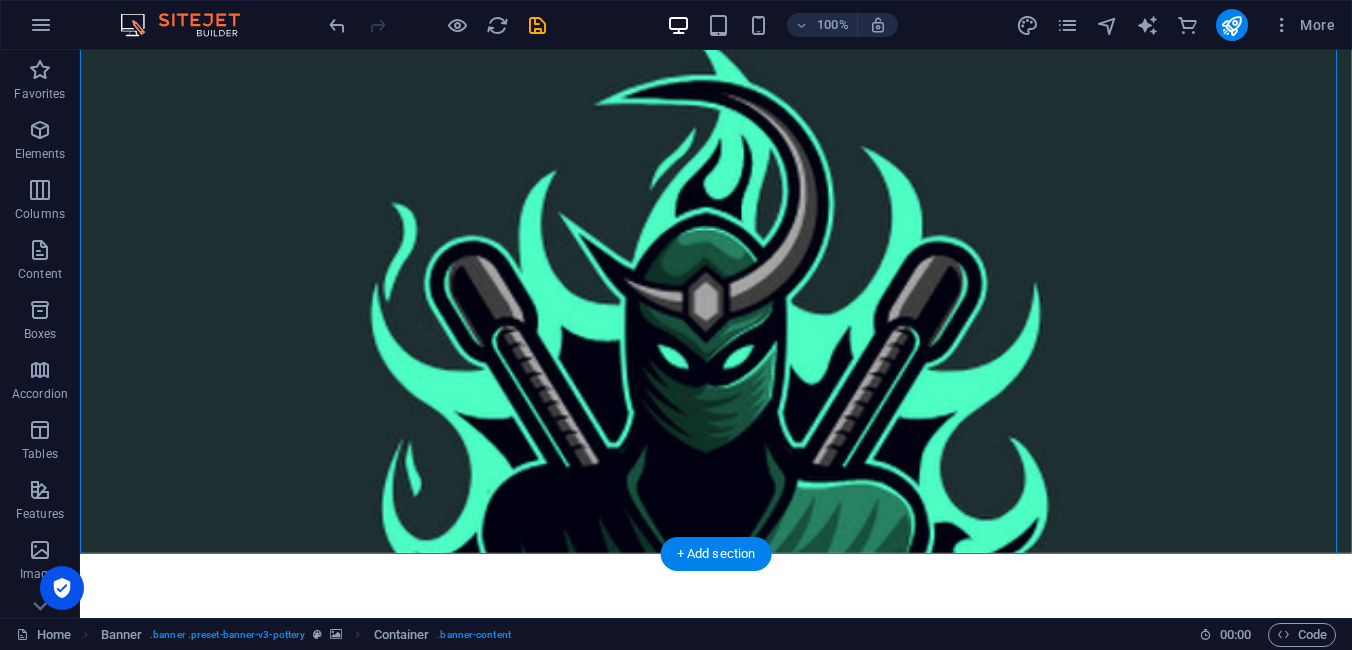 drag, startPoint x: 636, startPoint y: 363, endPoint x: 651, endPoint y: 313, distance: 52.201534 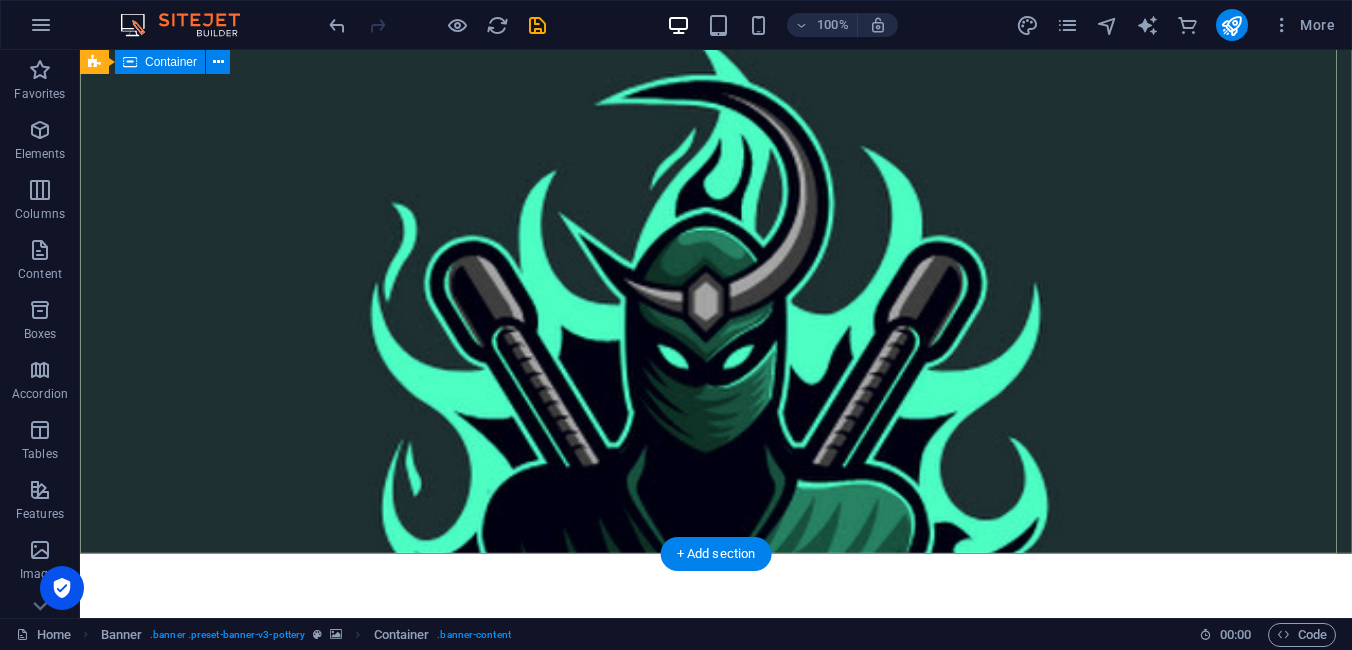 click on "Best Gaming Content Creator in Bangladesh This website is the official home of the popular Facebook page  "Itz Salman" , followed by over 130,000+ people who believe in real stories, bold ideas, and content that makes a difference. Explore" at bounding box center (716, 801) 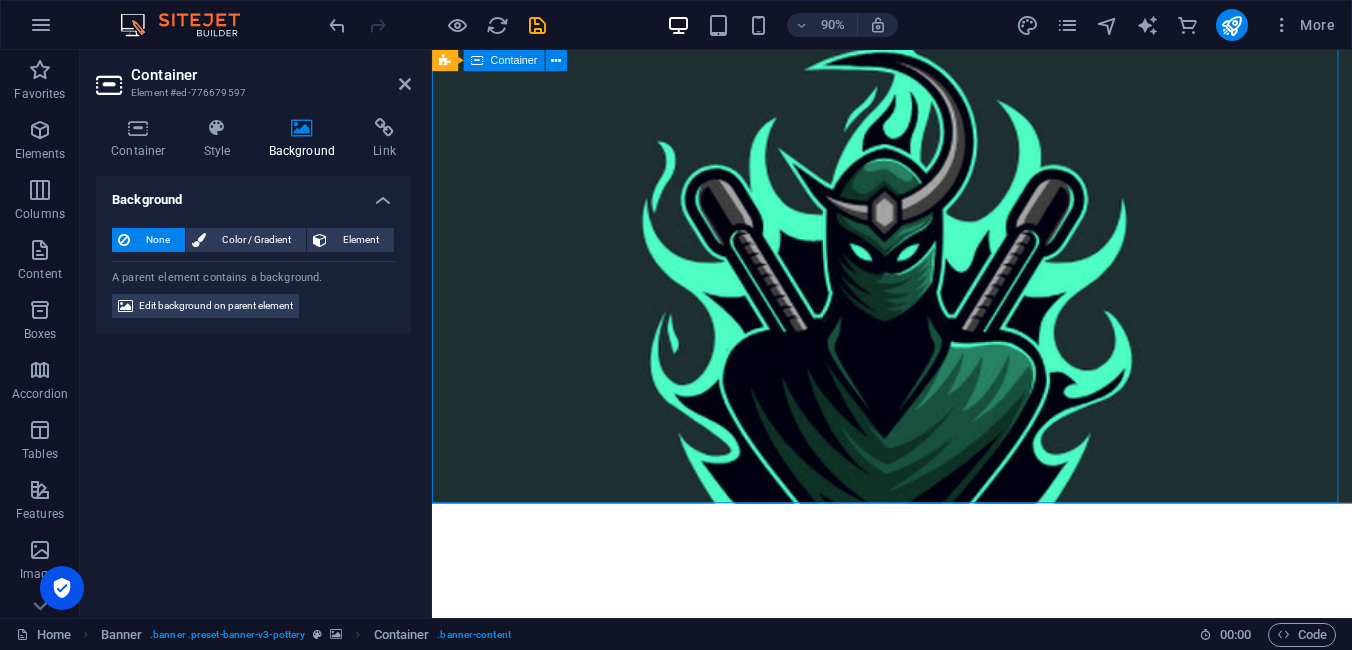 drag, startPoint x: 627, startPoint y: 393, endPoint x: 656, endPoint y: 282, distance: 114.72576 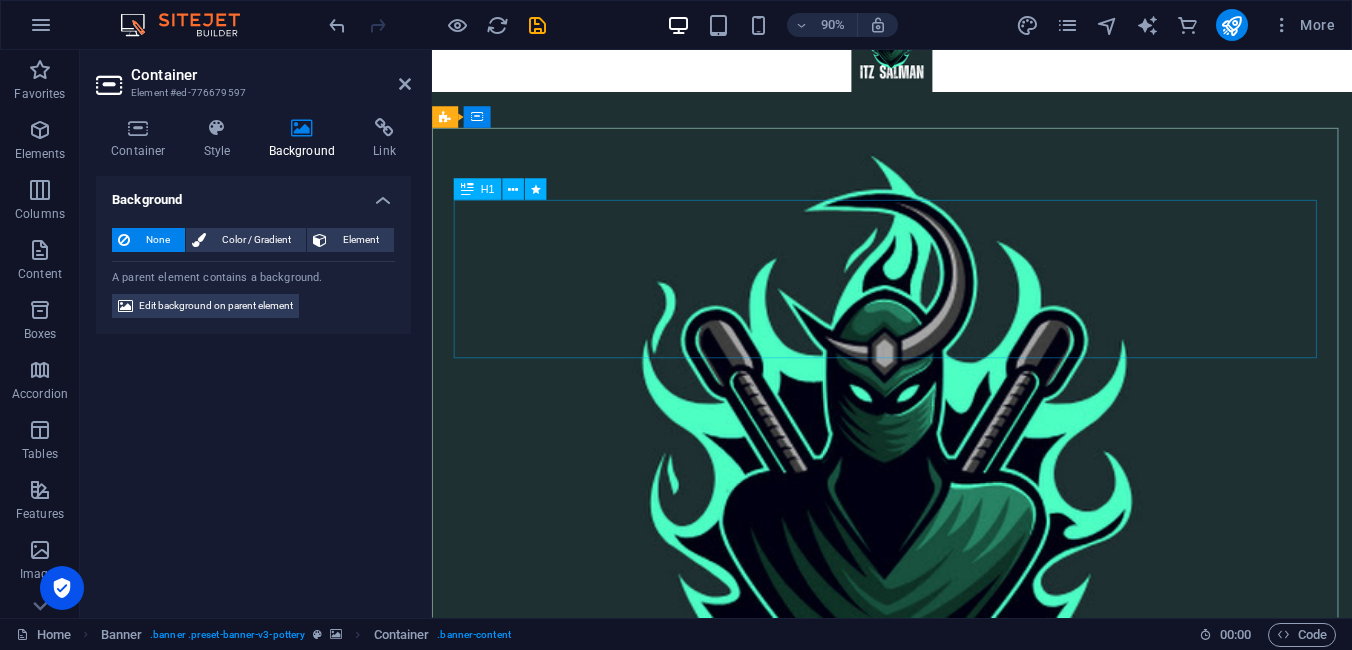 scroll, scrollTop: 0, scrollLeft: 0, axis: both 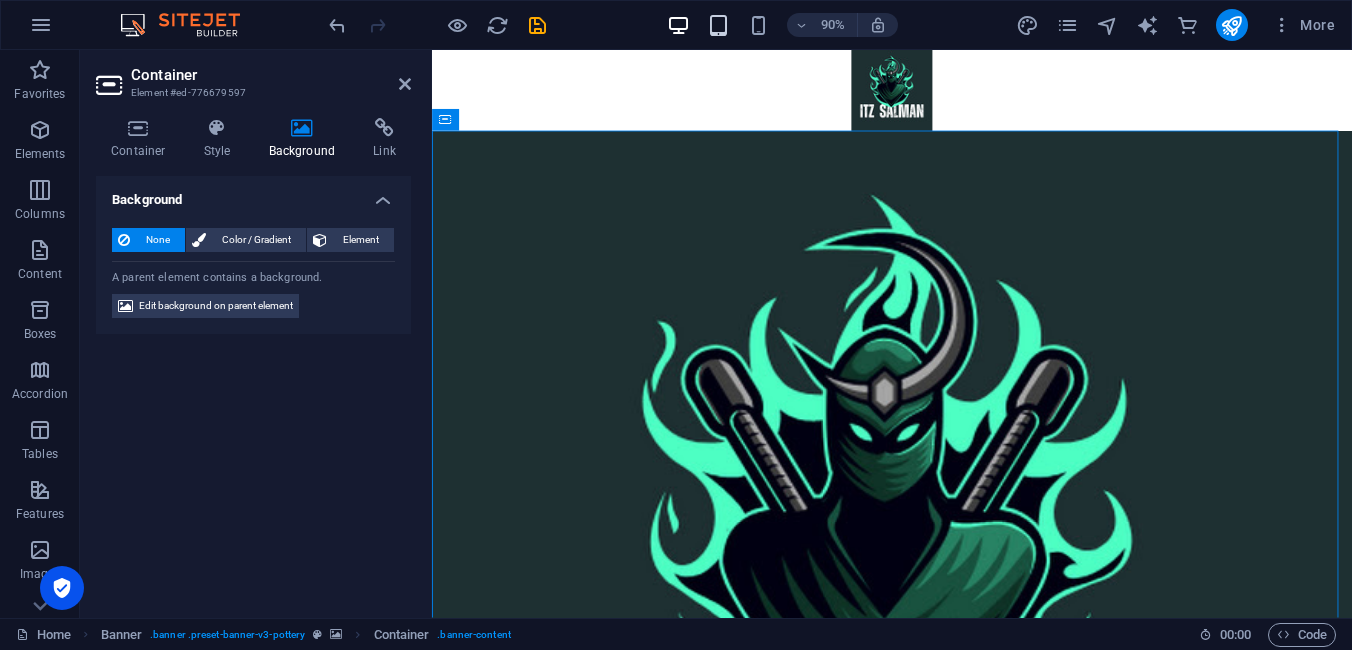 click at bounding box center (718, 25) 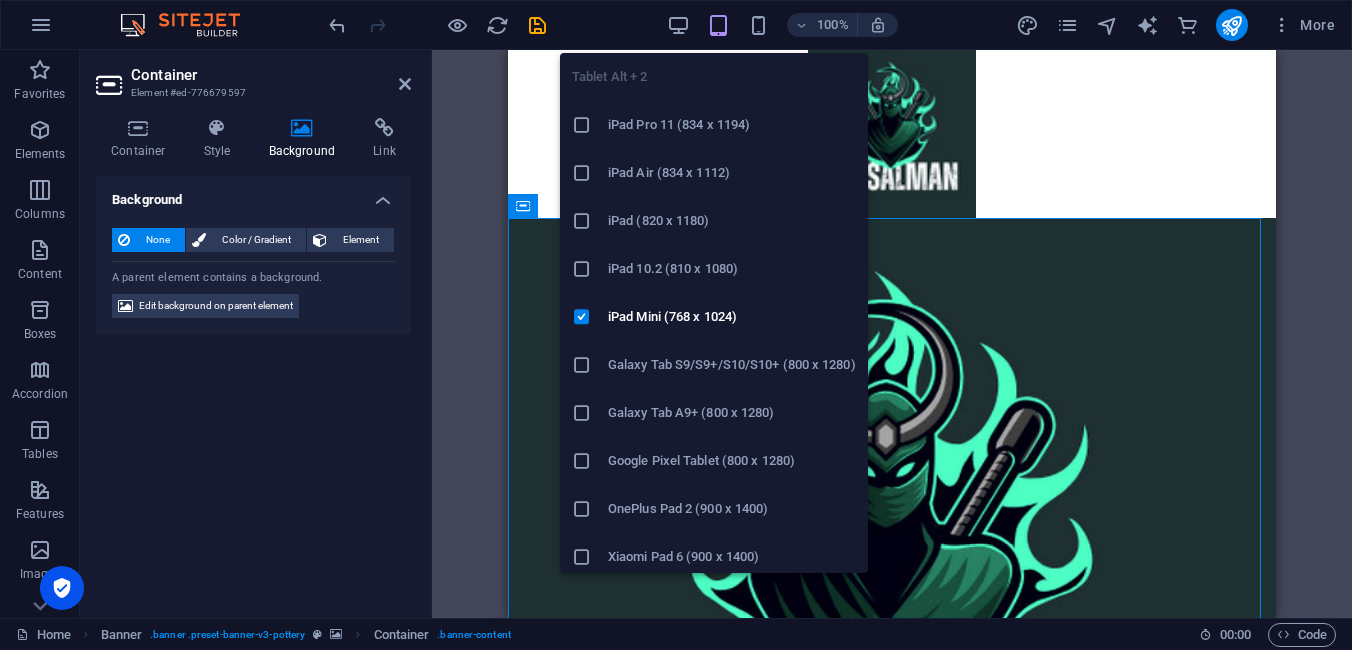 click at bounding box center (718, 25) 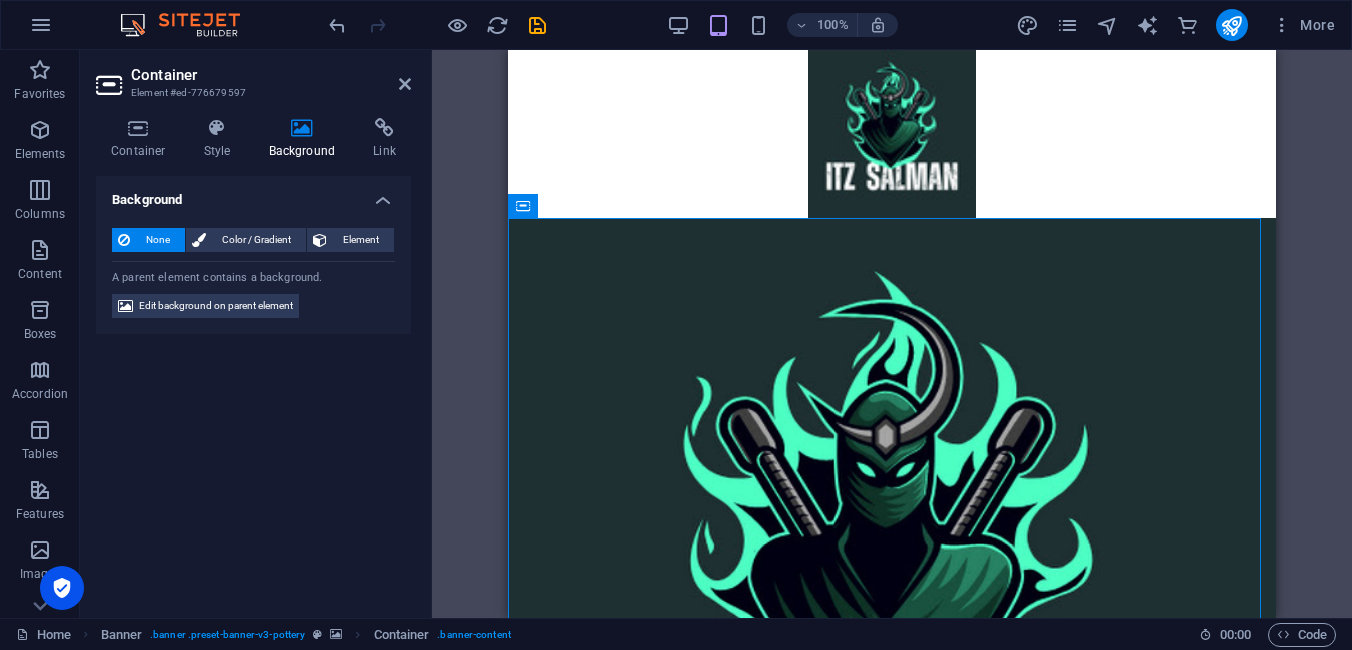 click on "100%" at bounding box center [782, 25] 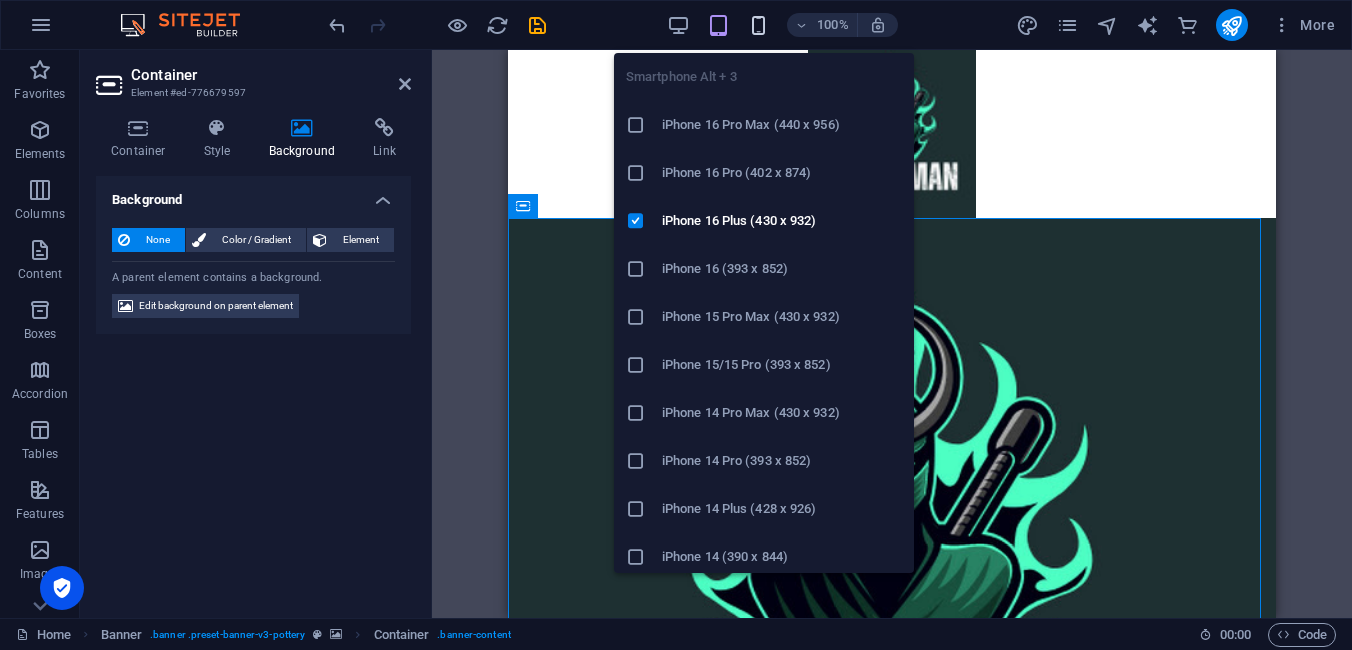 click at bounding box center (758, 25) 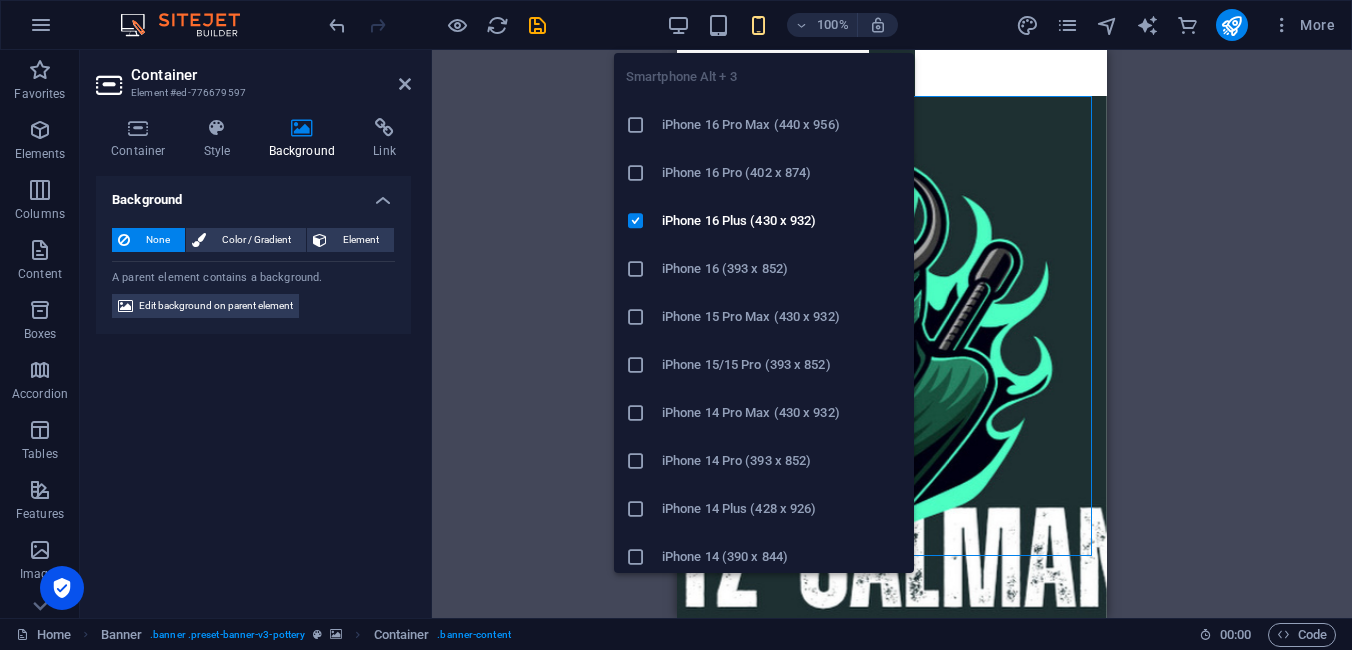 scroll, scrollTop: 0, scrollLeft: 0, axis: both 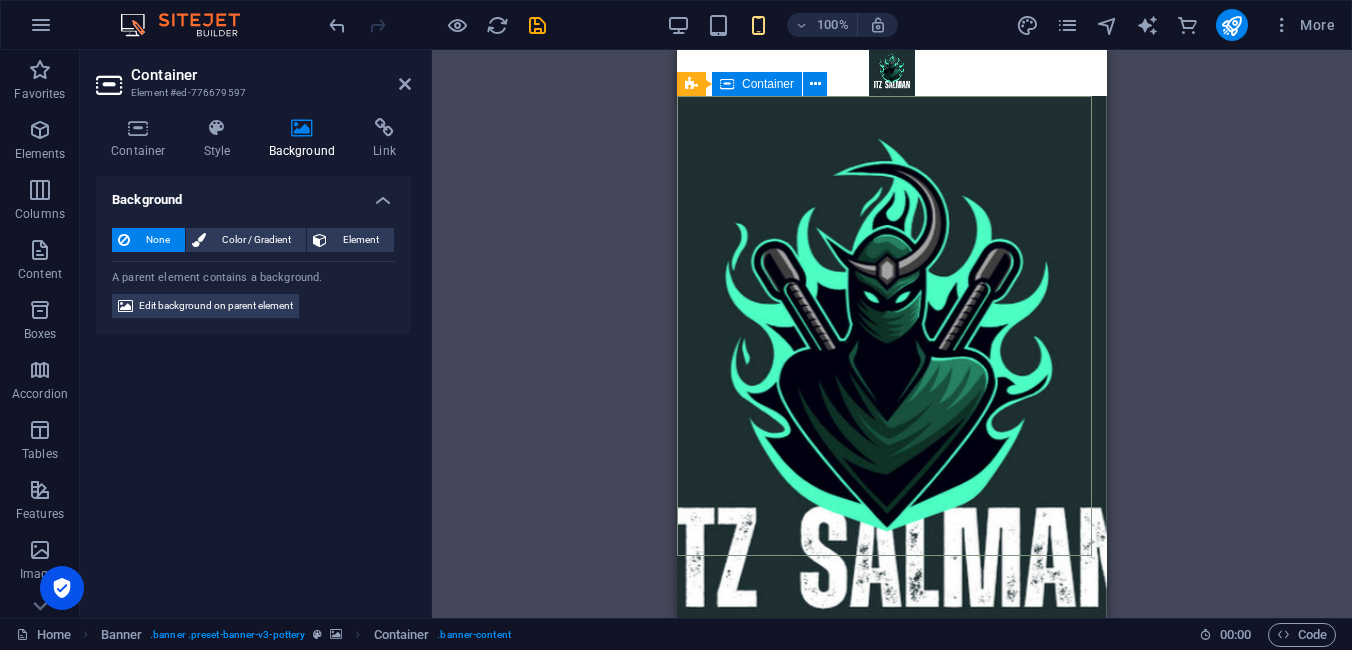 click on "Best Gaming Content Creator in Bangladesh This website is the official home of the popular Facebook page  "Itz Salman" , followed by over 130,000+ people who believe in real stories, bold ideas, and content that makes a difference. Explore" at bounding box center (892, 900) 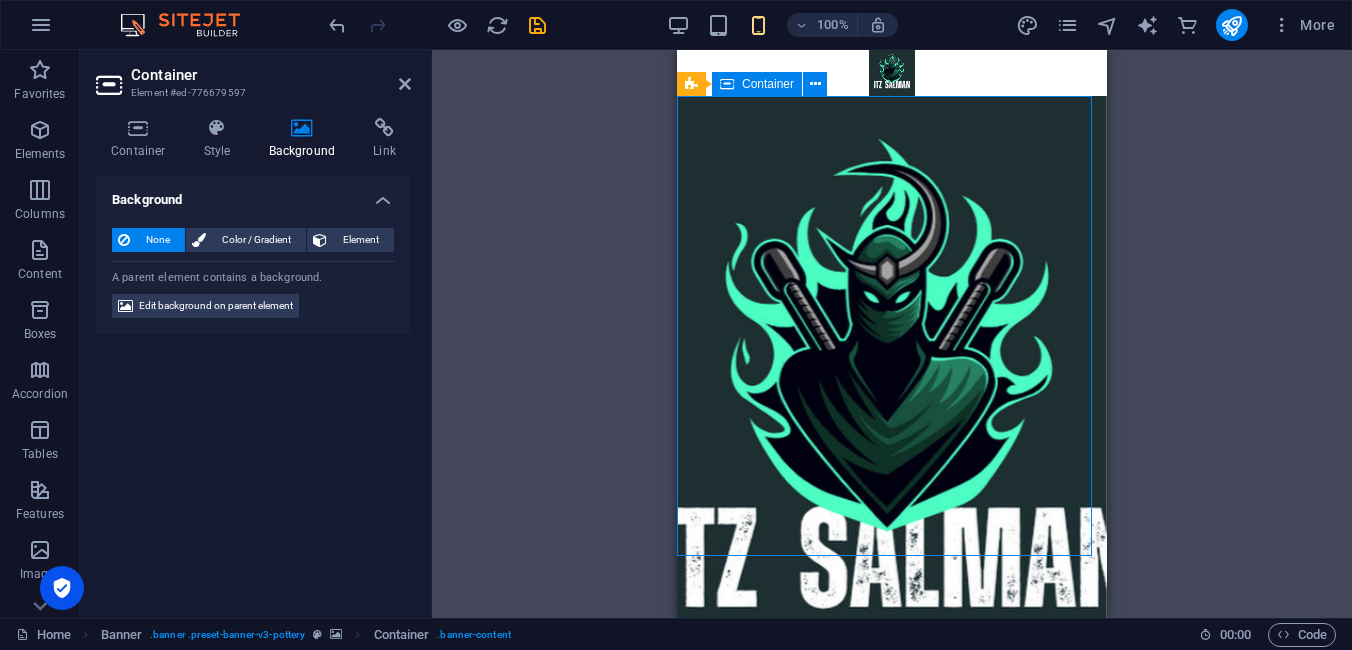 scroll, scrollTop: 8, scrollLeft: 0, axis: vertical 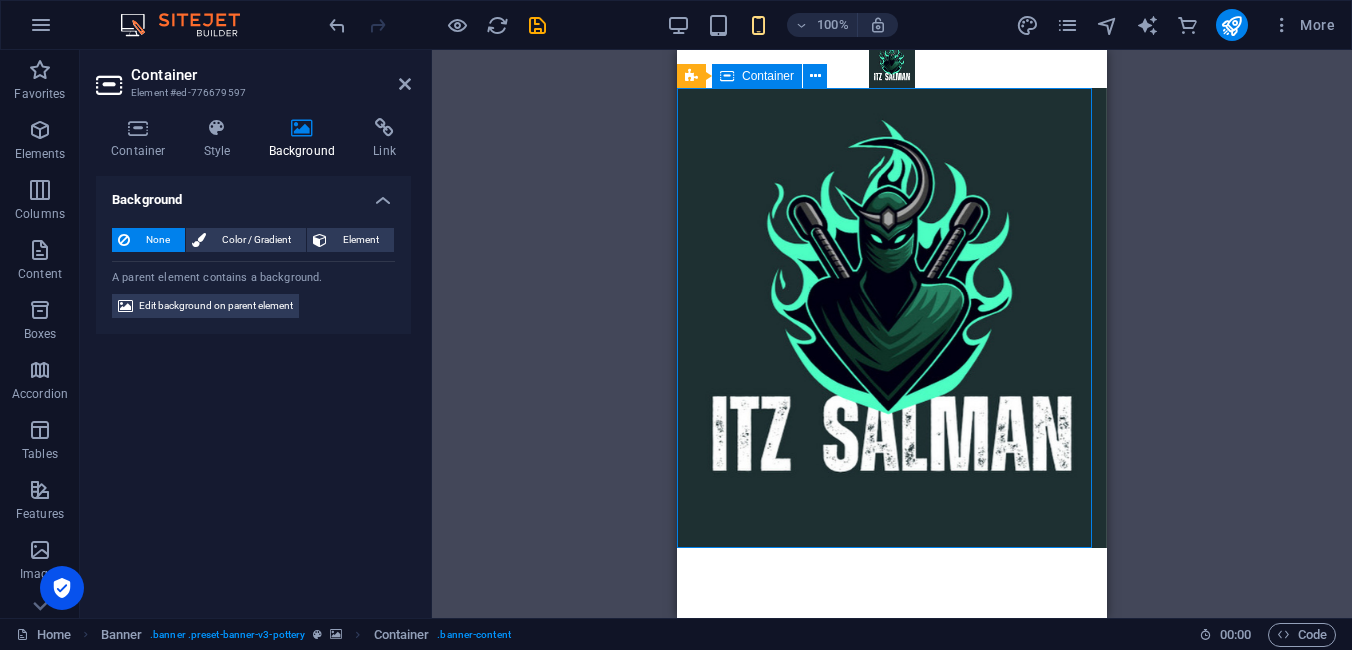 drag, startPoint x: 1088, startPoint y: 551, endPoint x: 1056, endPoint y: 473, distance: 84.30895 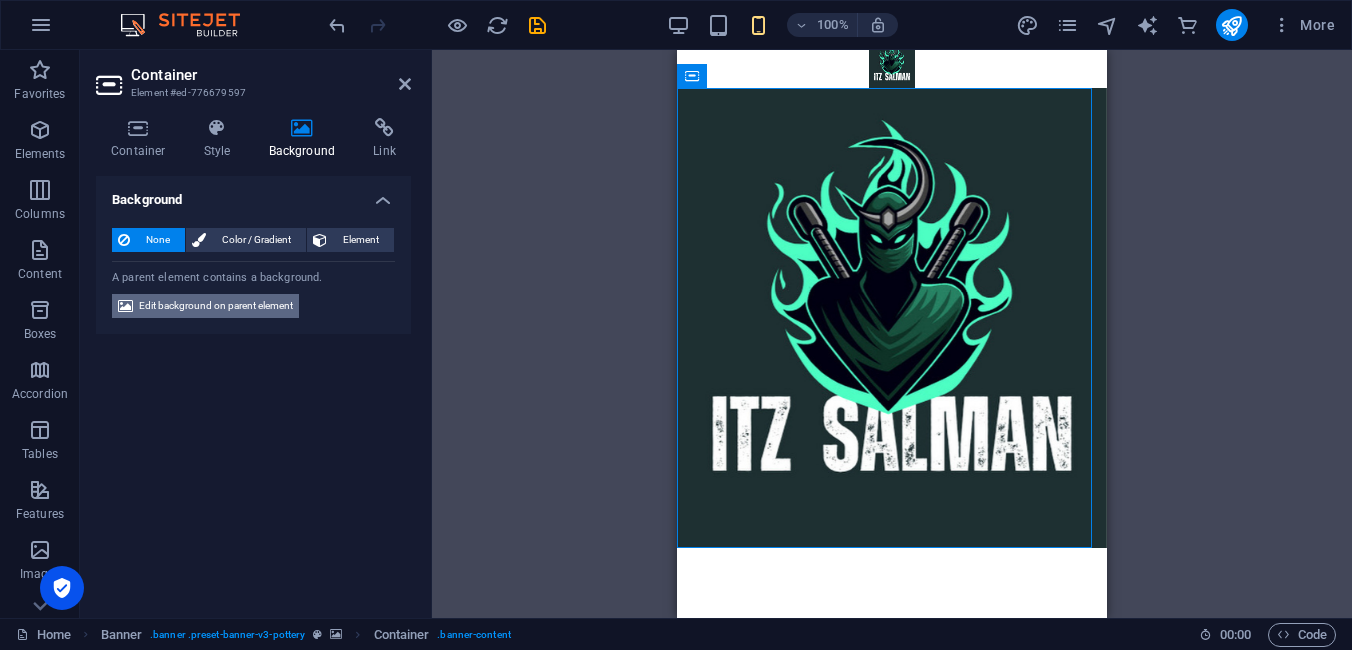click on "Edit background on parent element" at bounding box center [216, 306] 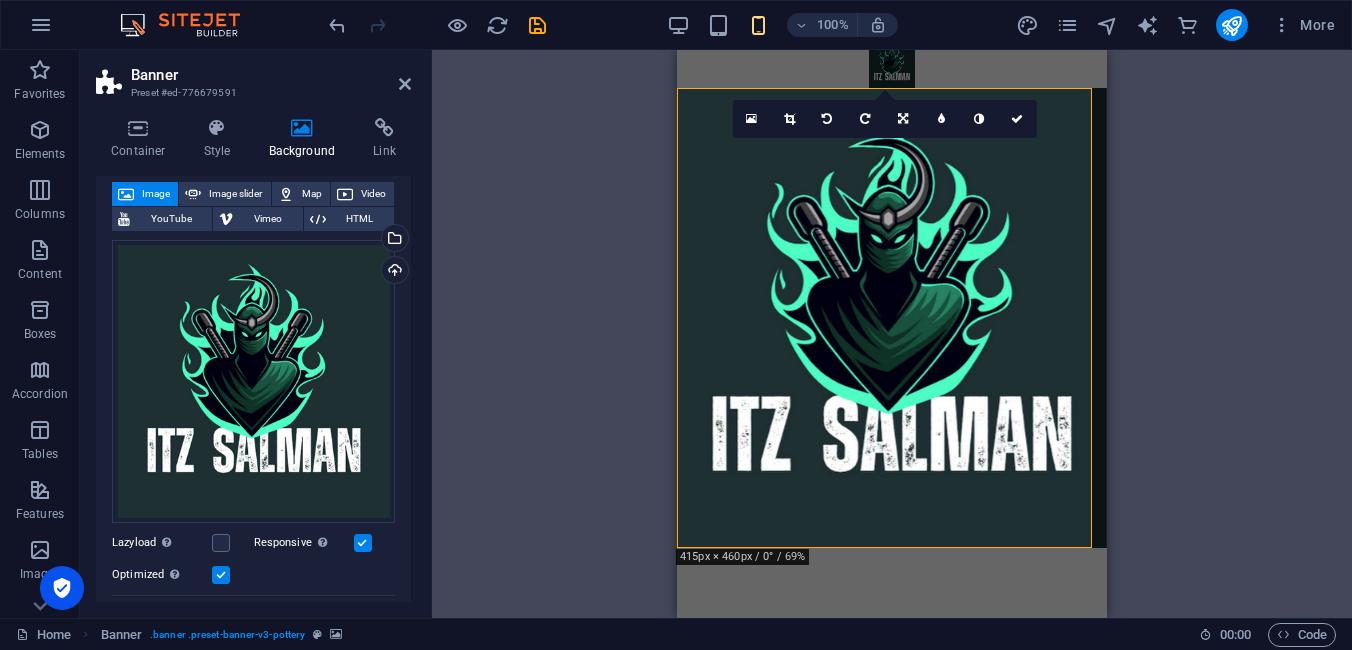 scroll, scrollTop: 200, scrollLeft: 0, axis: vertical 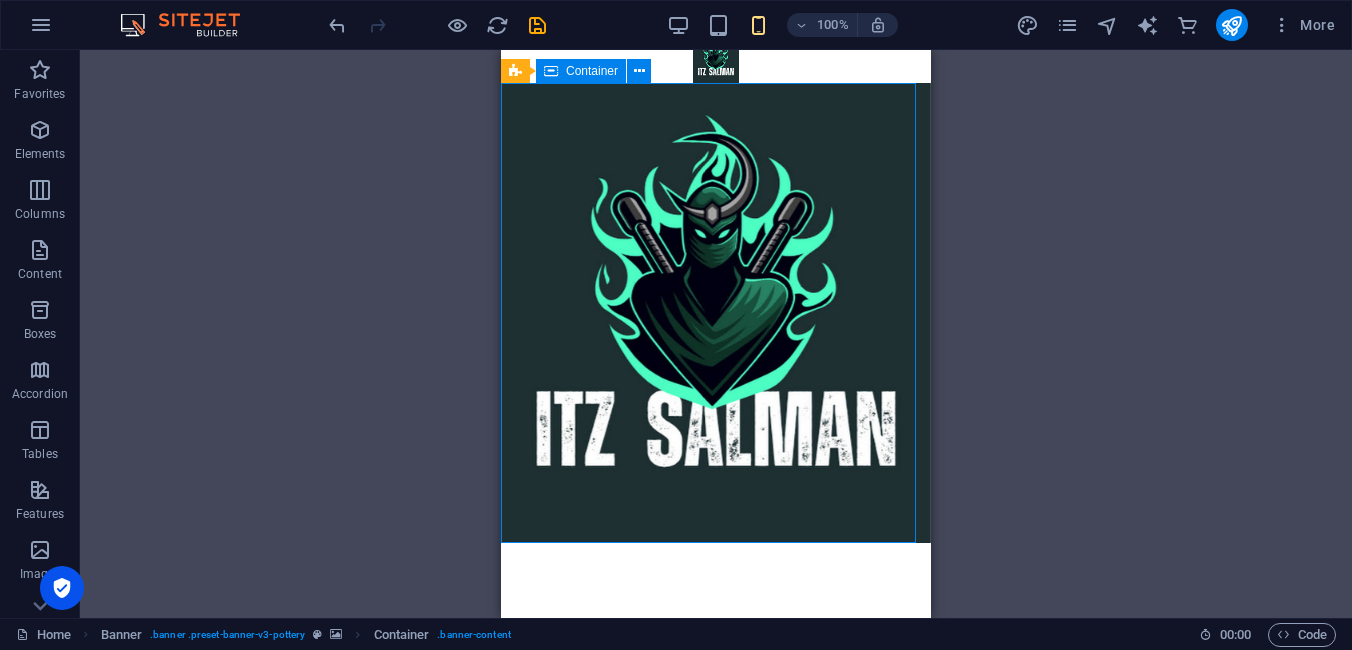 drag, startPoint x: 501, startPoint y: 547, endPoint x: 720, endPoint y: 527, distance: 219.91135 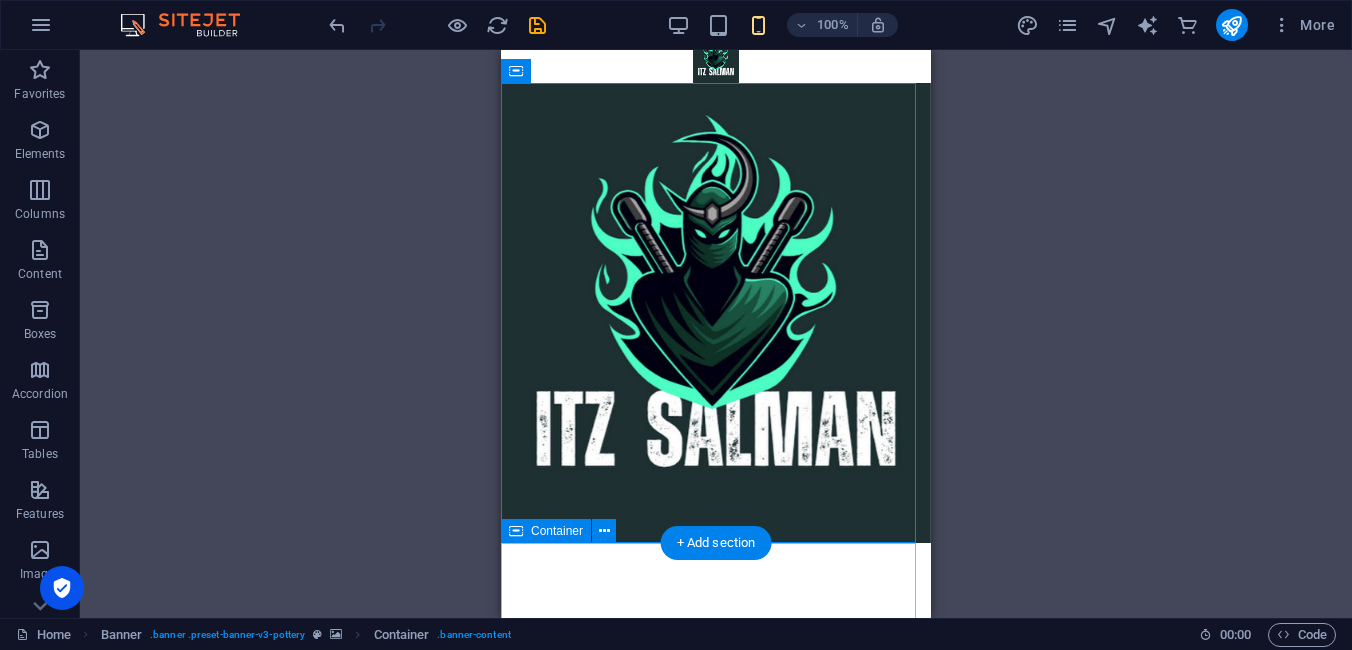 click on "Our Collection Lorem ipsum dolor sit amet, consectetur adipiscing elit, sed do eiusmod tempor incididunt ut labore et dolore magna aliqua." at bounding box center (716, 884) 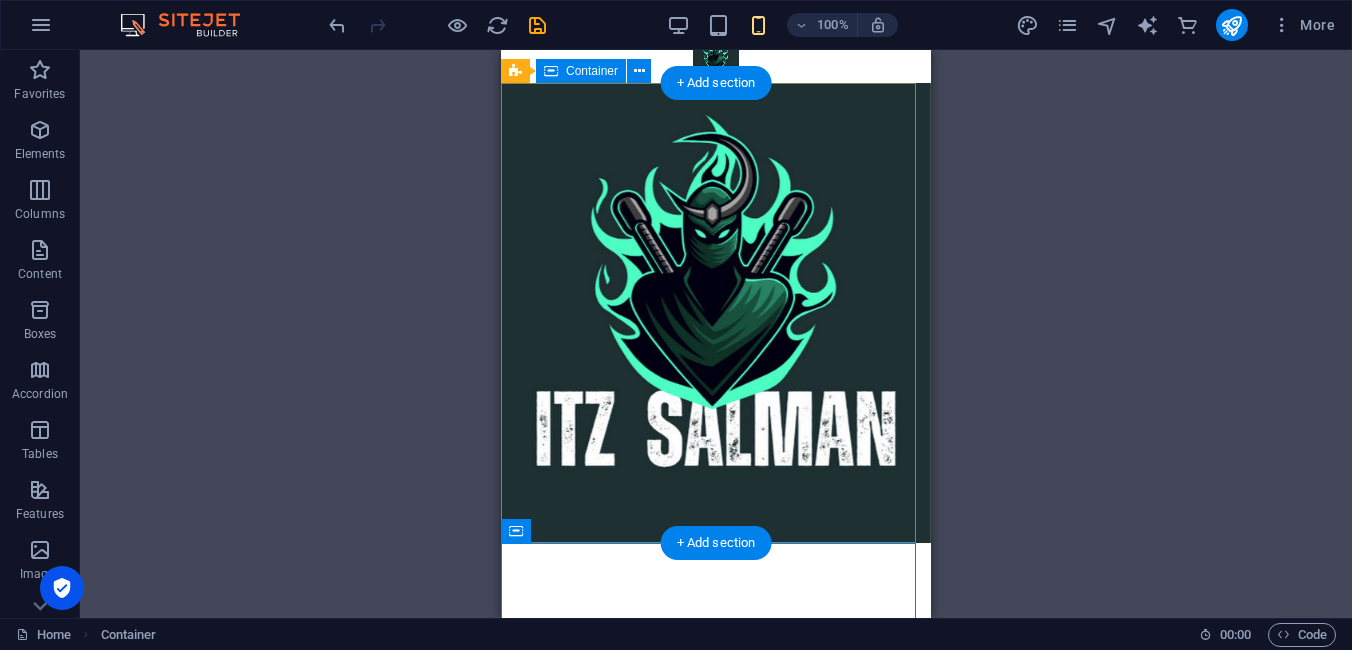 click on "Best Gaming Content Creator in Bangladesh This website is the official home of the popular Facebook page  "Itz Salman" , followed by over 130,000+ people who believe in real stories, bold ideas, and content that makes a difference. Explore" at bounding box center [716, 733] 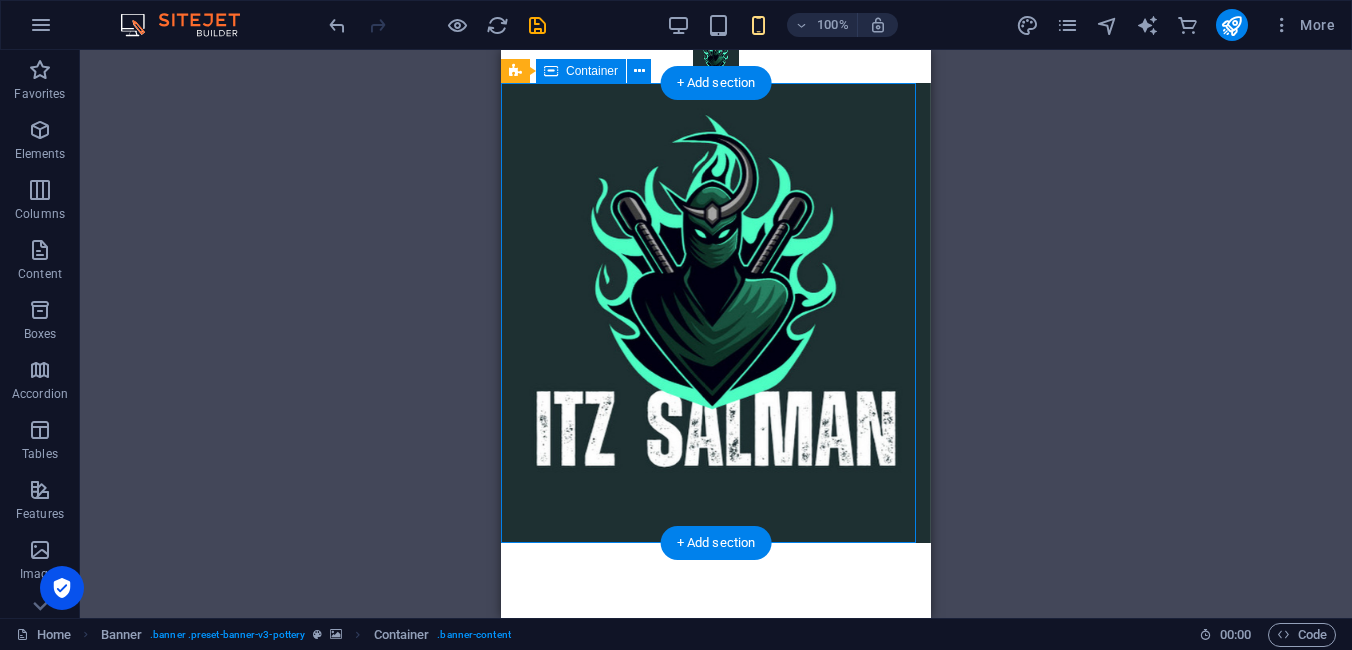 click on "Best Gaming Content Creator in Bangladesh This website is the official home of the popular Facebook page  "Itz Salman" , followed by over 130,000+ people who believe in real stories, bold ideas, and content that makes a difference. Explore" at bounding box center (716, 733) 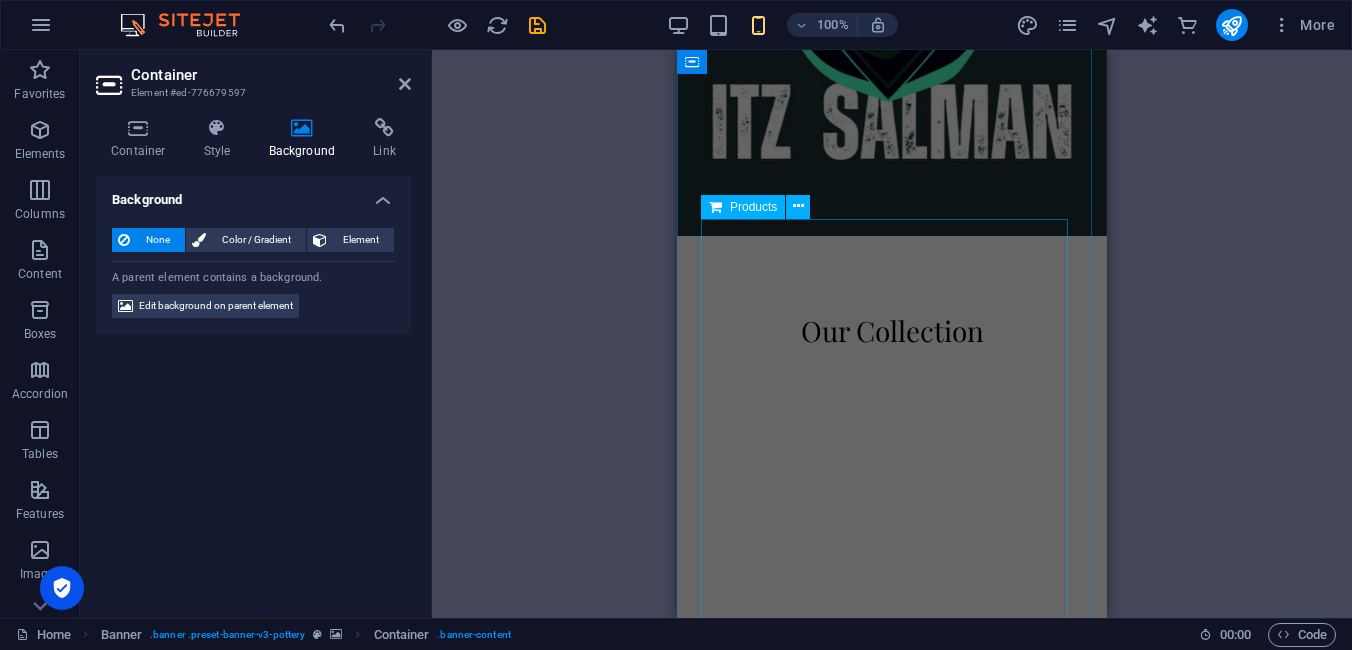 scroll, scrollTop: 313, scrollLeft: 0, axis: vertical 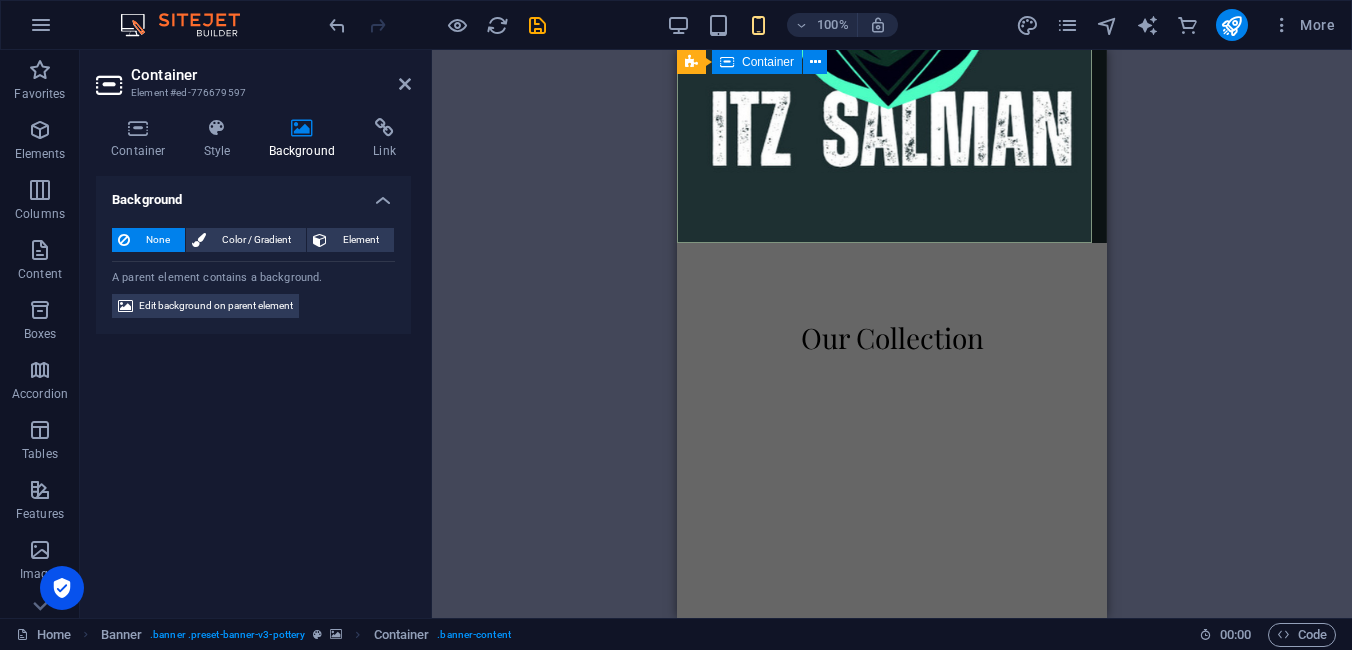 click on "Best Gaming Content Creator in Bangladesh This website is the official home of the popular Facebook page  "Itz Salman" , followed by over 130,000+ people who believe in real stories, bold ideas, and content that makes a difference. Explore" at bounding box center (892, 433) 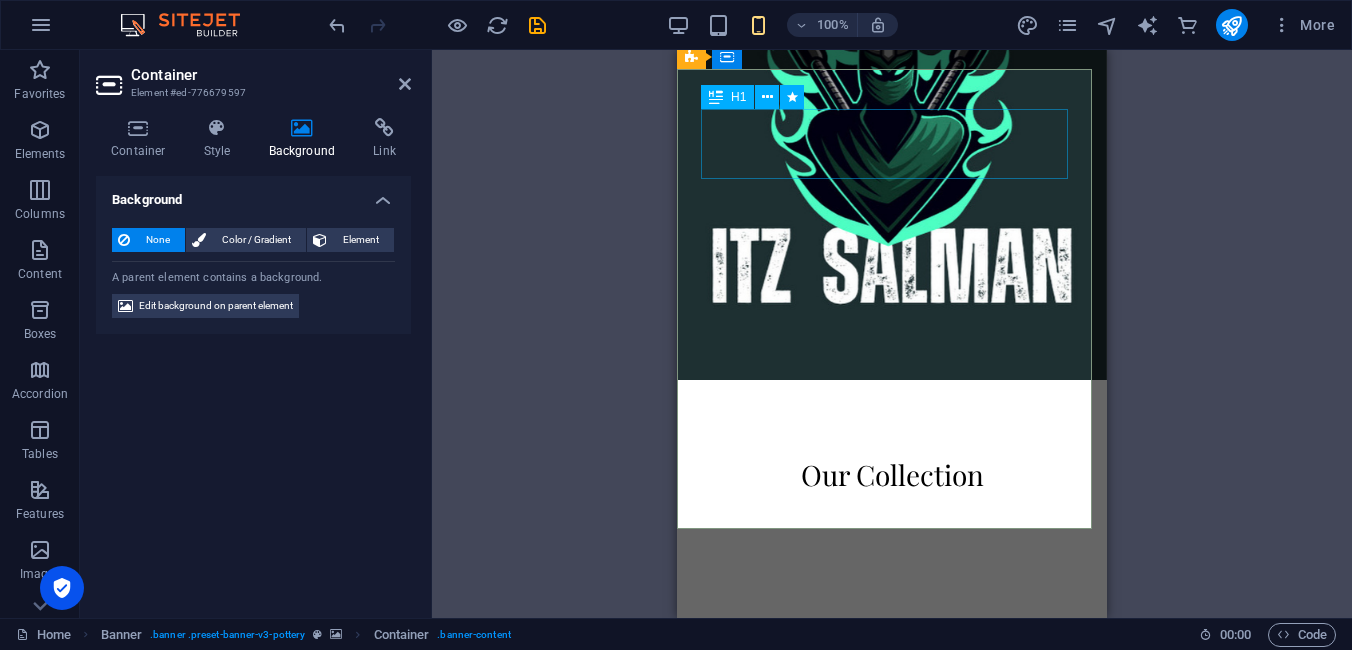 scroll, scrollTop: 0, scrollLeft: 0, axis: both 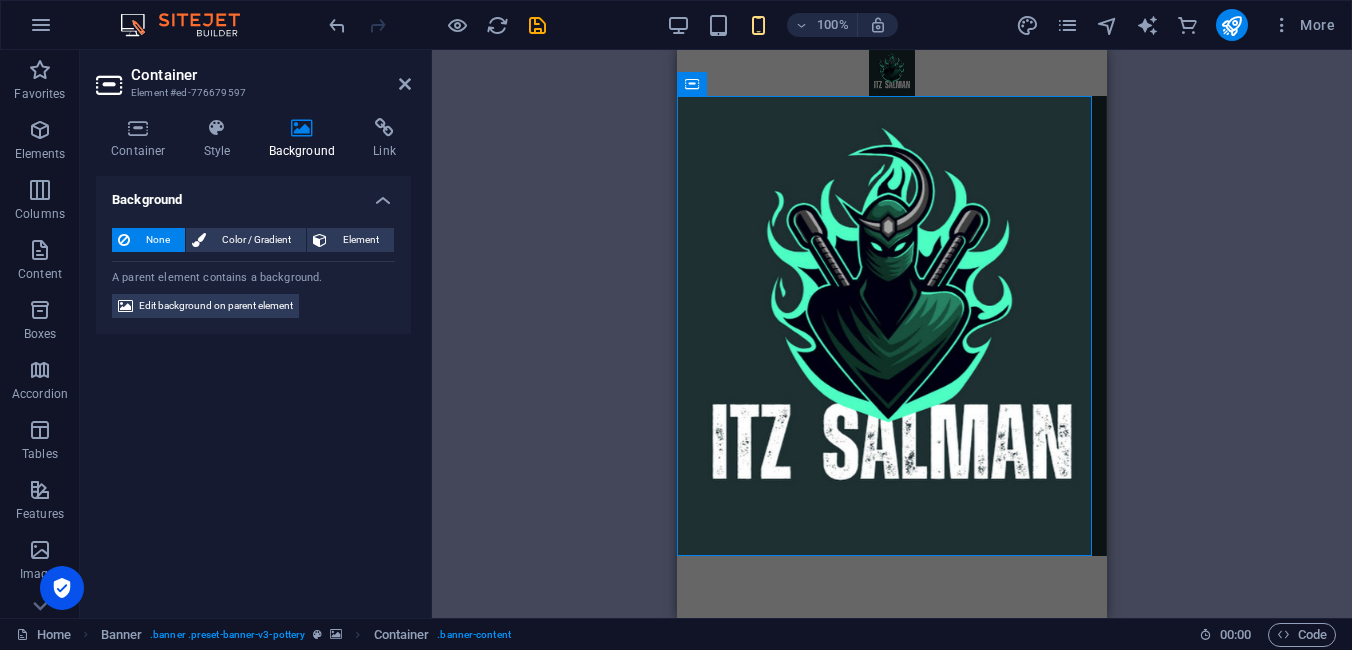 click on "Drag here to replace the existing content. Press “Ctrl” if you want to create a new element.
H1   Banner   Banner   Container   Menu Bar   Menu   Text   Spacer   Spacer   Button   Container   Products   Text   H2   Logo   Spacer   Spacer" at bounding box center [892, 334] 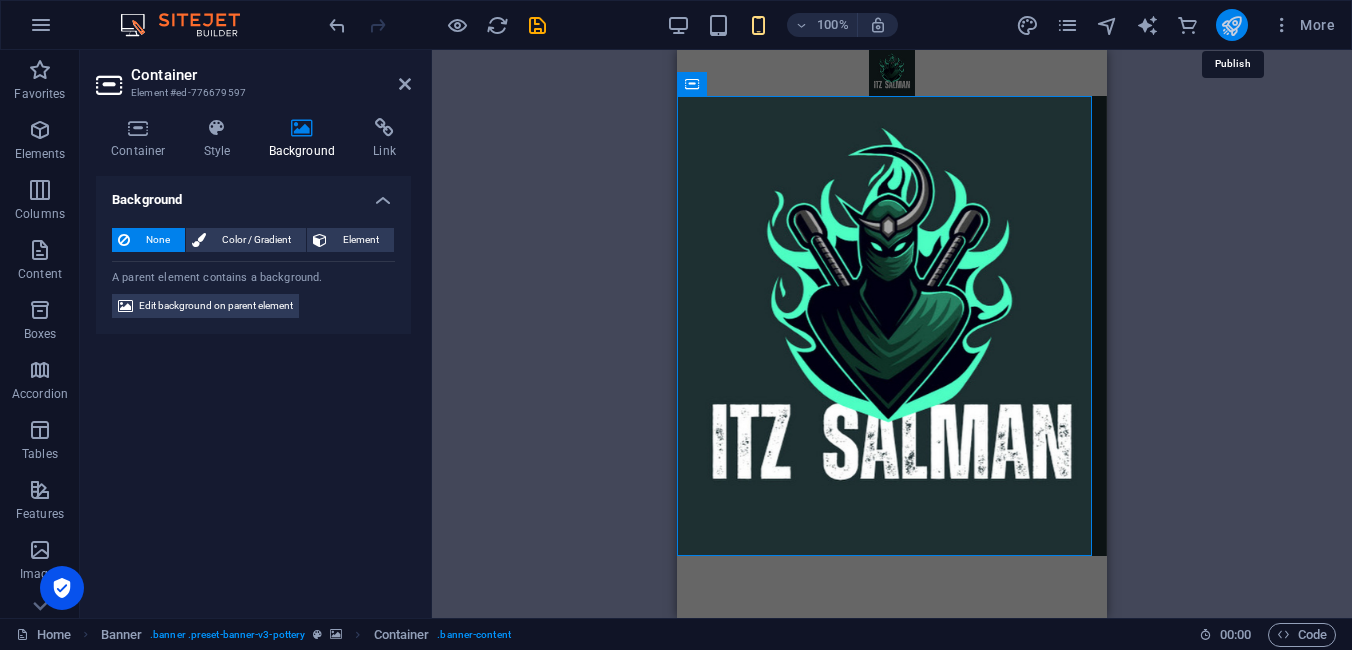 click at bounding box center [1231, 25] 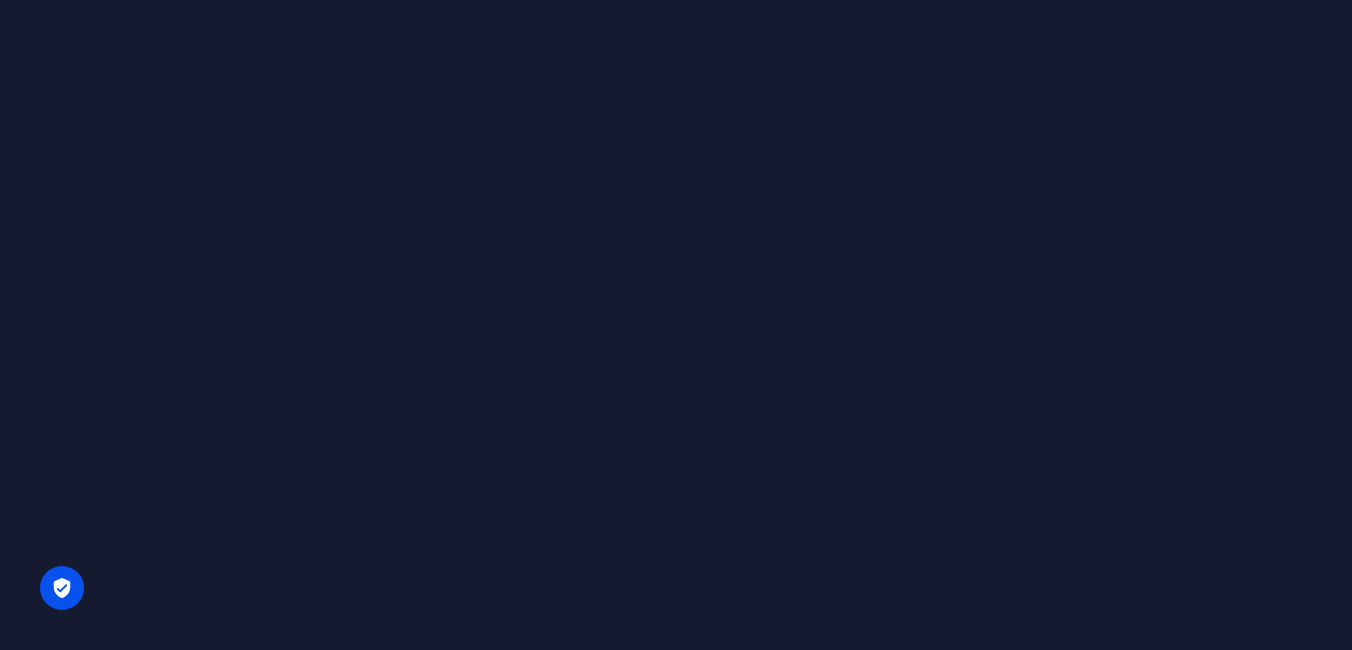 scroll, scrollTop: 0, scrollLeft: 0, axis: both 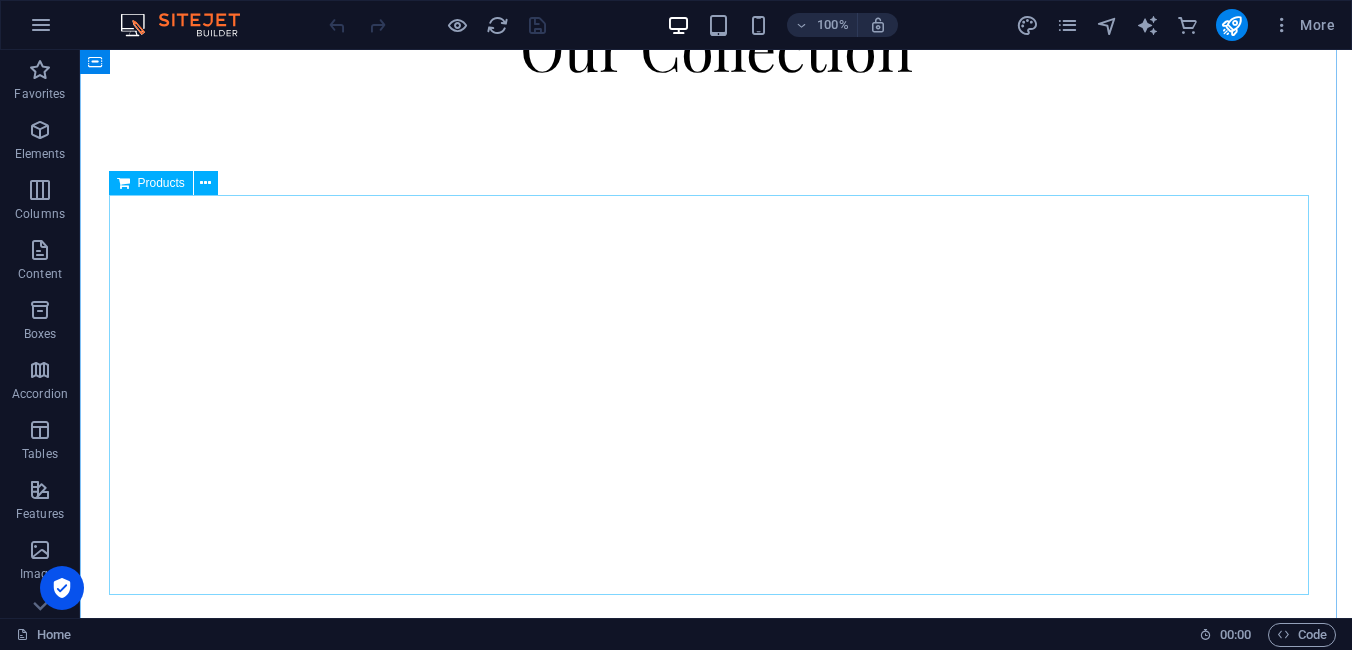 click at bounding box center [716, 370] 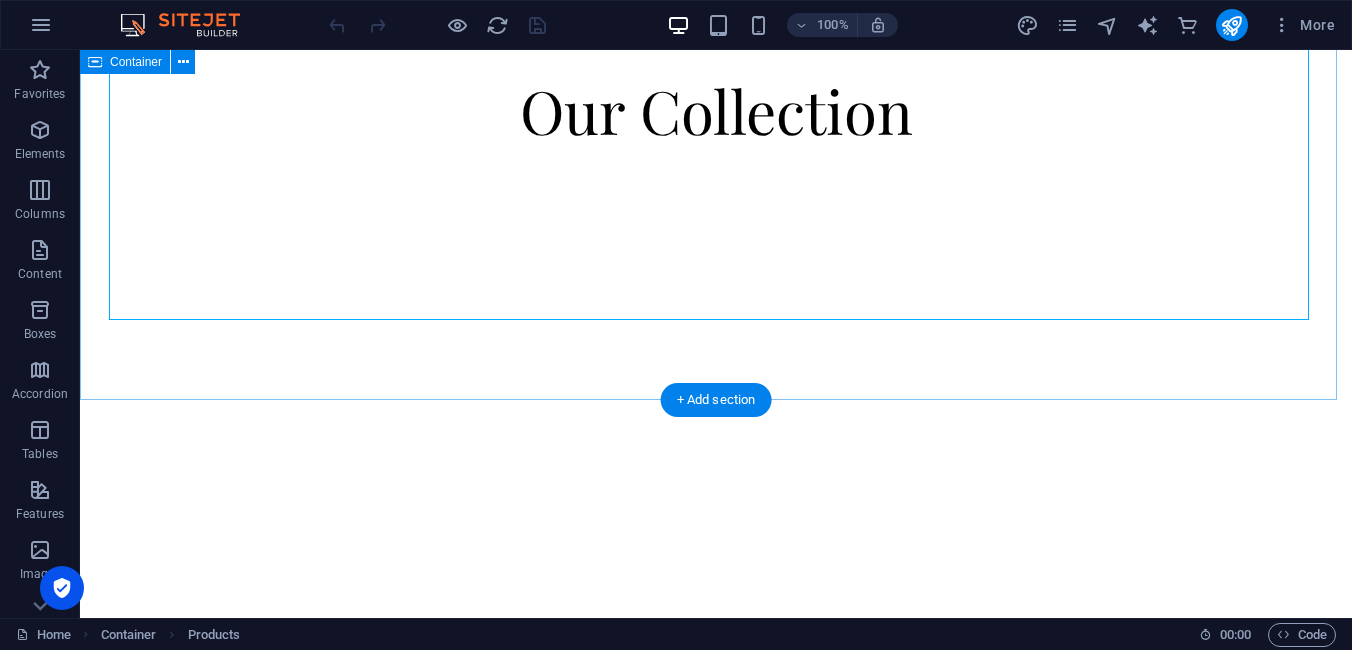 scroll, scrollTop: 800, scrollLeft: 0, axis: vertical 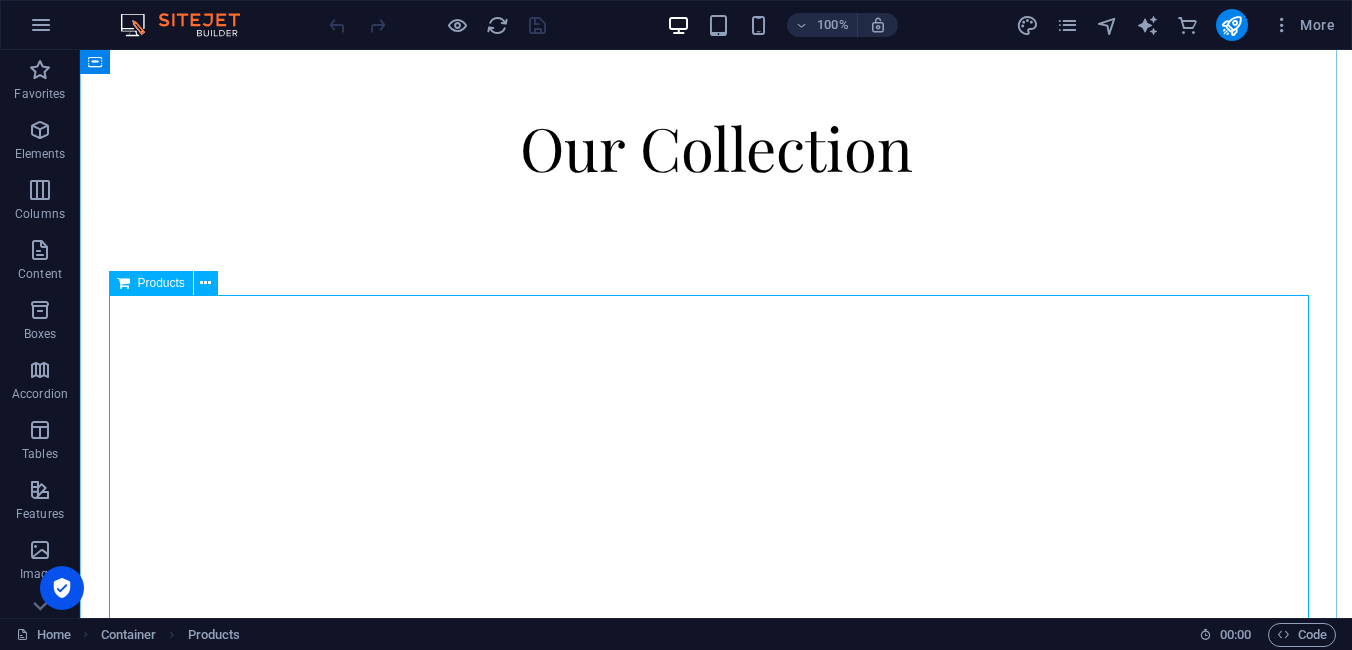 click at bounding box center [716, 470] 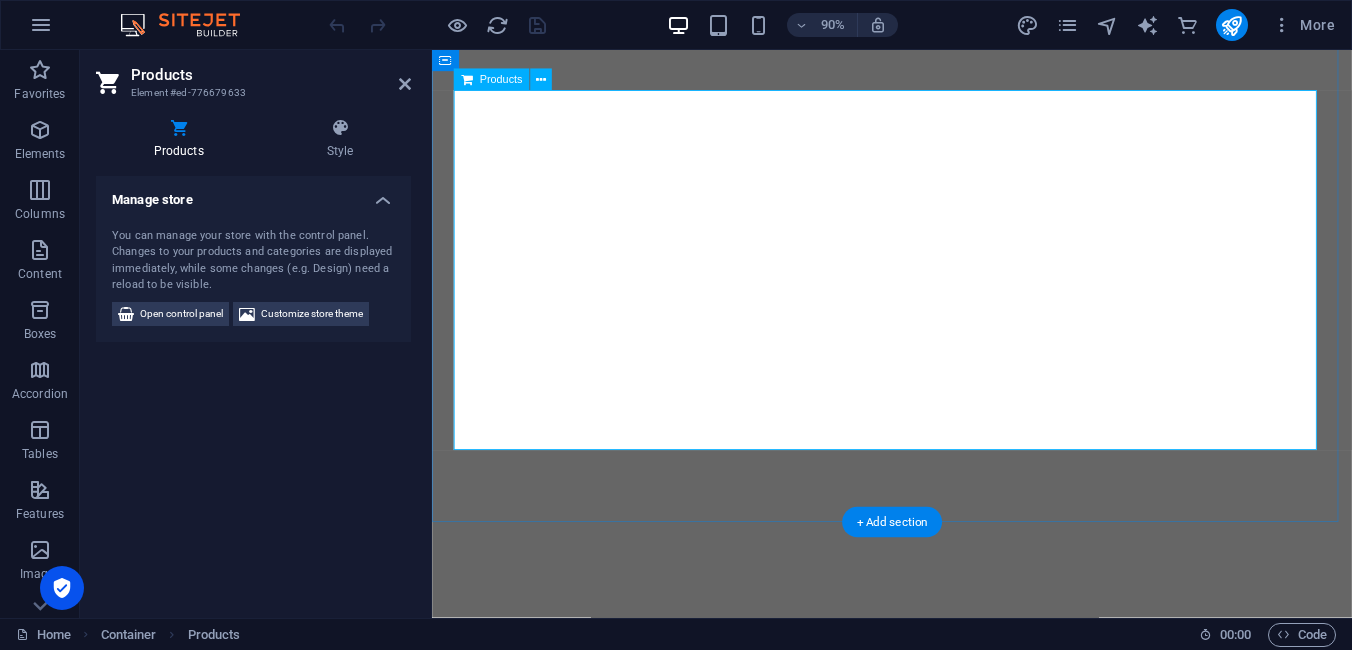 scroll, scrollTop: 1000, scrollLeft: 0, axis: vertical 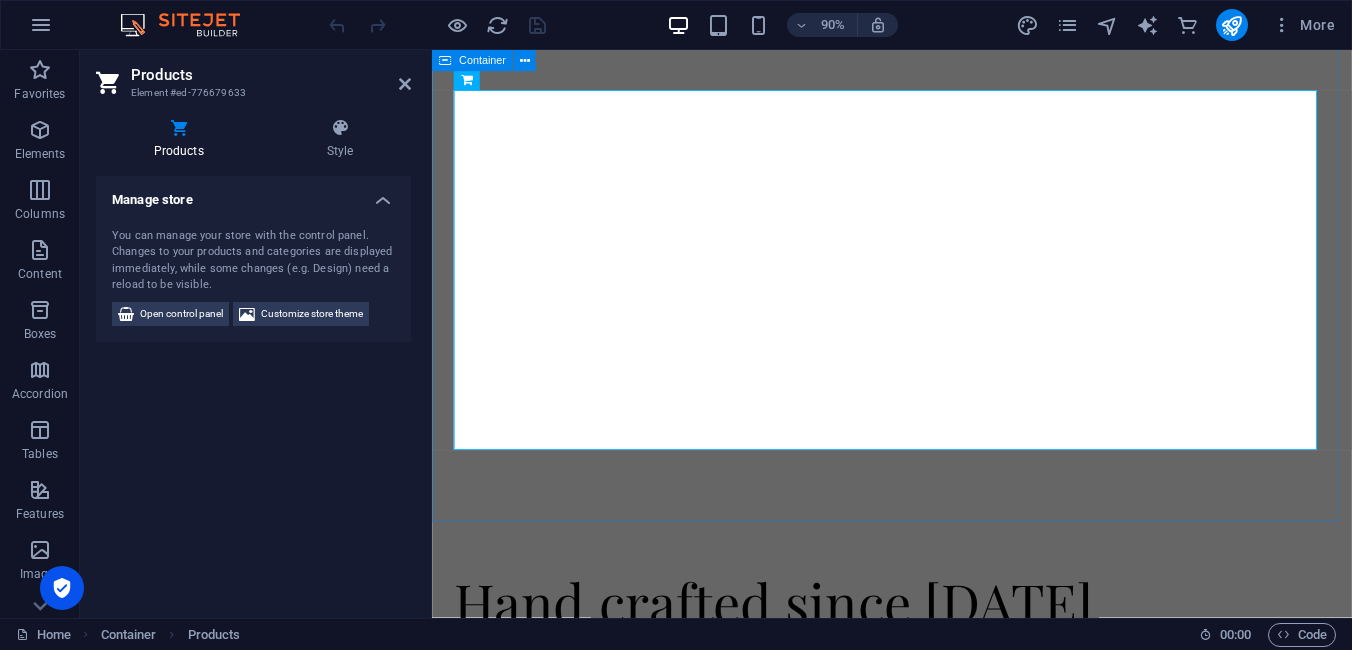 click on "Our Collection Lorem ipsum dolor sit amet, consectetur adipiscing elit, sed do eiusmod tempor incididunt ut labore et dolore magna aliqua." at bounding box center [943, 152] 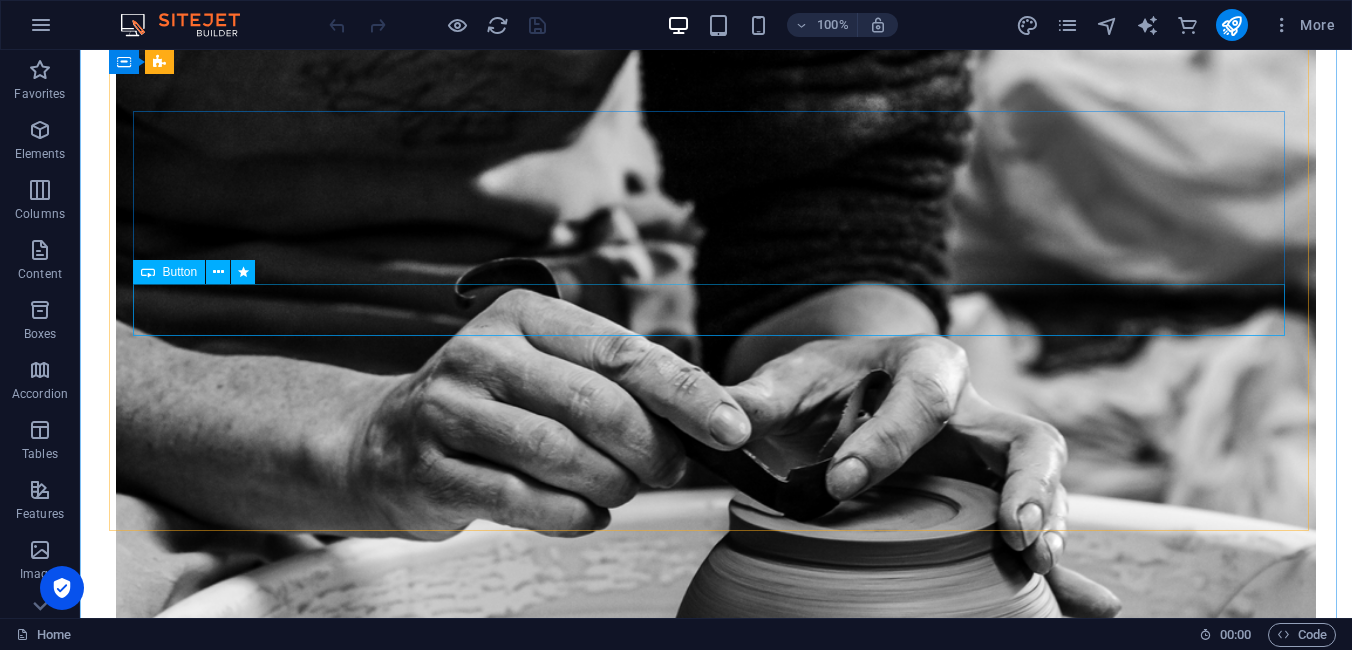 scroll, scrollTop: 4816, scrollLeft: 0, axis: vertical 